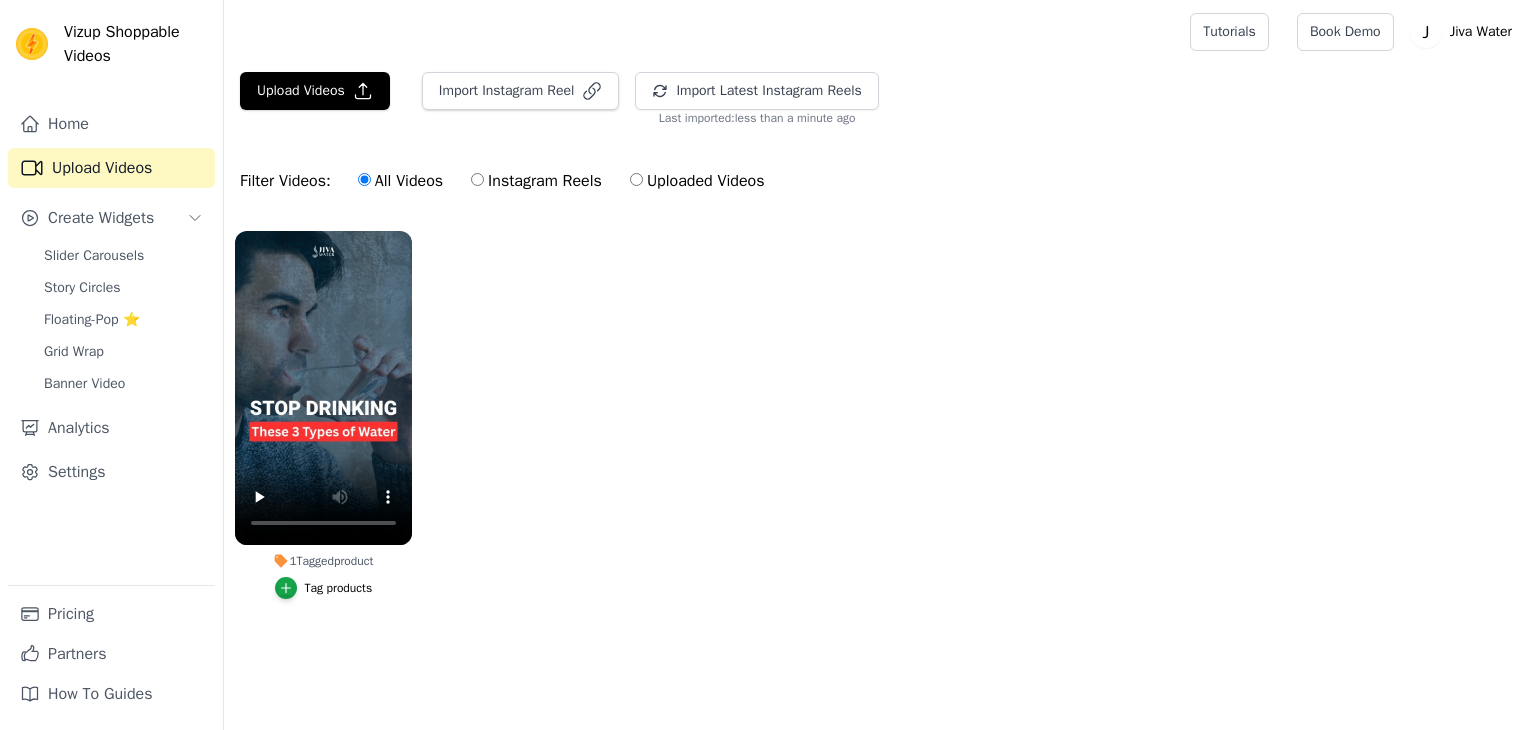 scroll, scrollTop: 0, scrollLeft: 0, axis: both 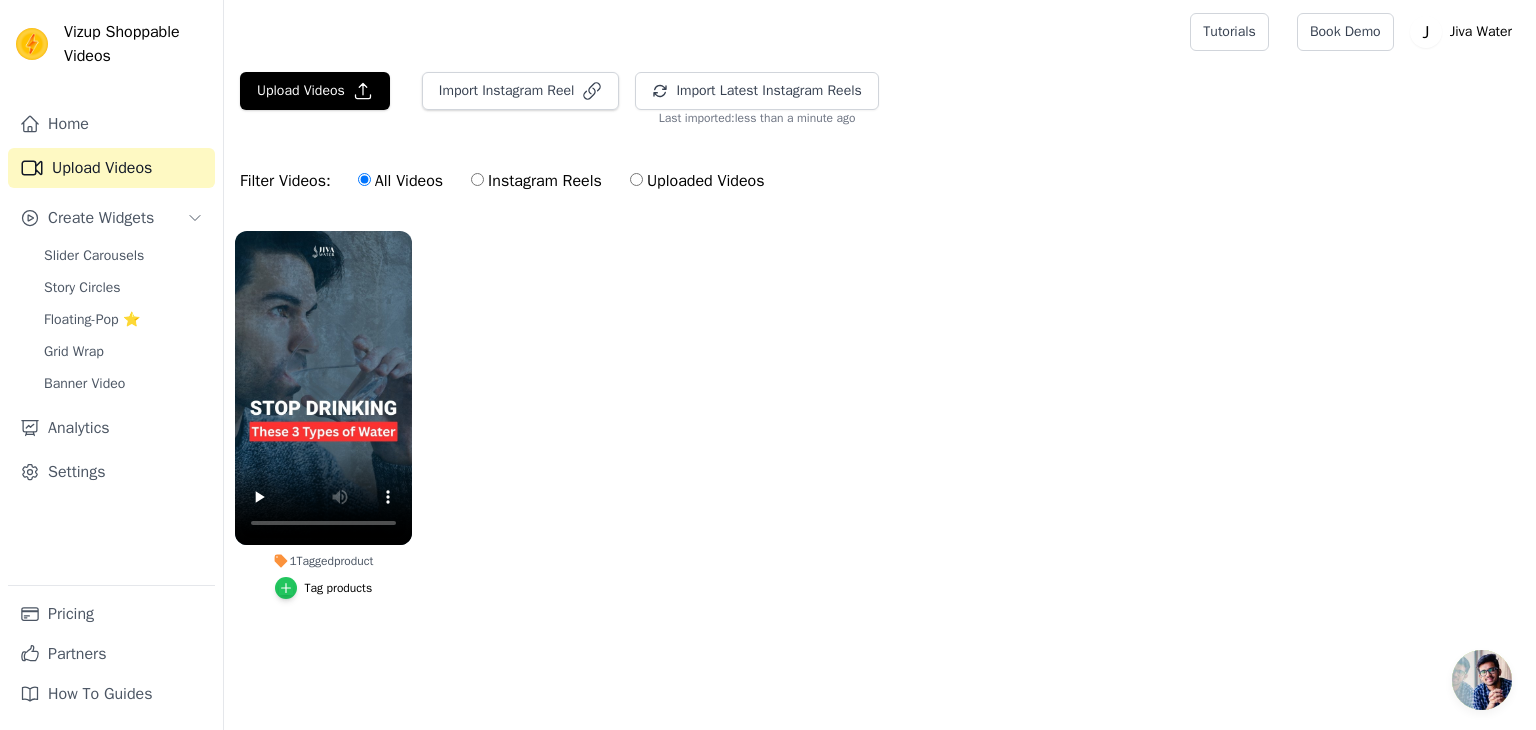 click 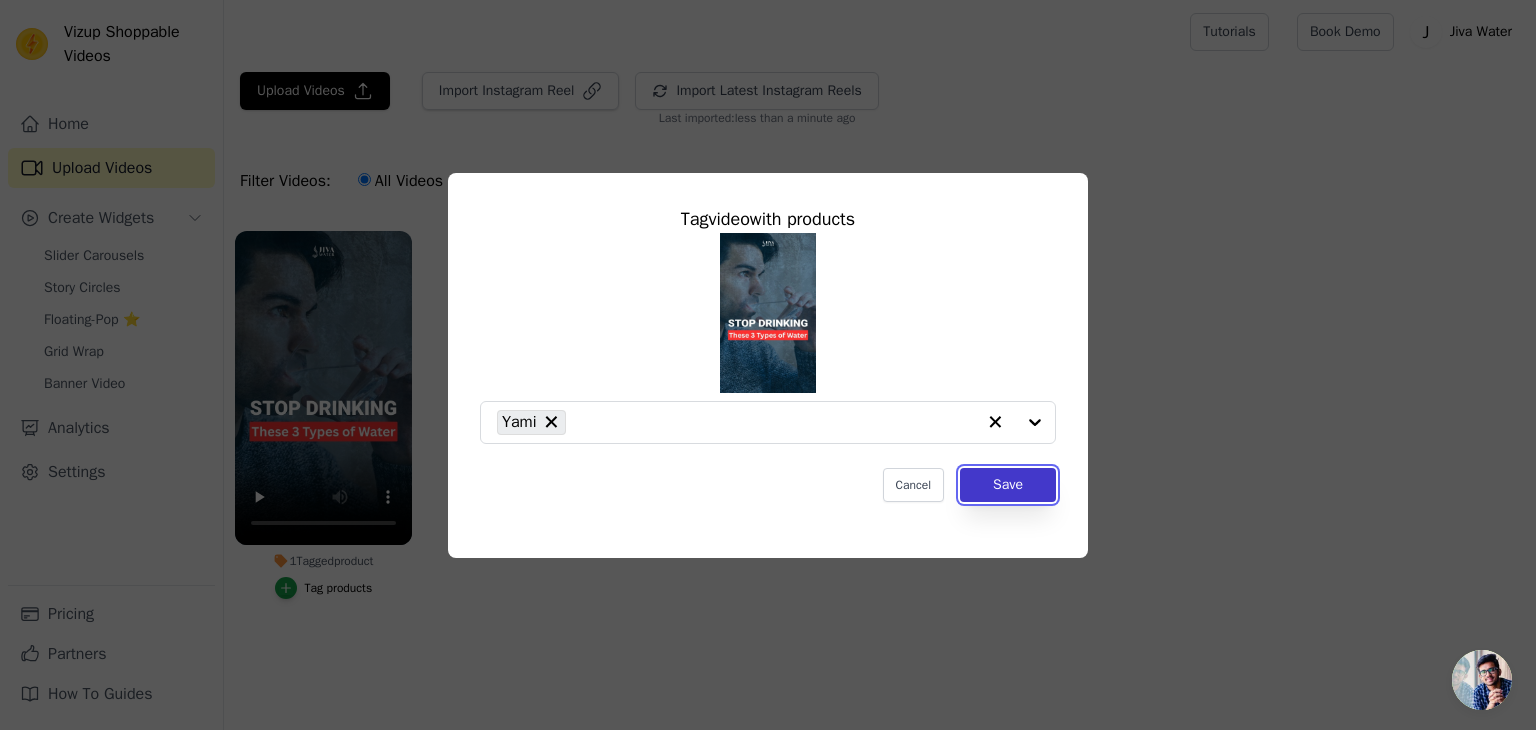 click on "Save" at bounding box center (1008, 485) 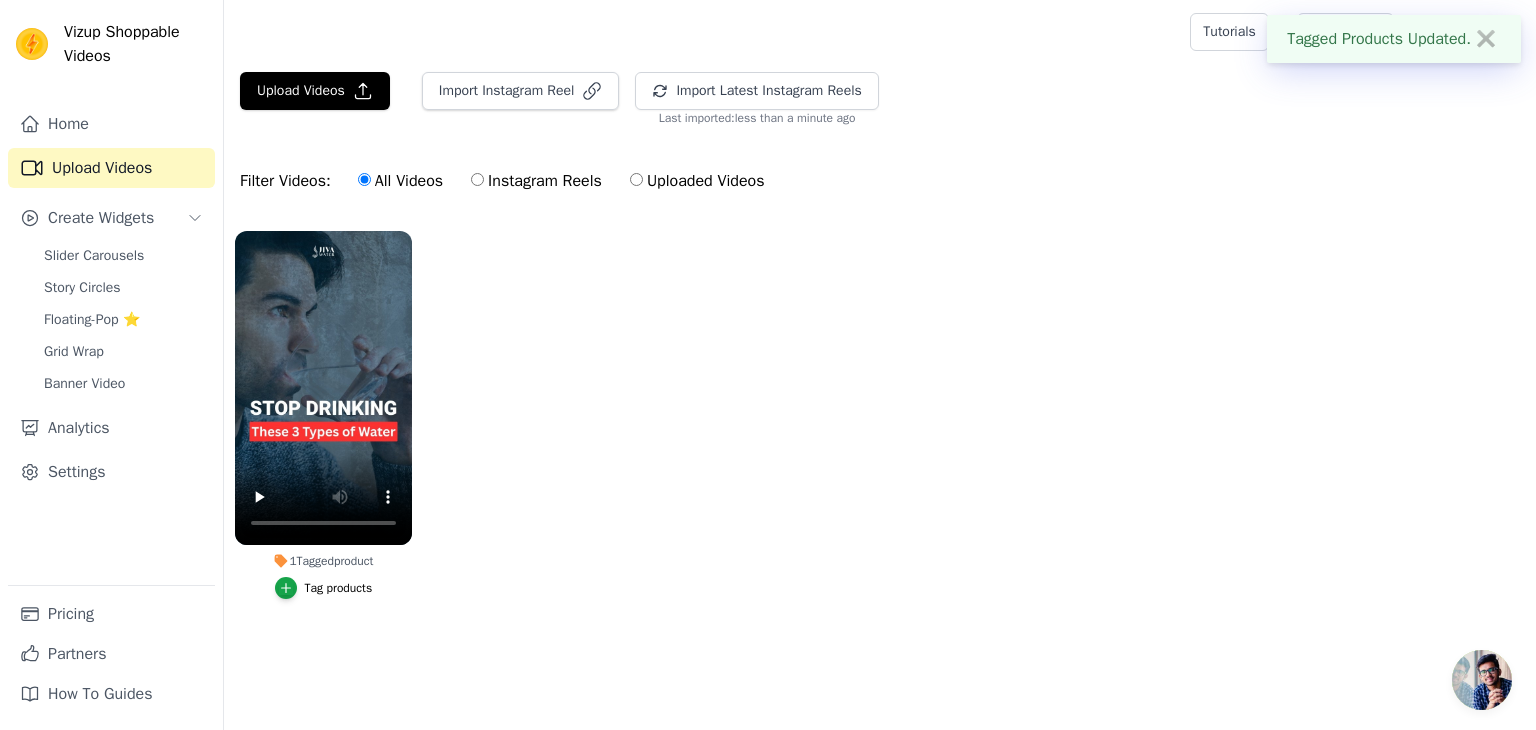 drag, startPoint x: 566, startPoint y: 349, endPoint x: 492, endPoint y: 375, distance: 78.434685 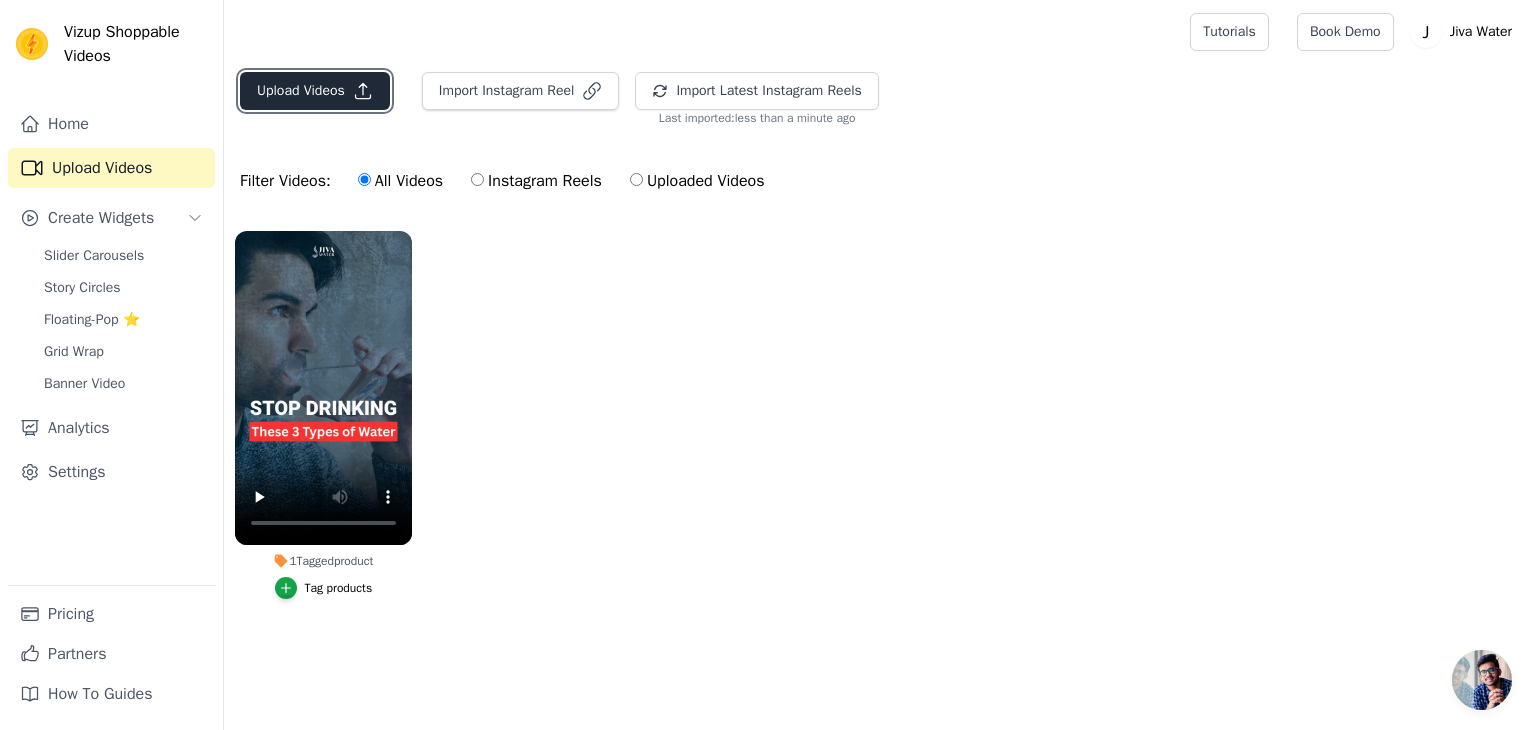 click on "Upload Videos" at bounding box center [315, 91] 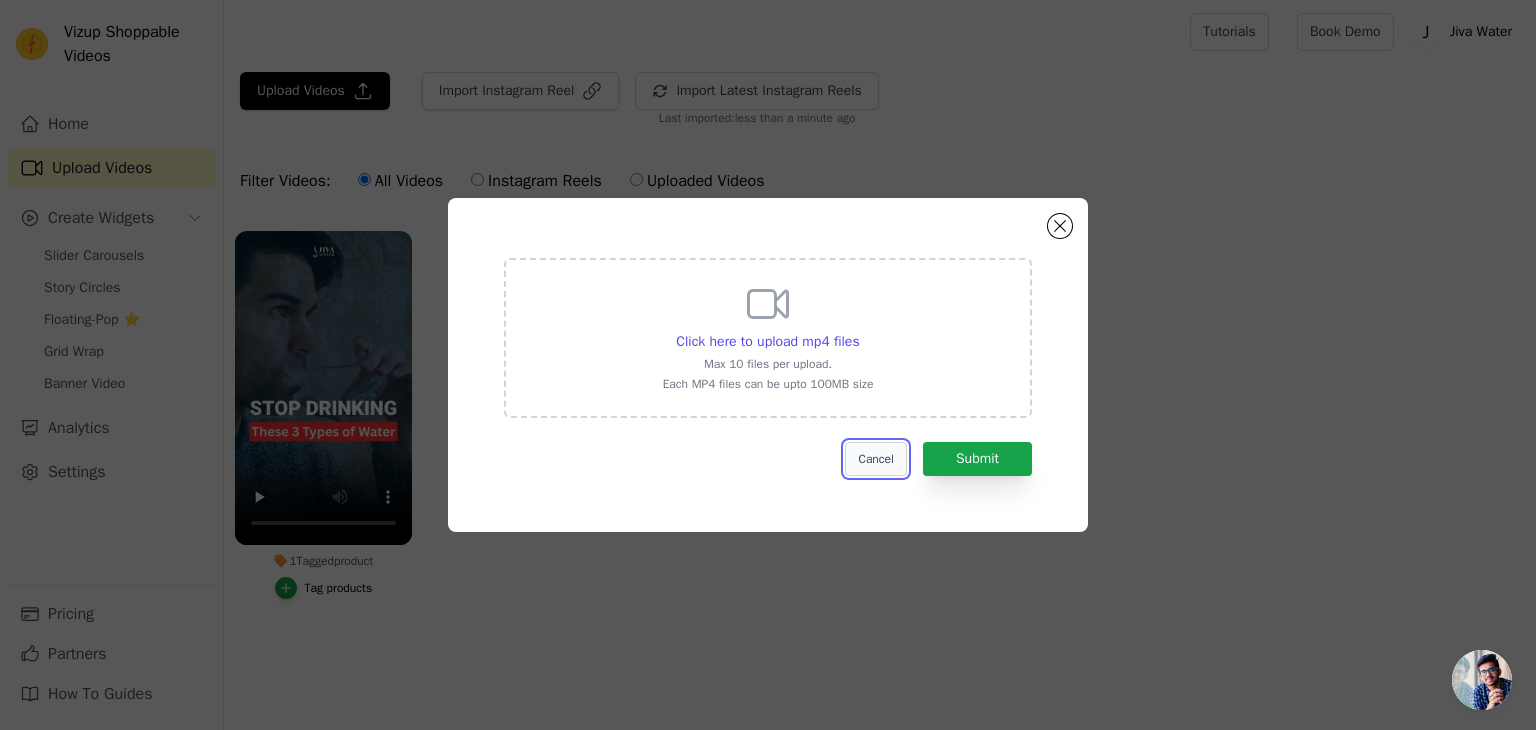 click on "Cancel" at bounding box center (875, 459) 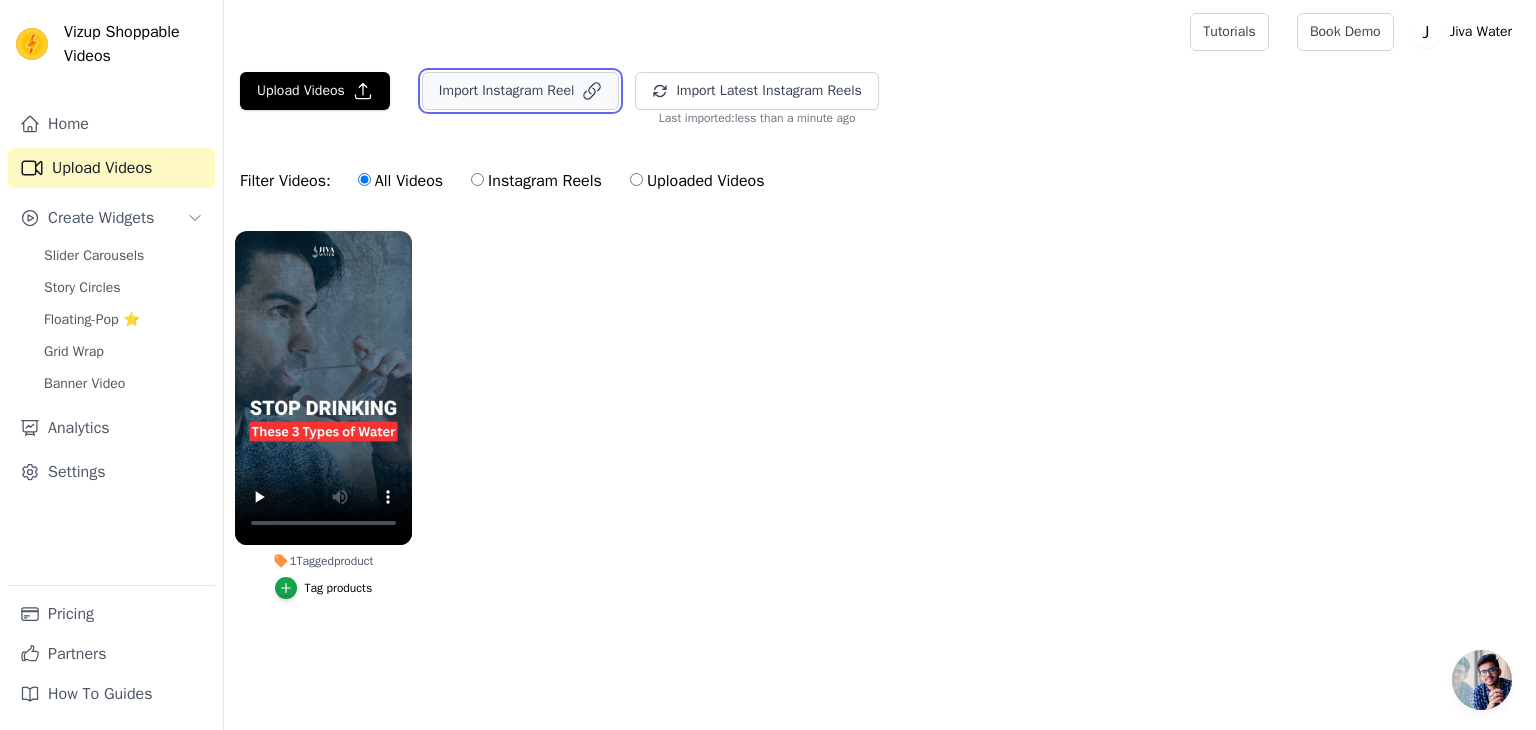 click on "Import Instagram Reel" at bounding box center (521, 91) 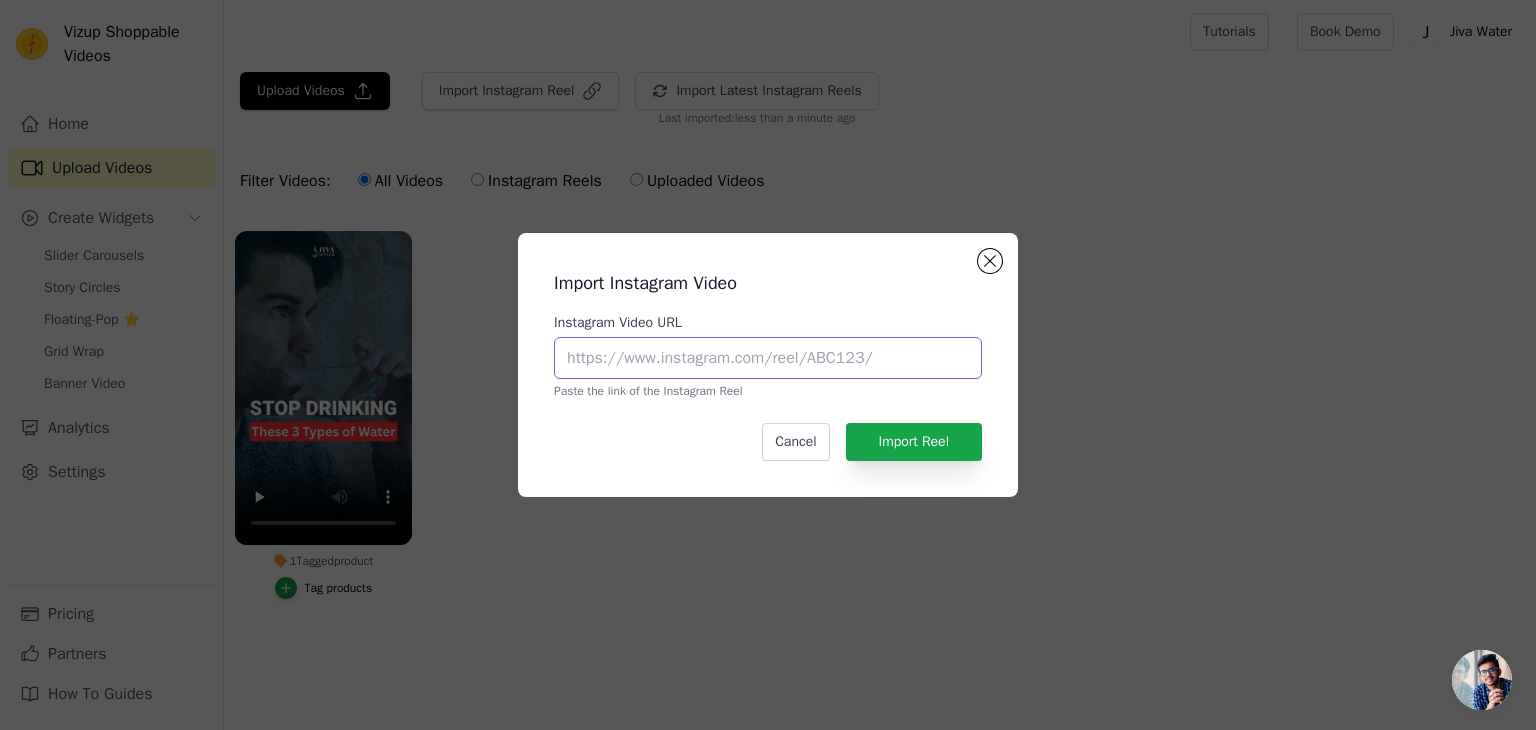 click on "Instagram Video URL" at bounding box center (768, 358) 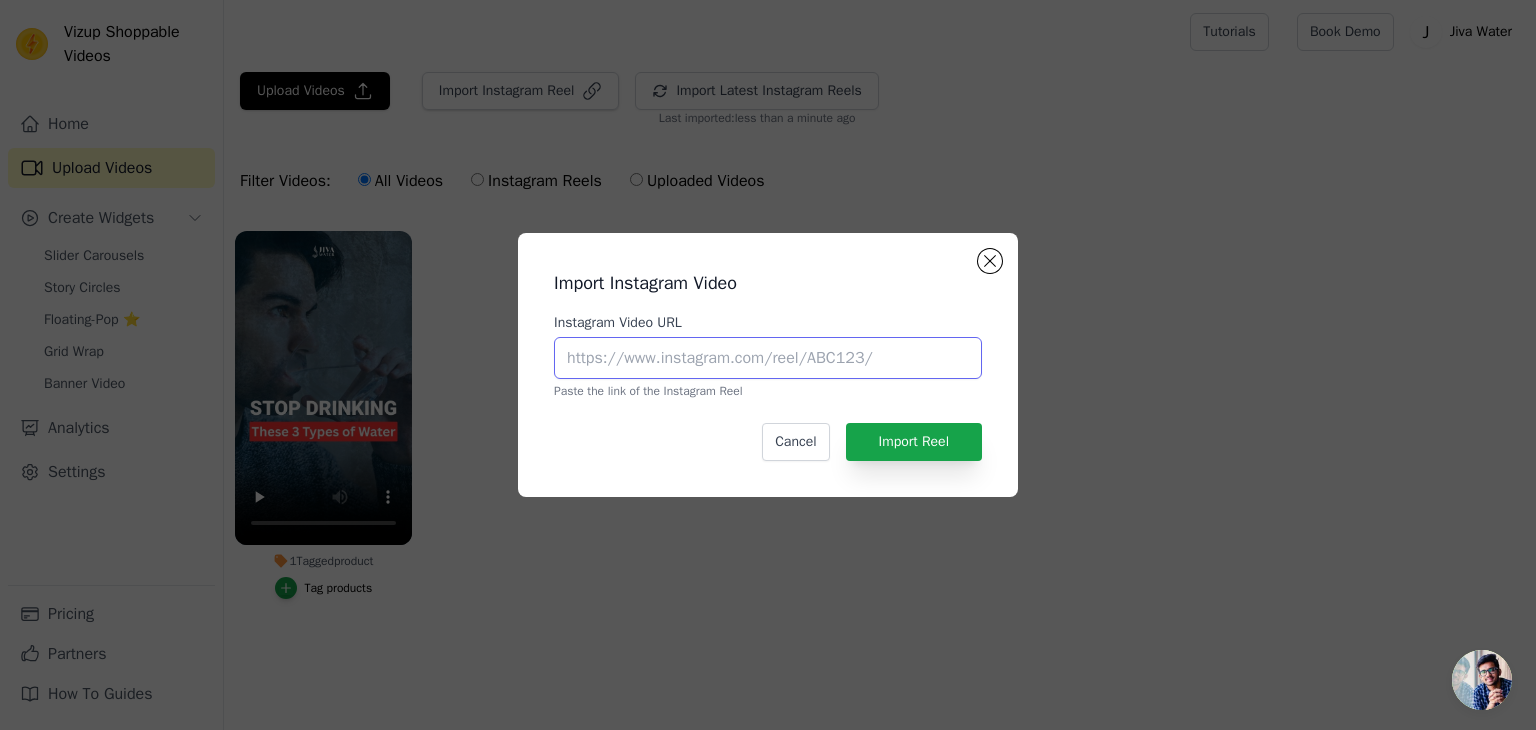 paste on "https://www.instagram.com/reel/DL2SKySvq17/?utm_source=ig_web_copy_link&igsh=MzRlODBiNWFlZA==" 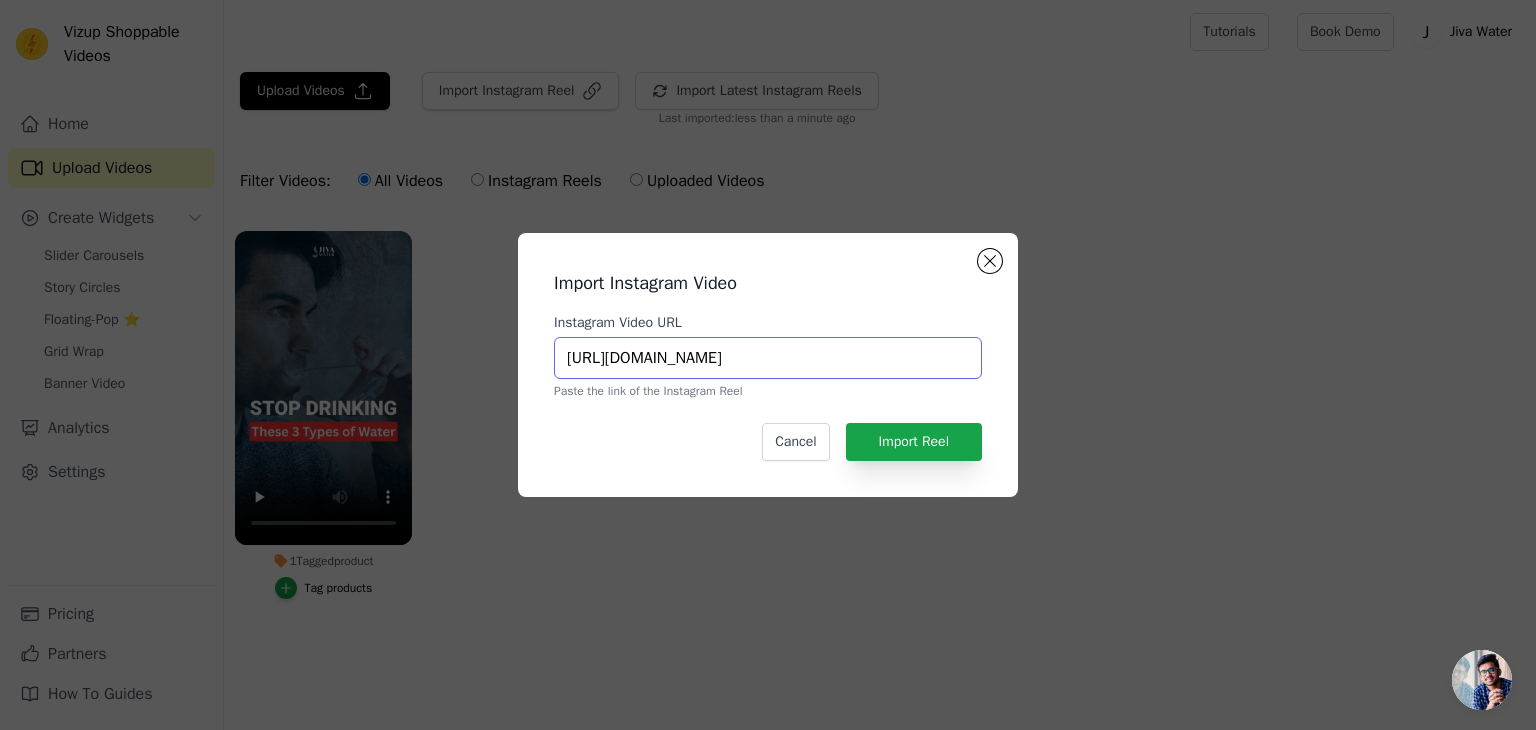 scroll, scrollTop: 0, scrollLeft: 356, axis: horizontal 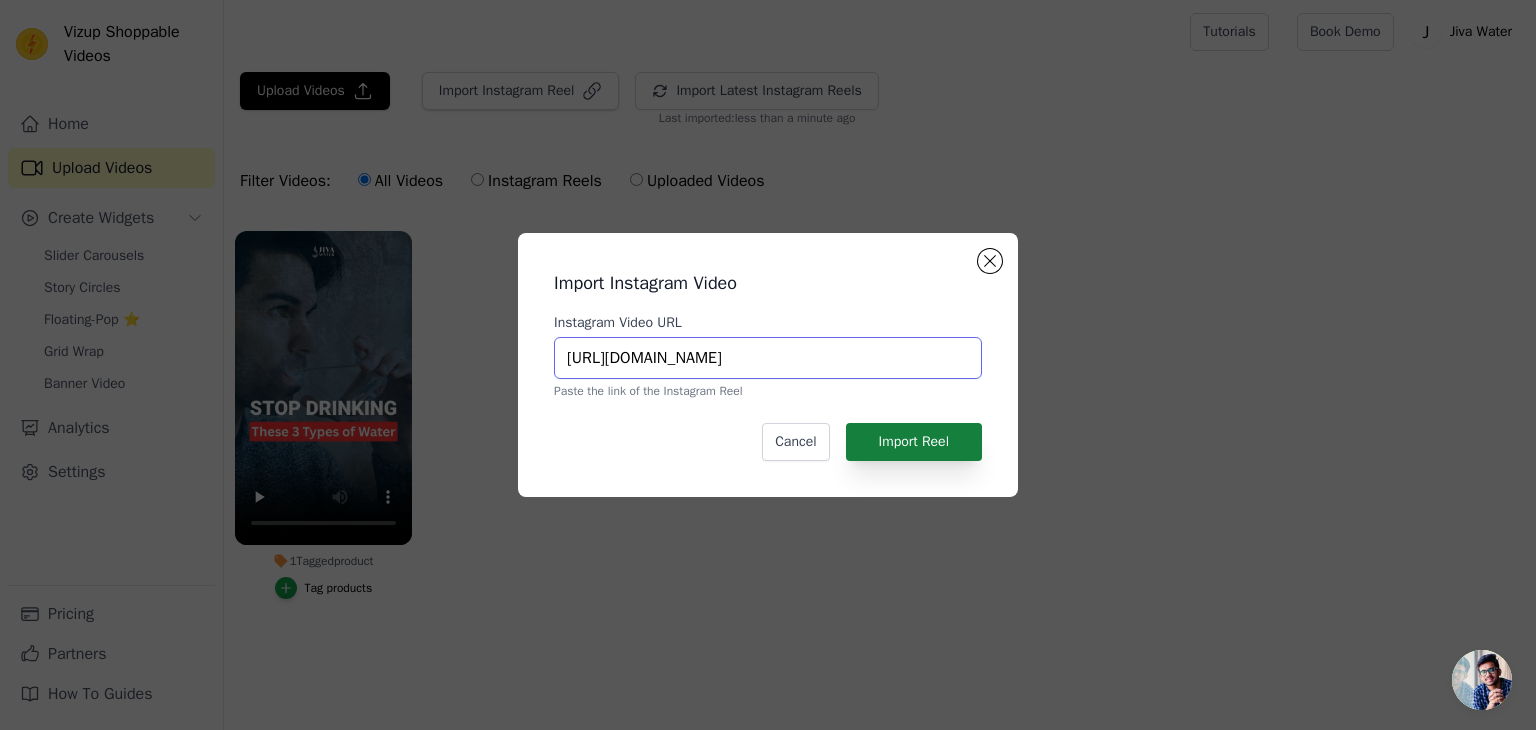 type on "https://www.instagram.com/reel/DL2SKySvq17/?utm_source=ig_web_copy_link&igsh=MzRlODBiNWFlZA==" 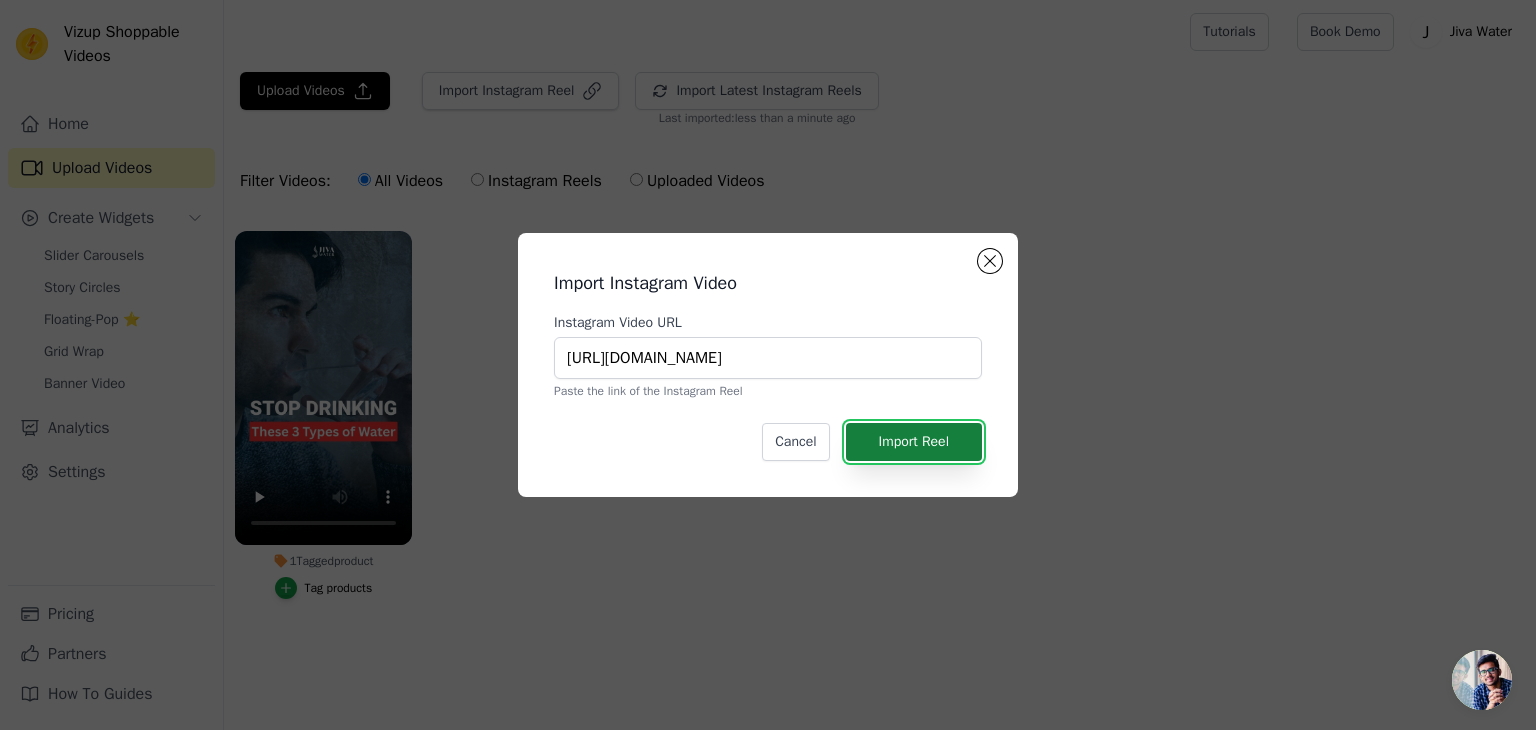 scroll, scrollTop: 0, scrollLeft: 0, axis: both 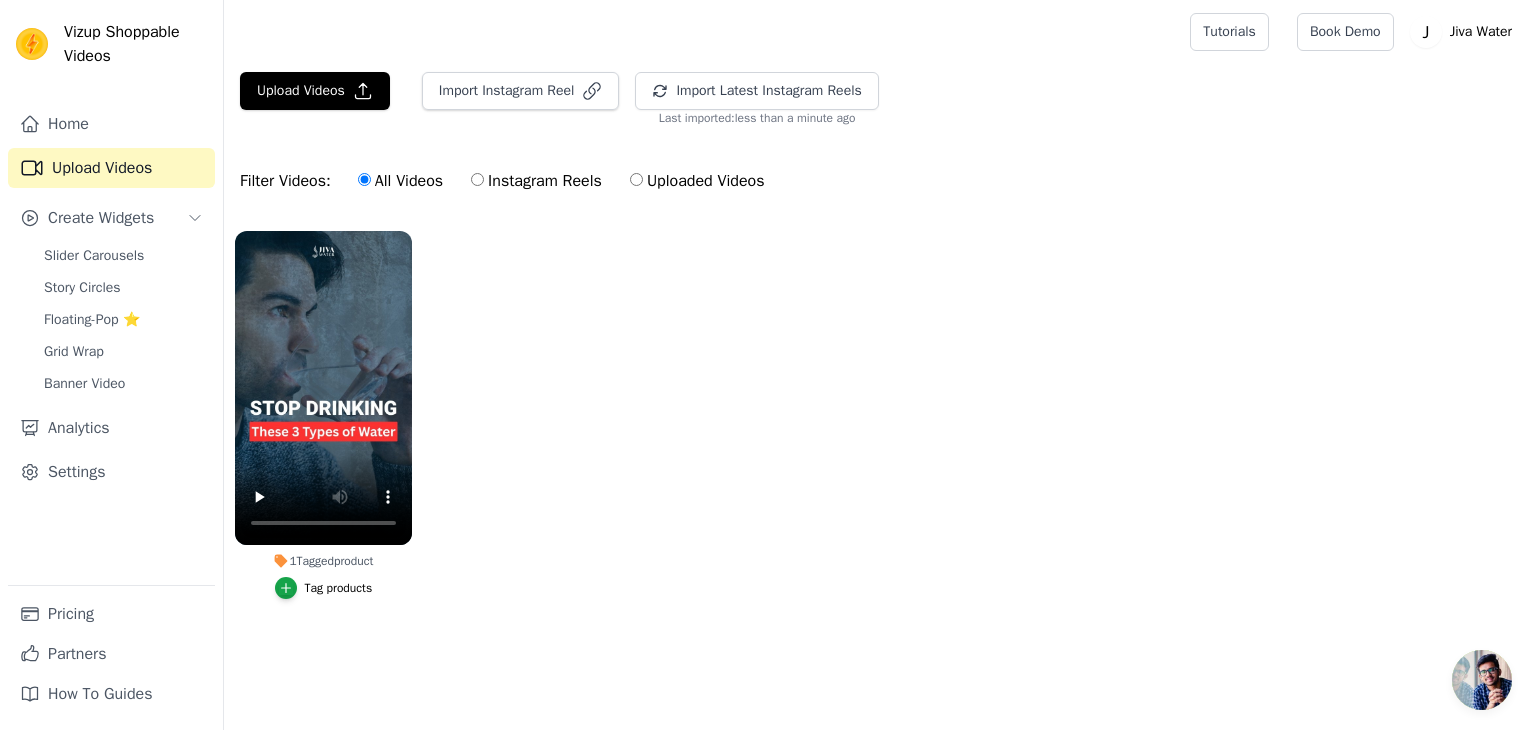click on "Instagram Reels" at bounding box center [477, 179] 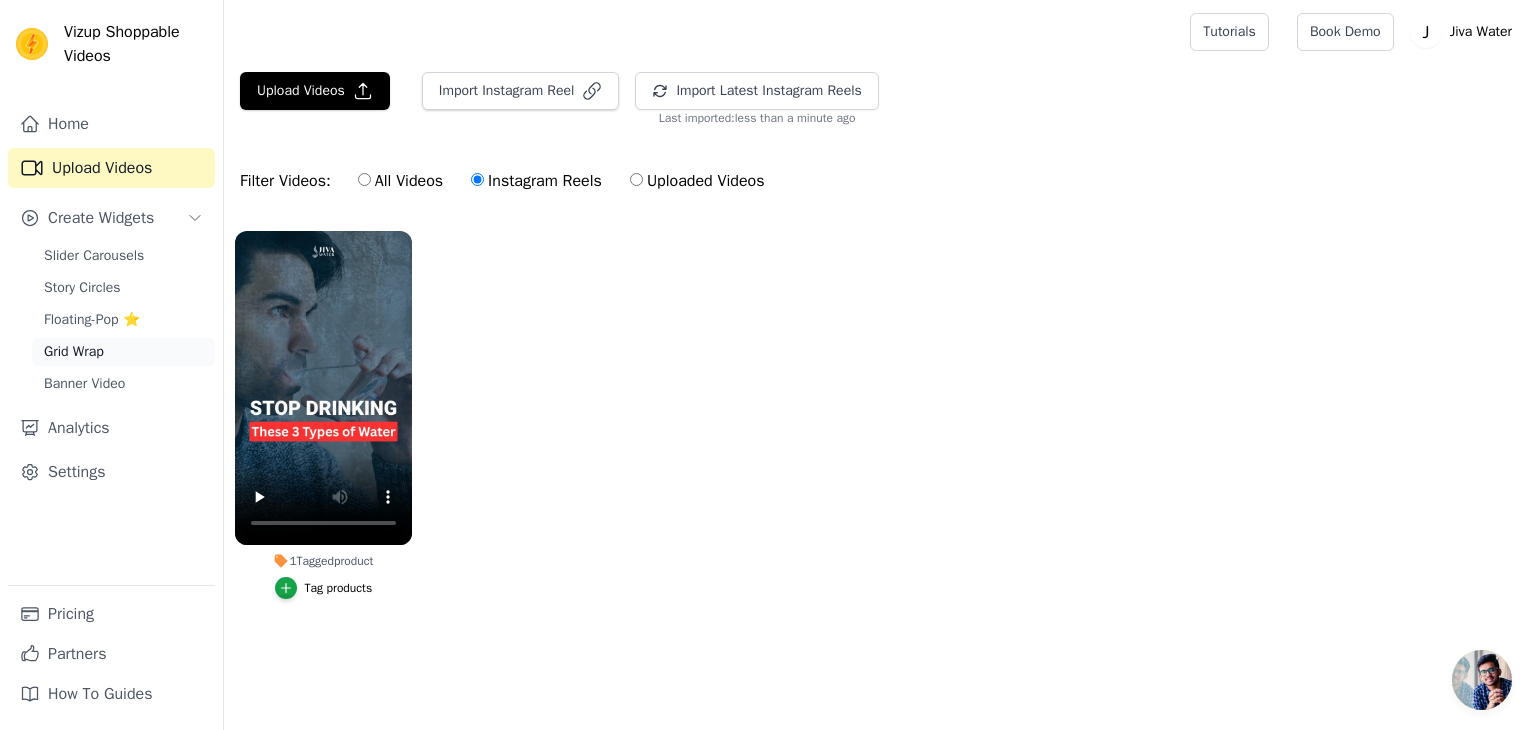click on "Grid Wrap" at bounding box center (74, 352) 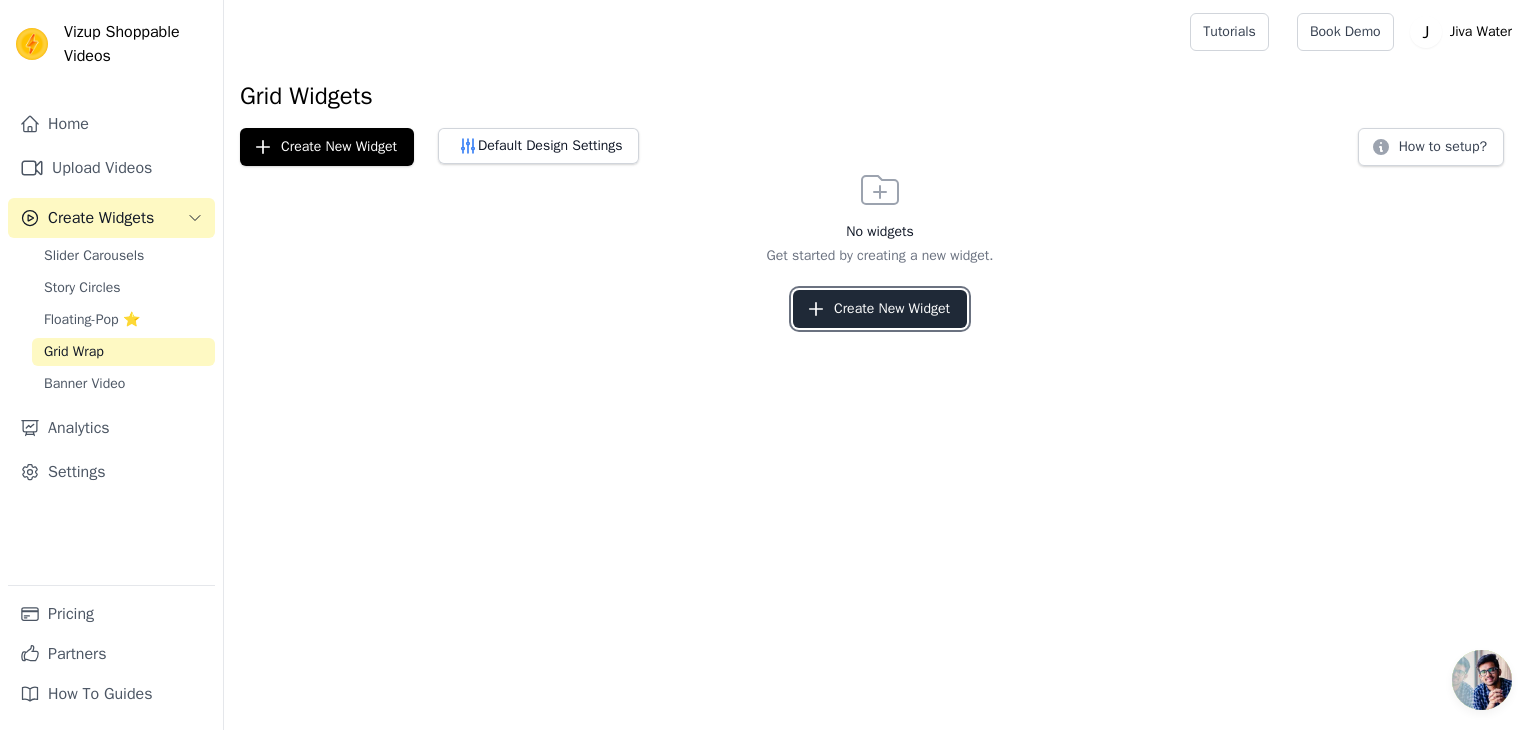 click on "Create New Widget" at bounding box center (880, 309) 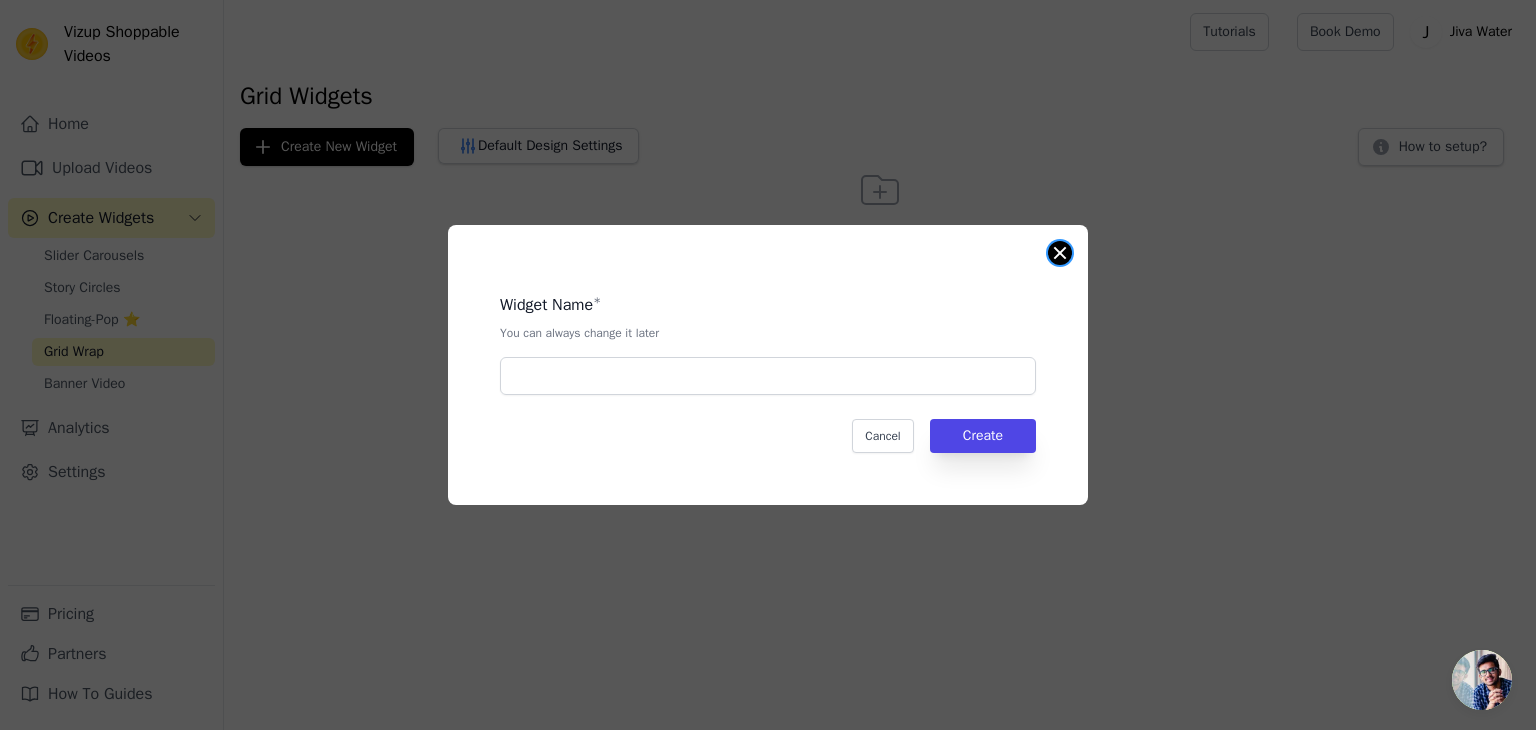 click at bounding box center (1060, 253) 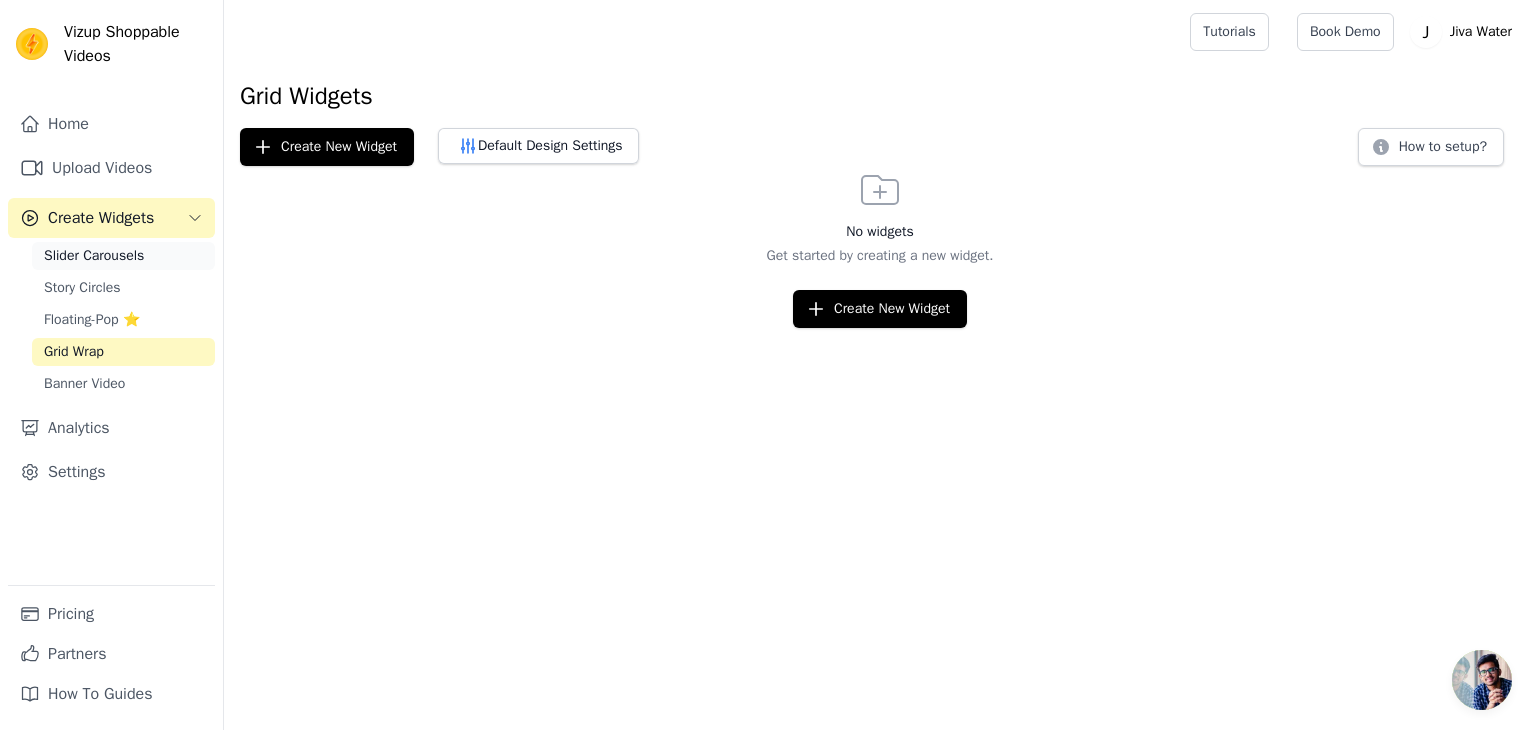 click on "Slider Carousels" at bounding box center [94, 256] 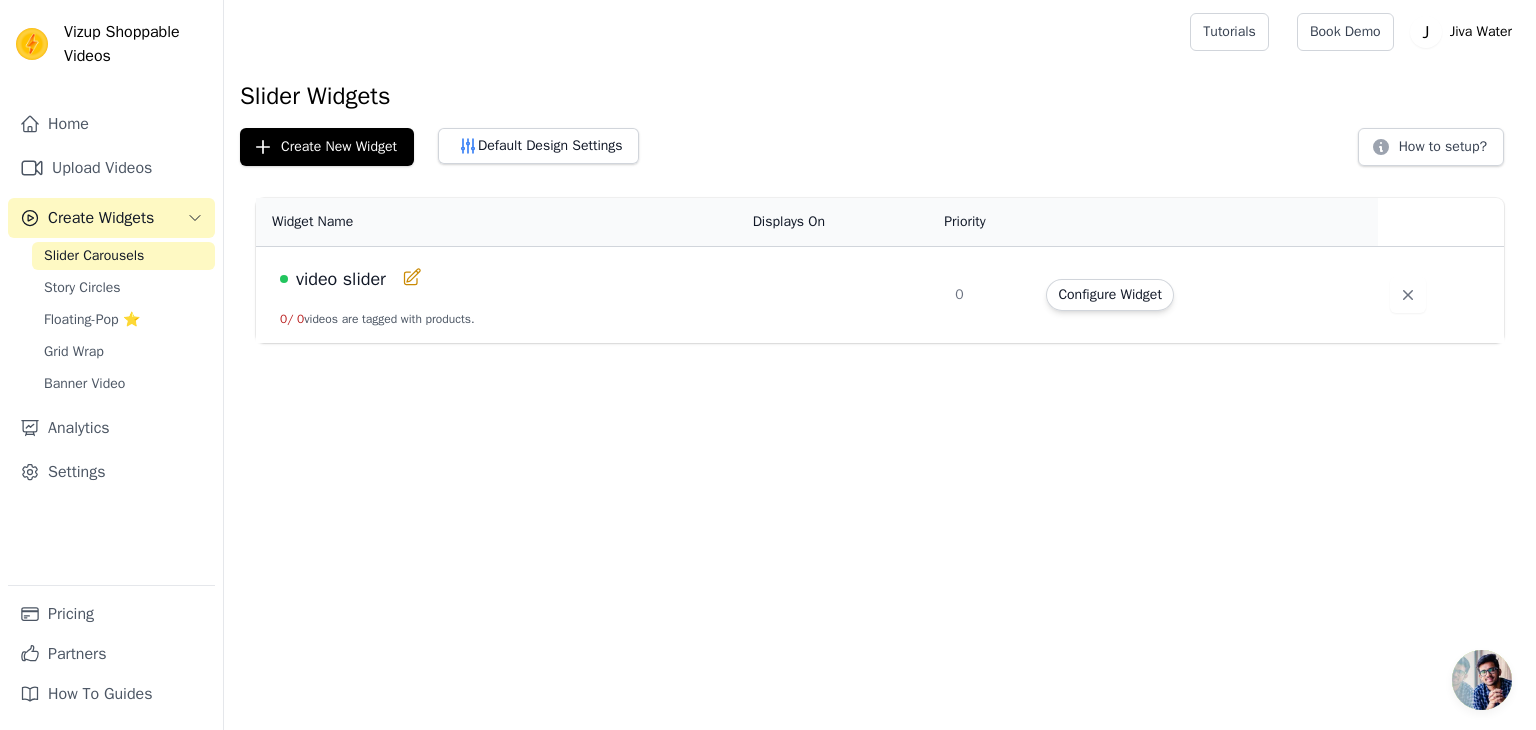 click 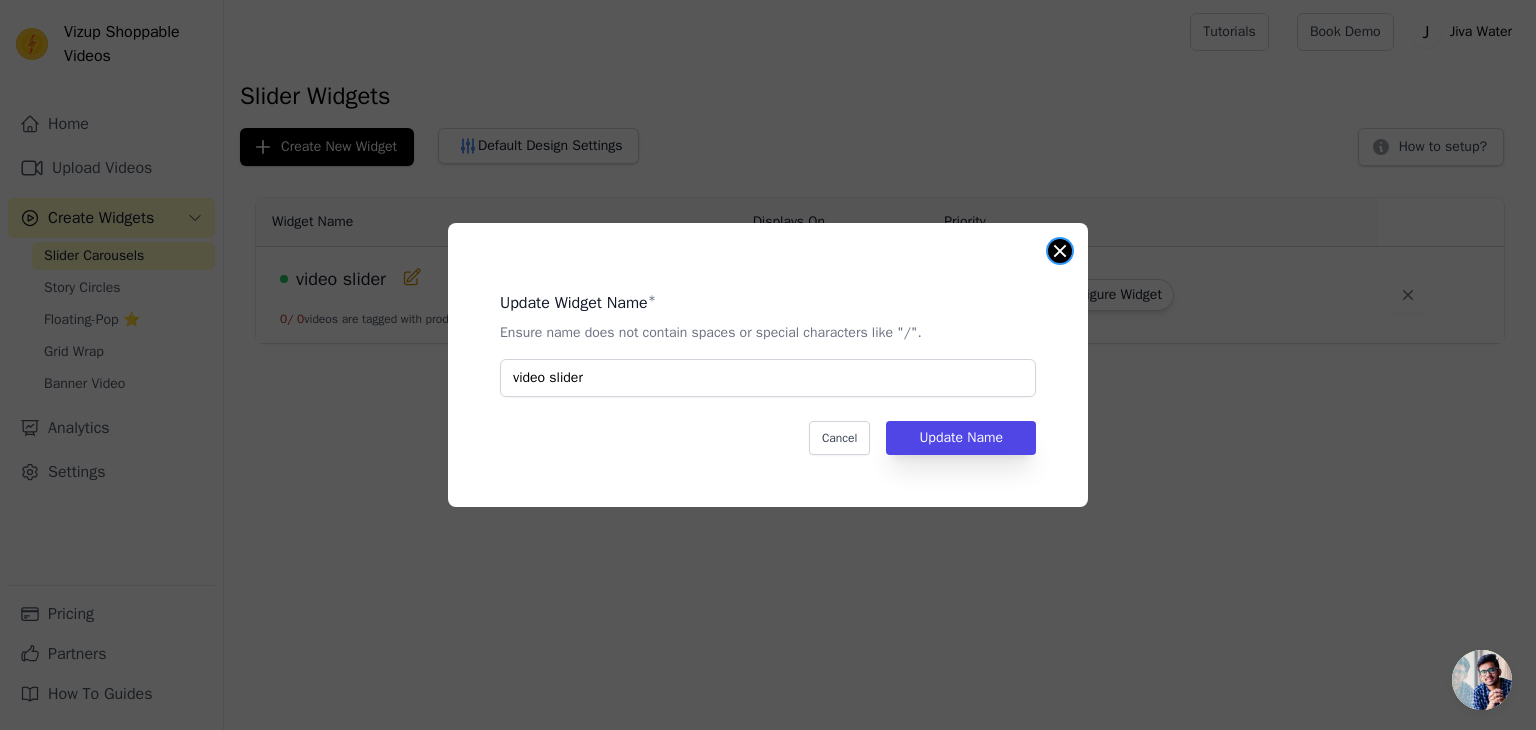 click at bounding box center (1060, 251) 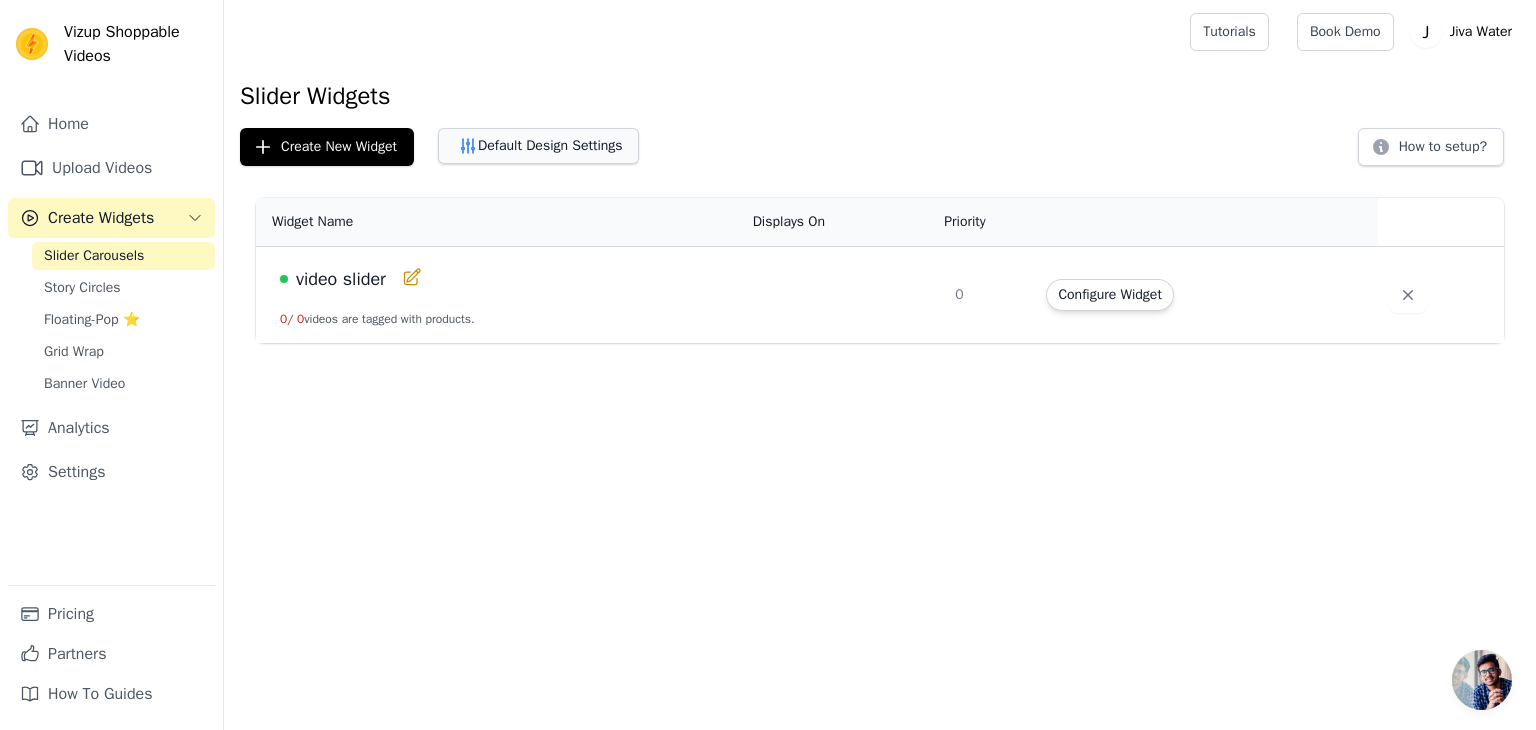click on "Default Design Settings" at bounding box center [538, 146] 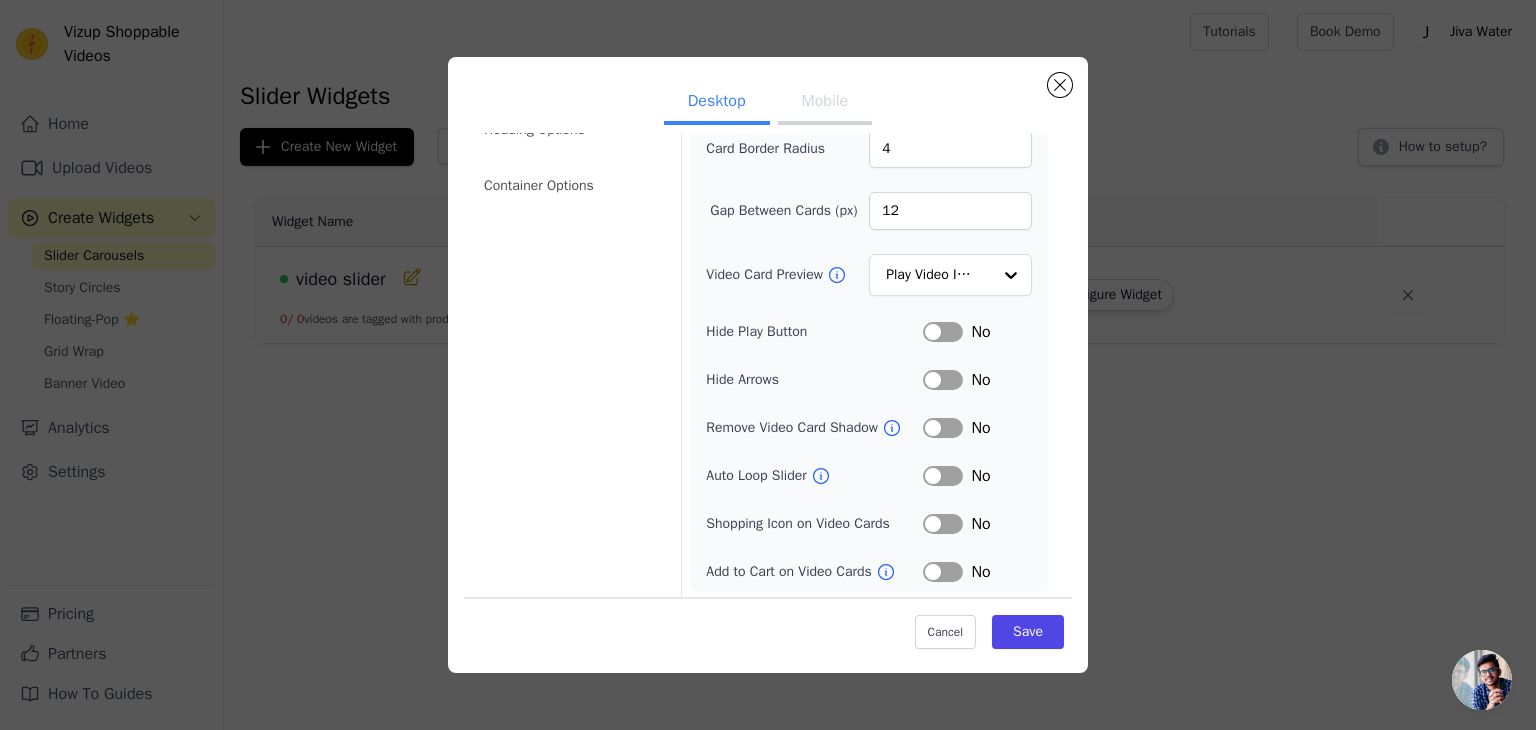 scroll, scrollTop: 0, scrollLeft: 0, axis: both 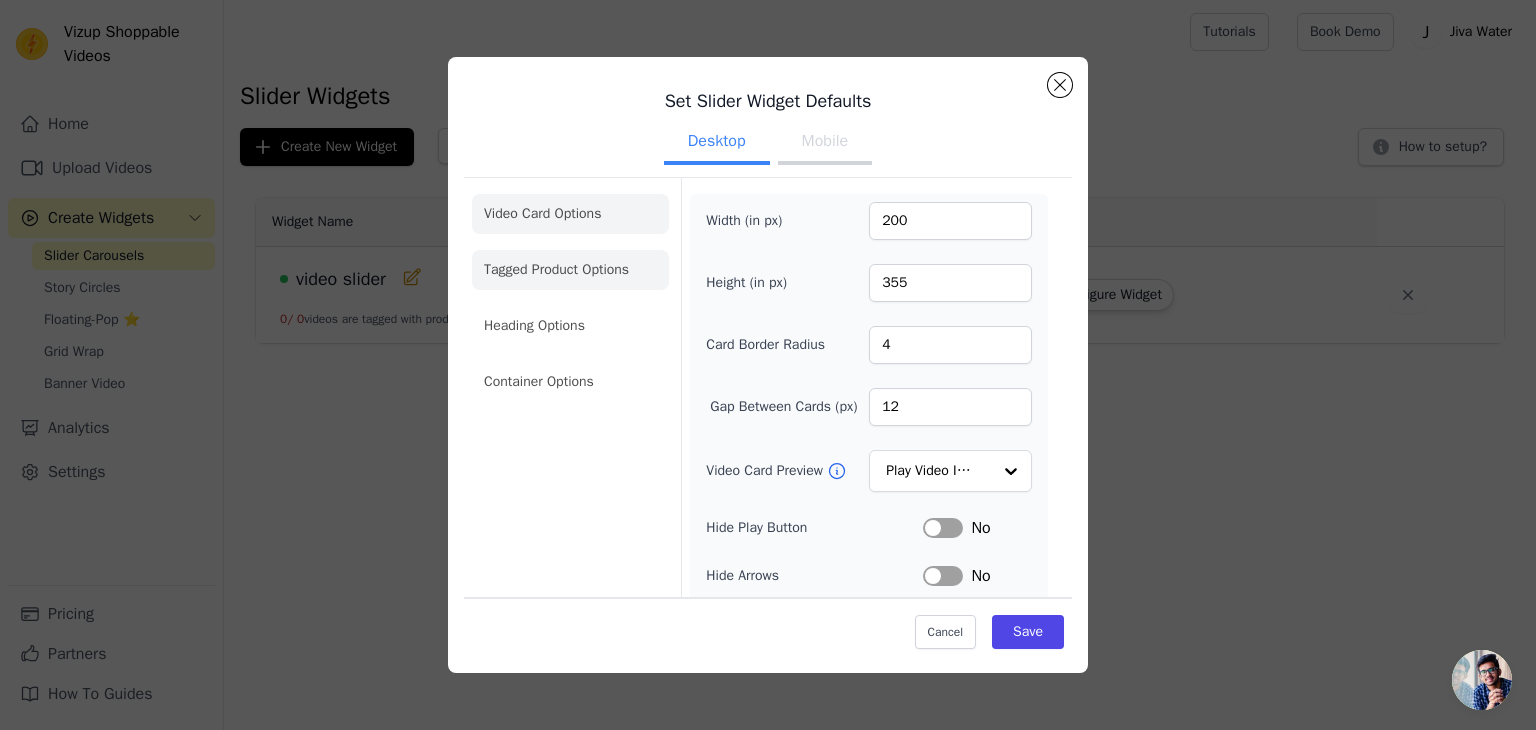 click on "Tagged Product Options" 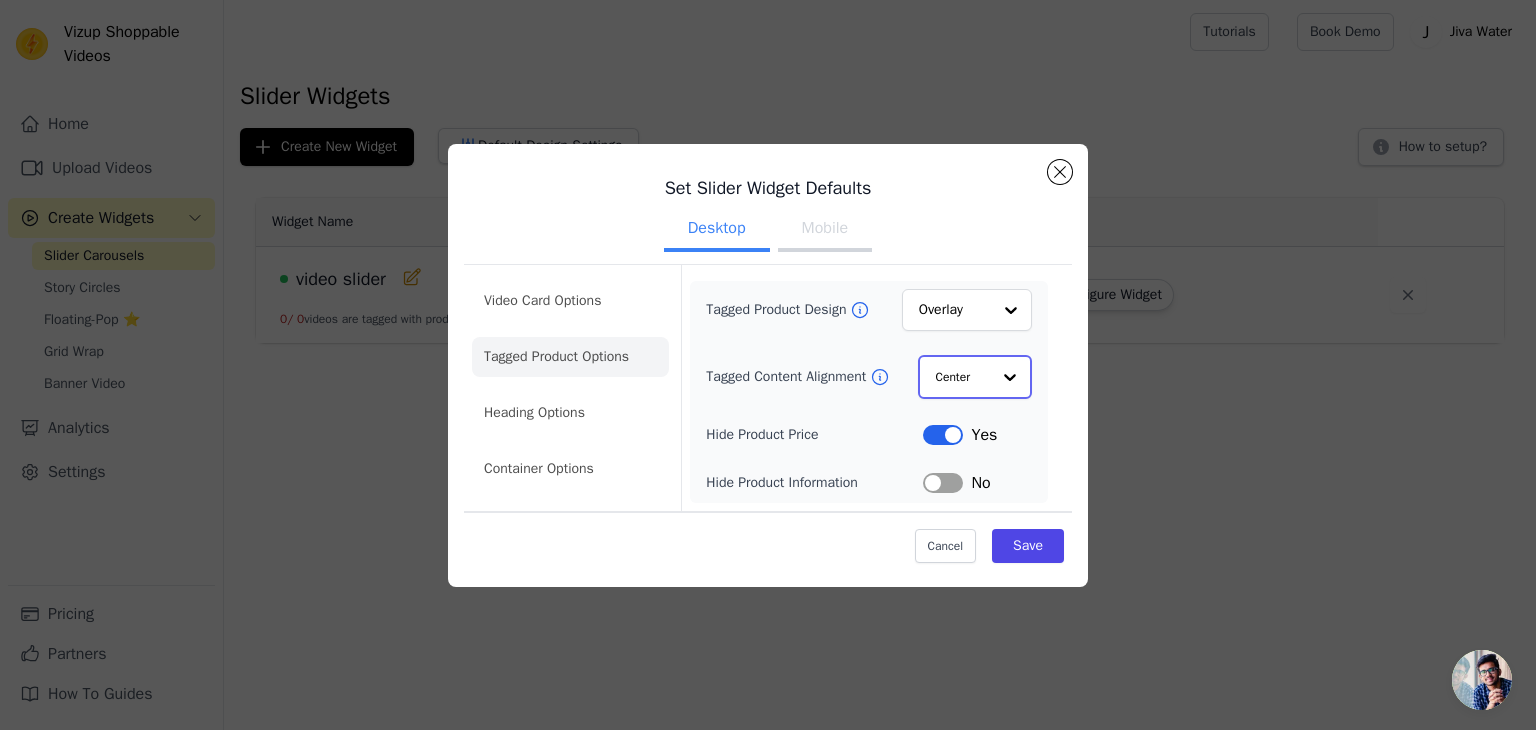 click at bounding box center (1010, 377) 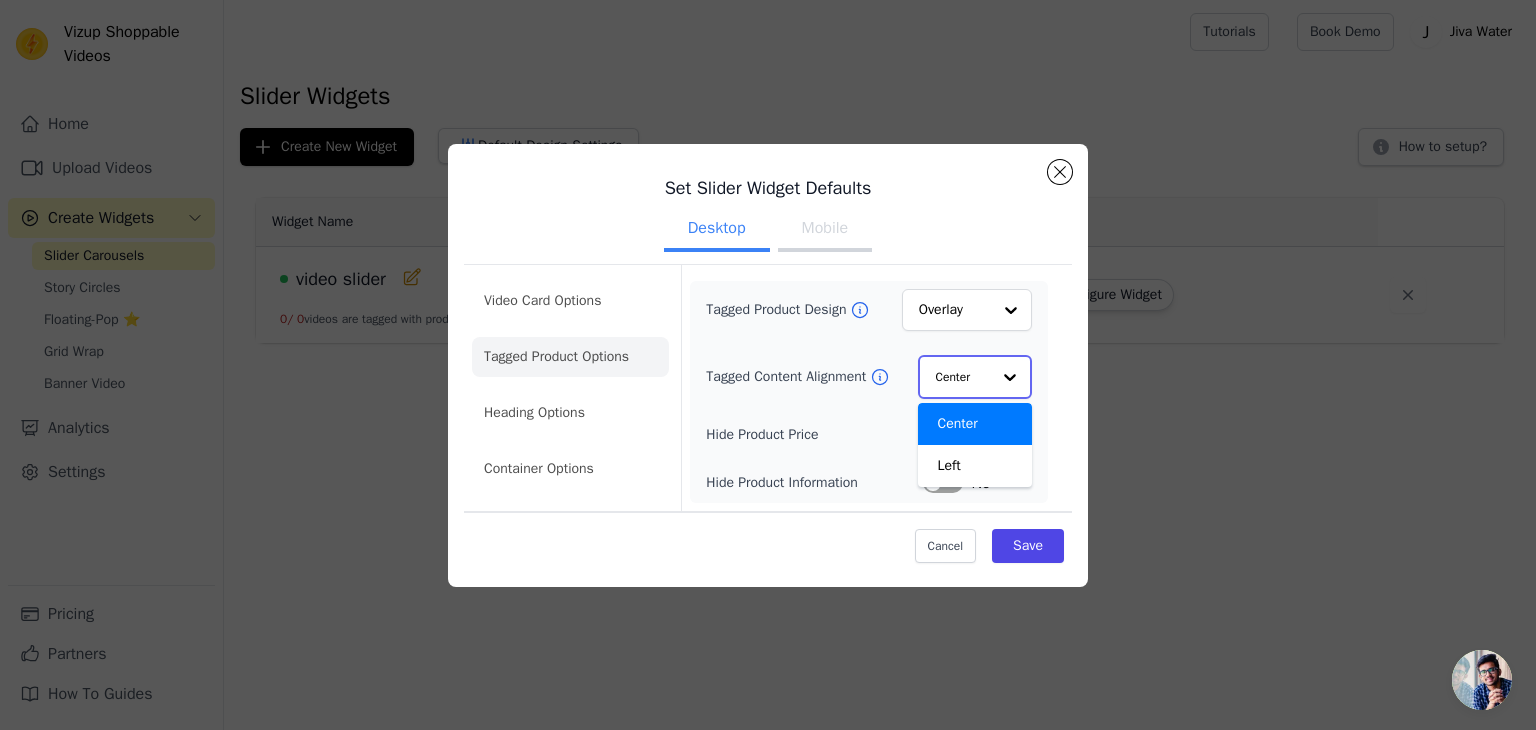 click at bounding box center [1010, 377] 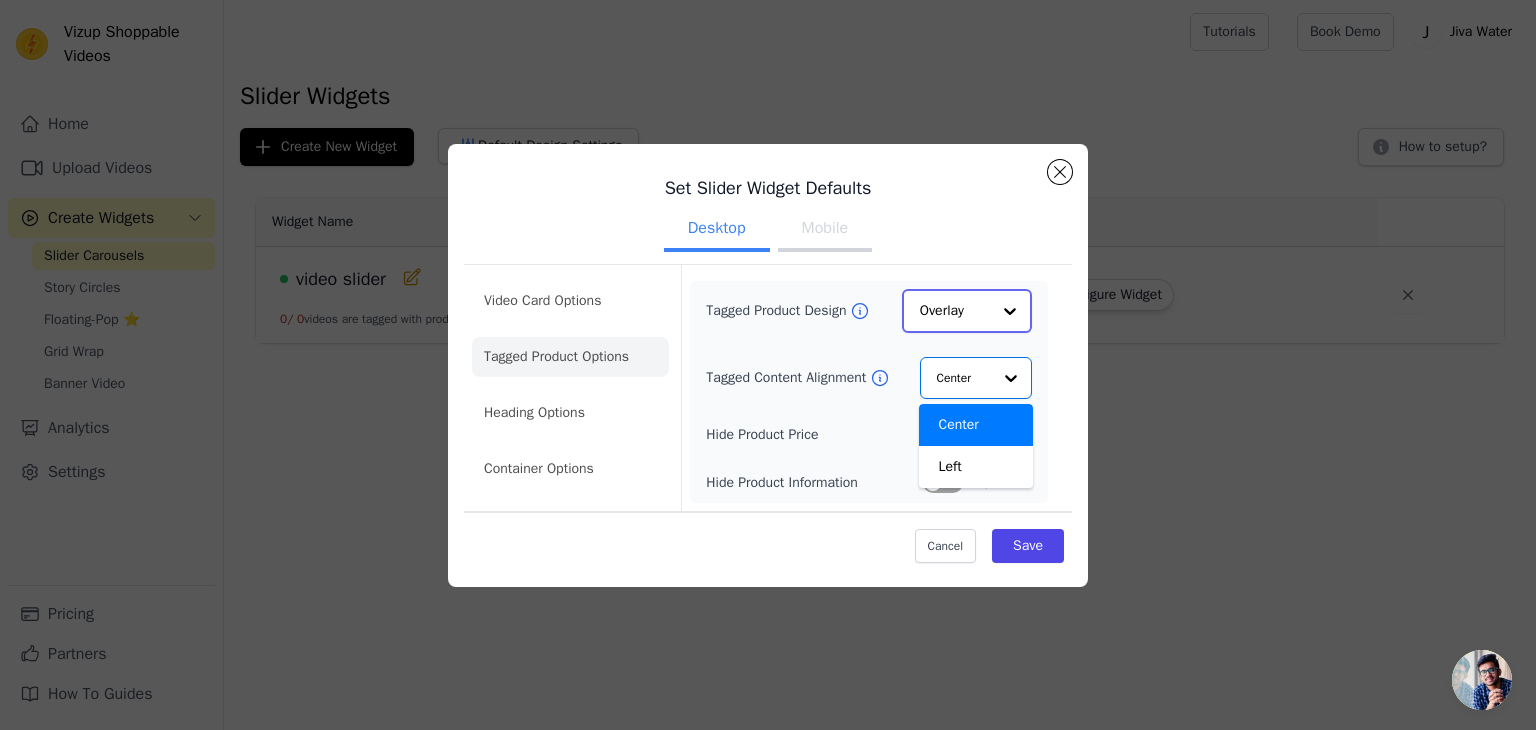 click at bounding box center (1010, 311) 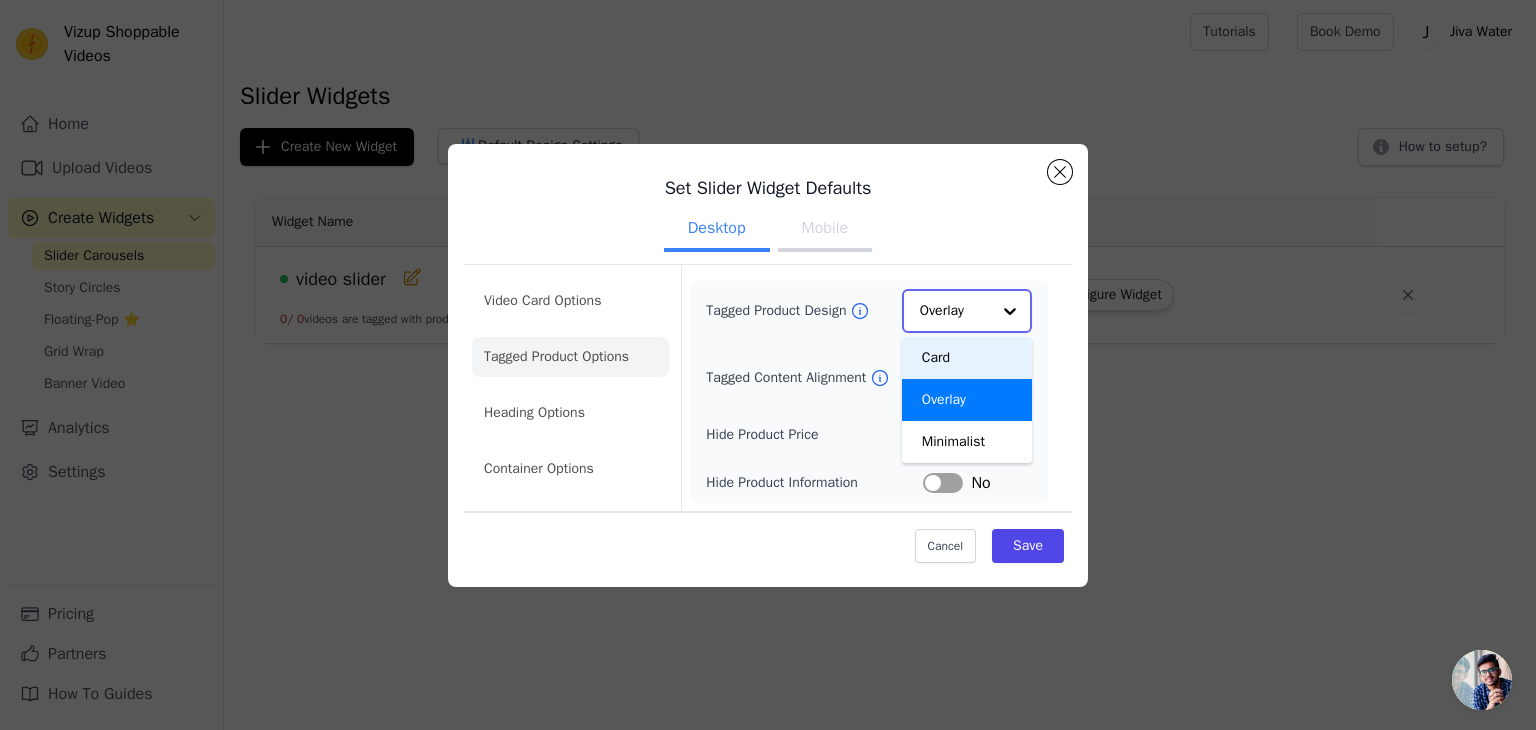 click on "Card" at bounding box center [967, 358] 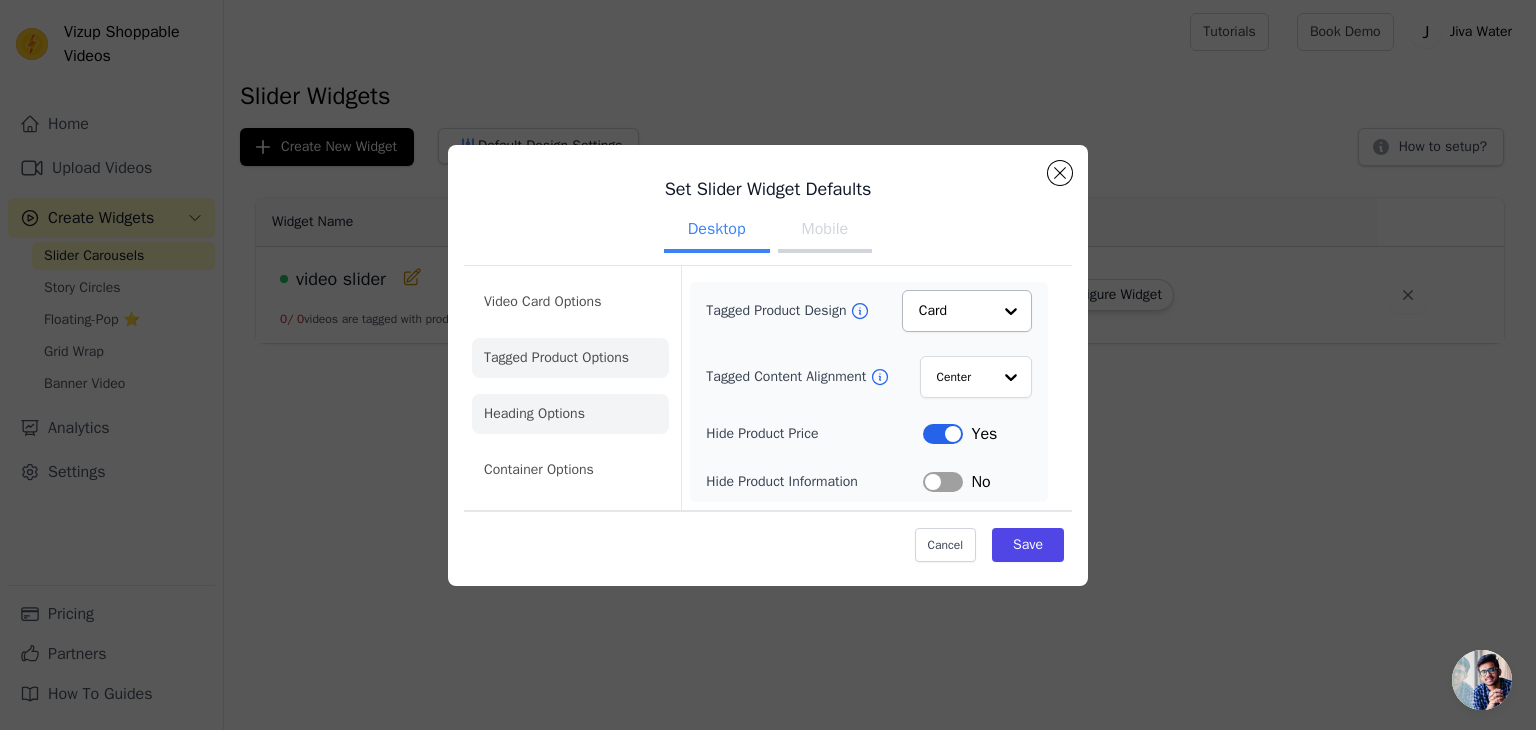 click on "Heading Options" 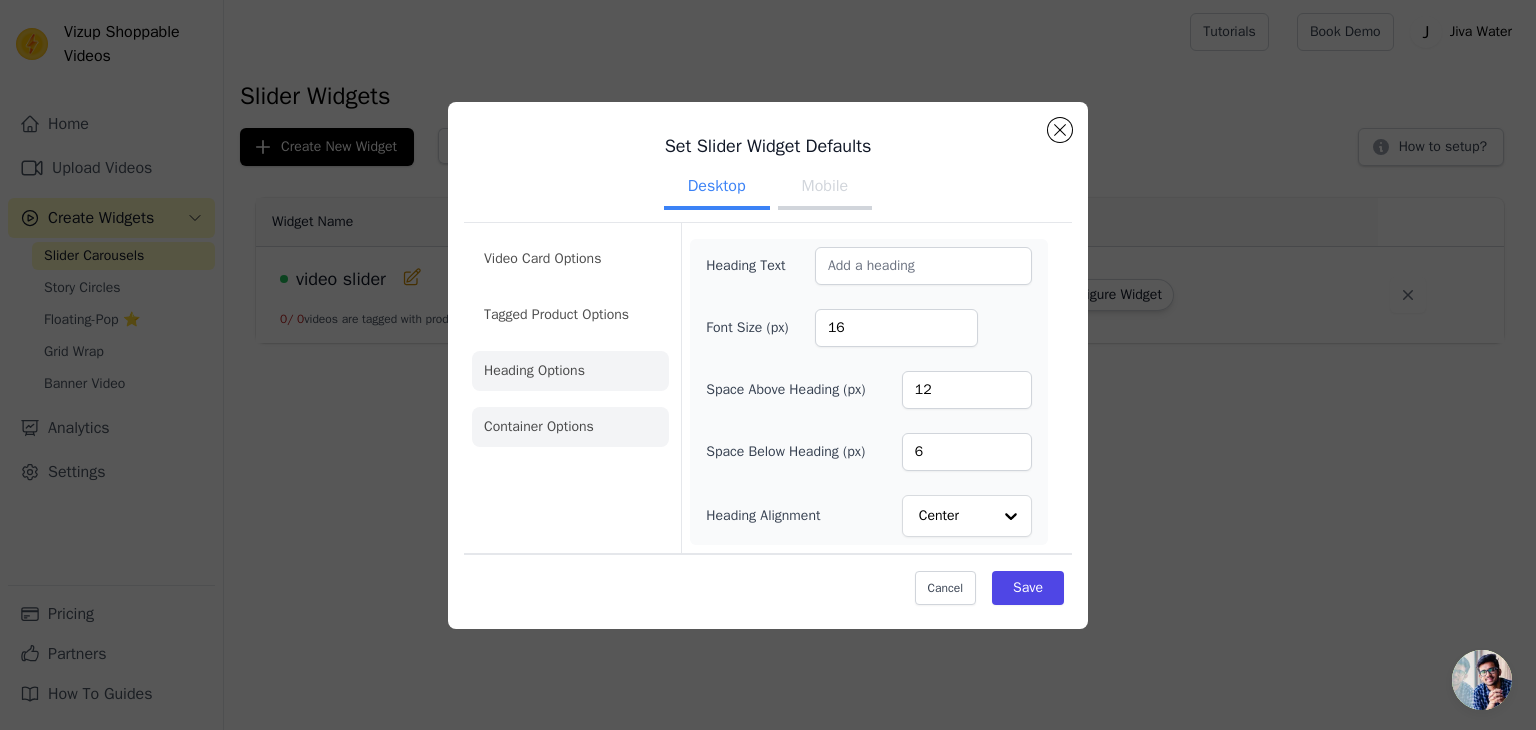 click on "Container Options" 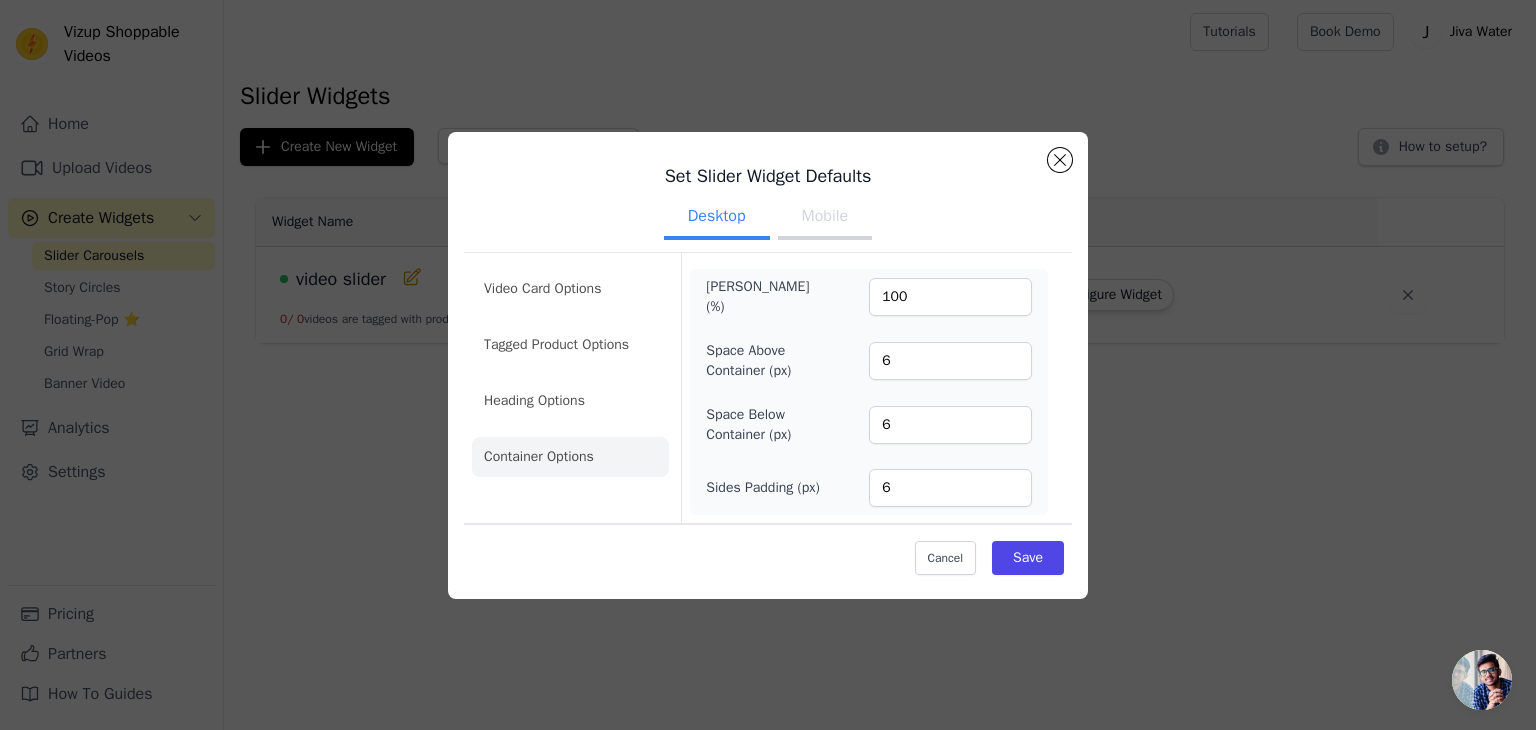 click on "Mobile" at bounding box center [825, 218] 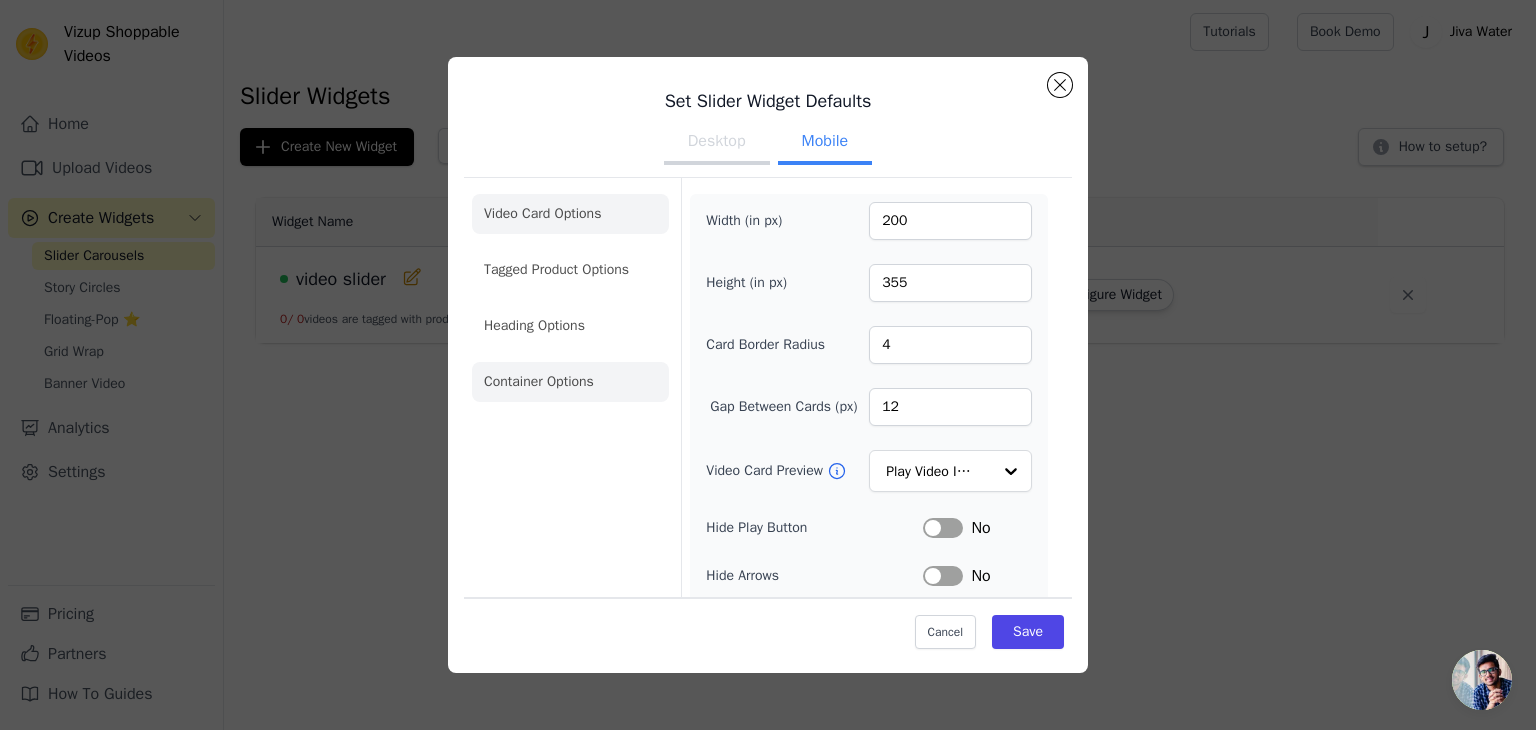 click on "Container Options" 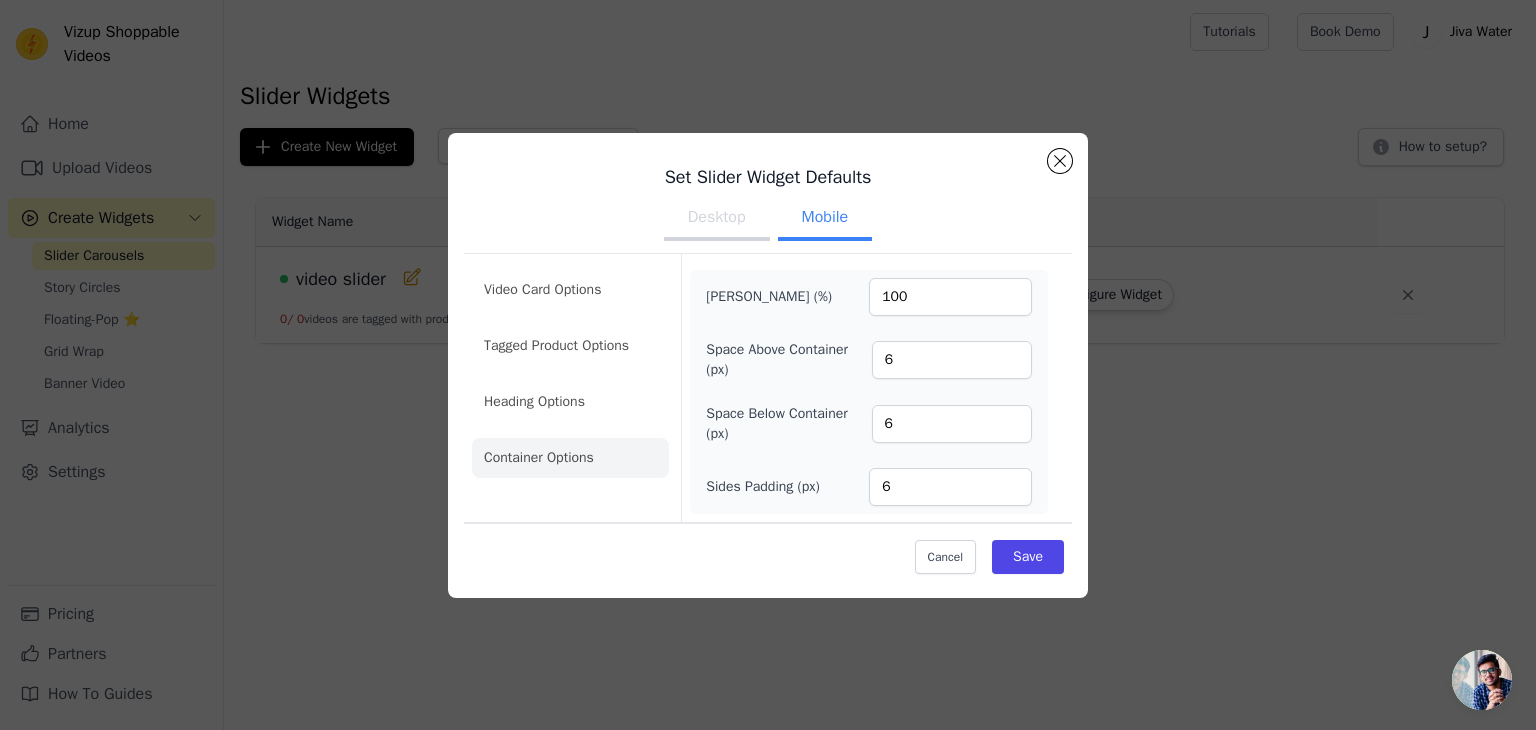 click on "Heading Options" 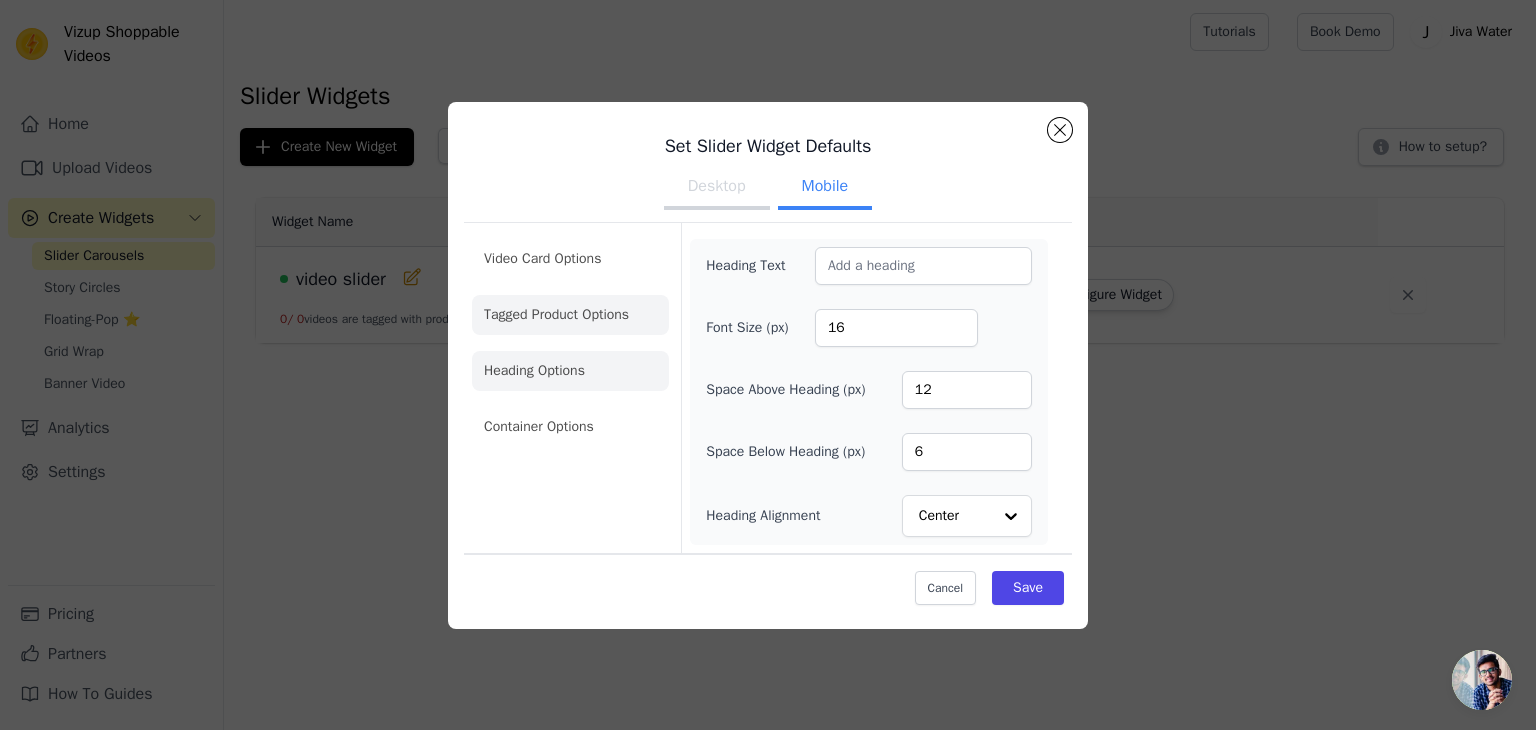 click on "Tagged Product Options" 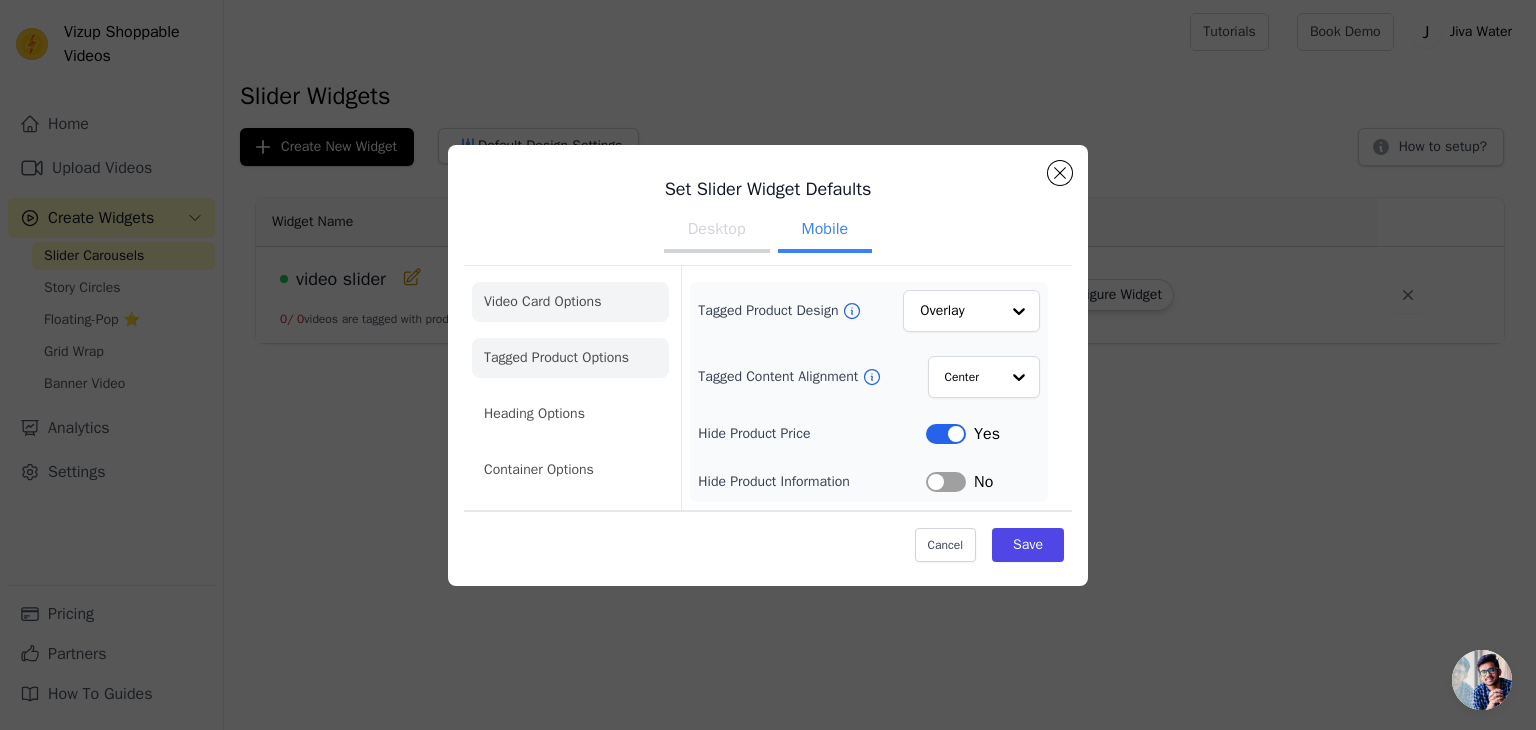 click on "Video Card Options" 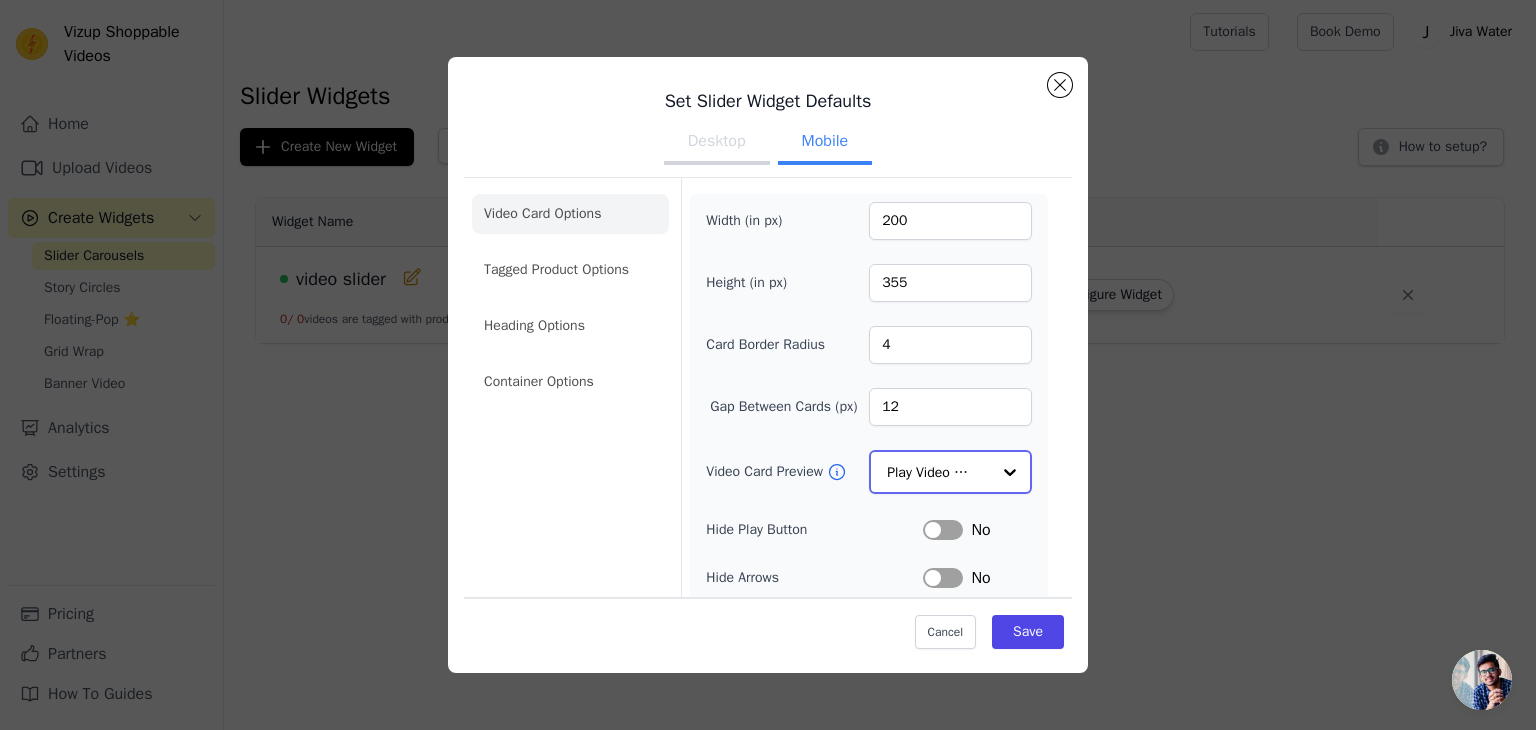 click on "Video Card Preview" 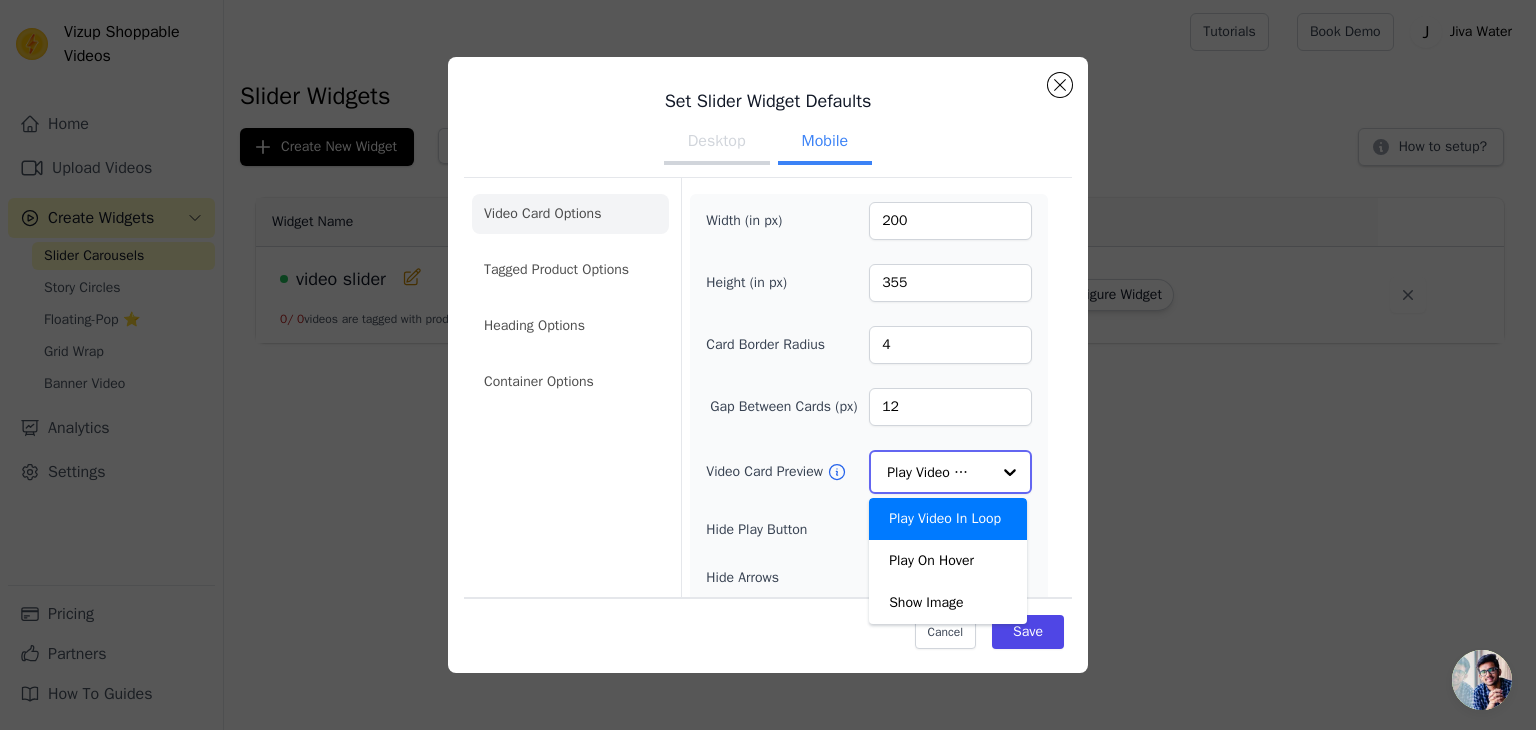 click on "Video Card Preview" 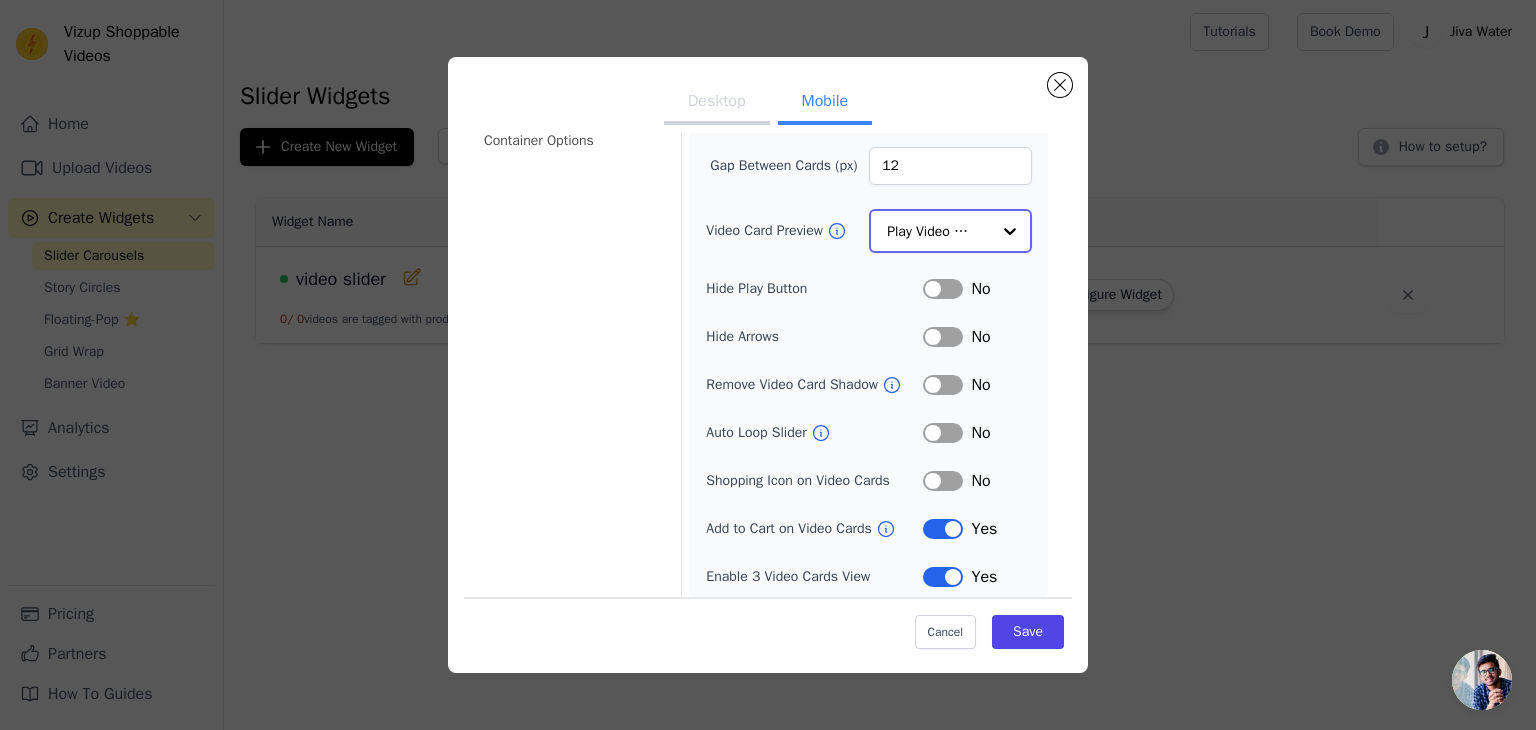 scroll, scrollTop: 245, scrollLeft: 0, axis: vertical 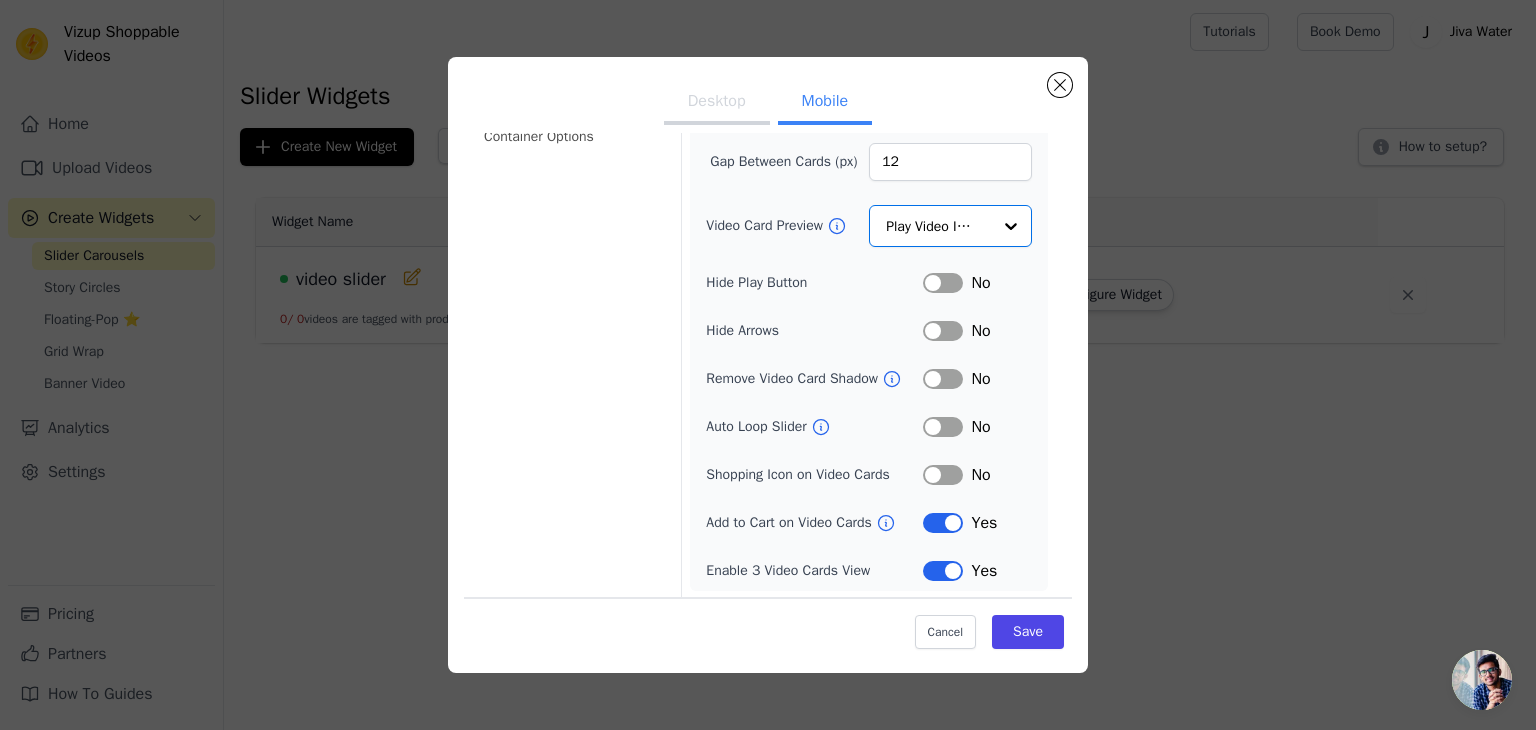 click on "Label" at bounding box center (943, 571) 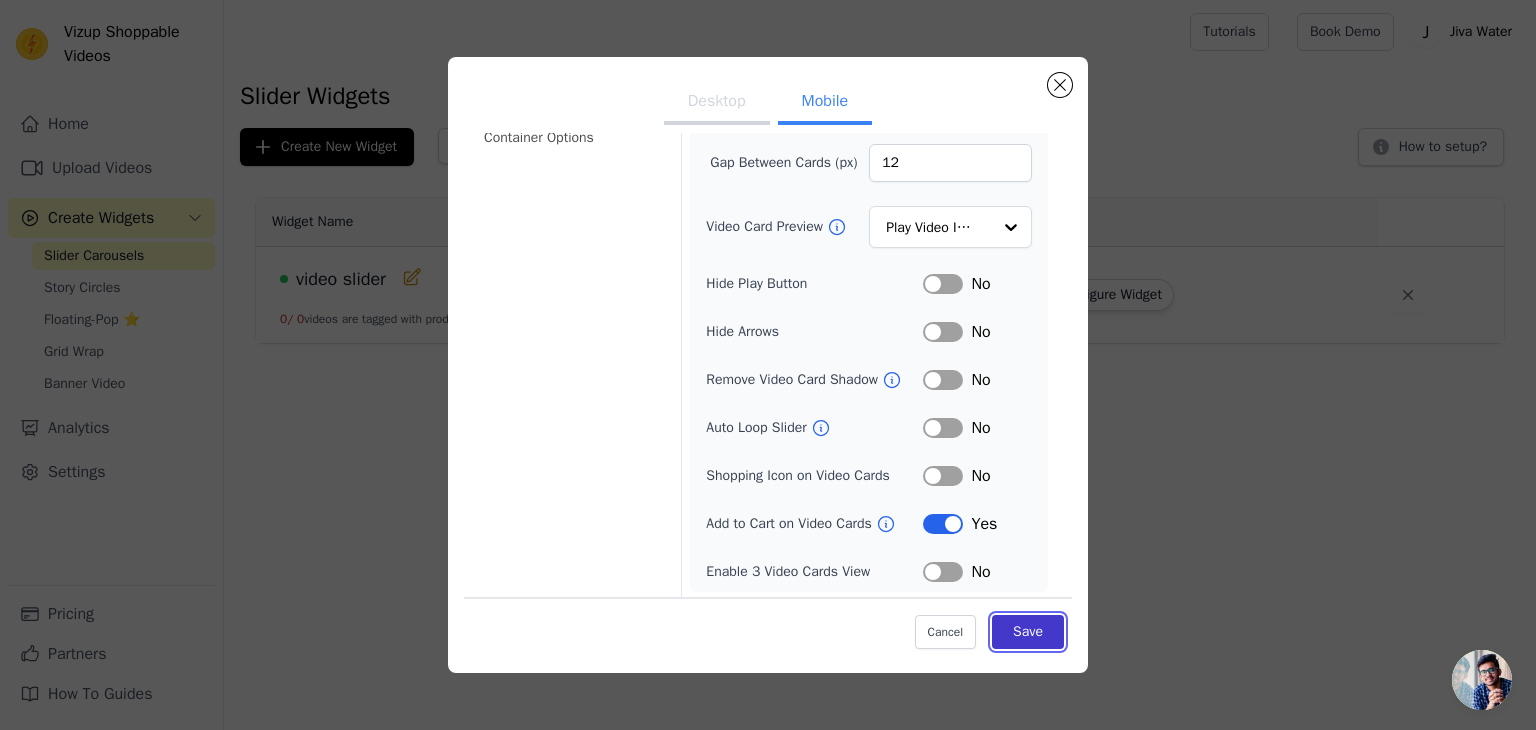 click on "Save" at bounding box center [1028, 632] 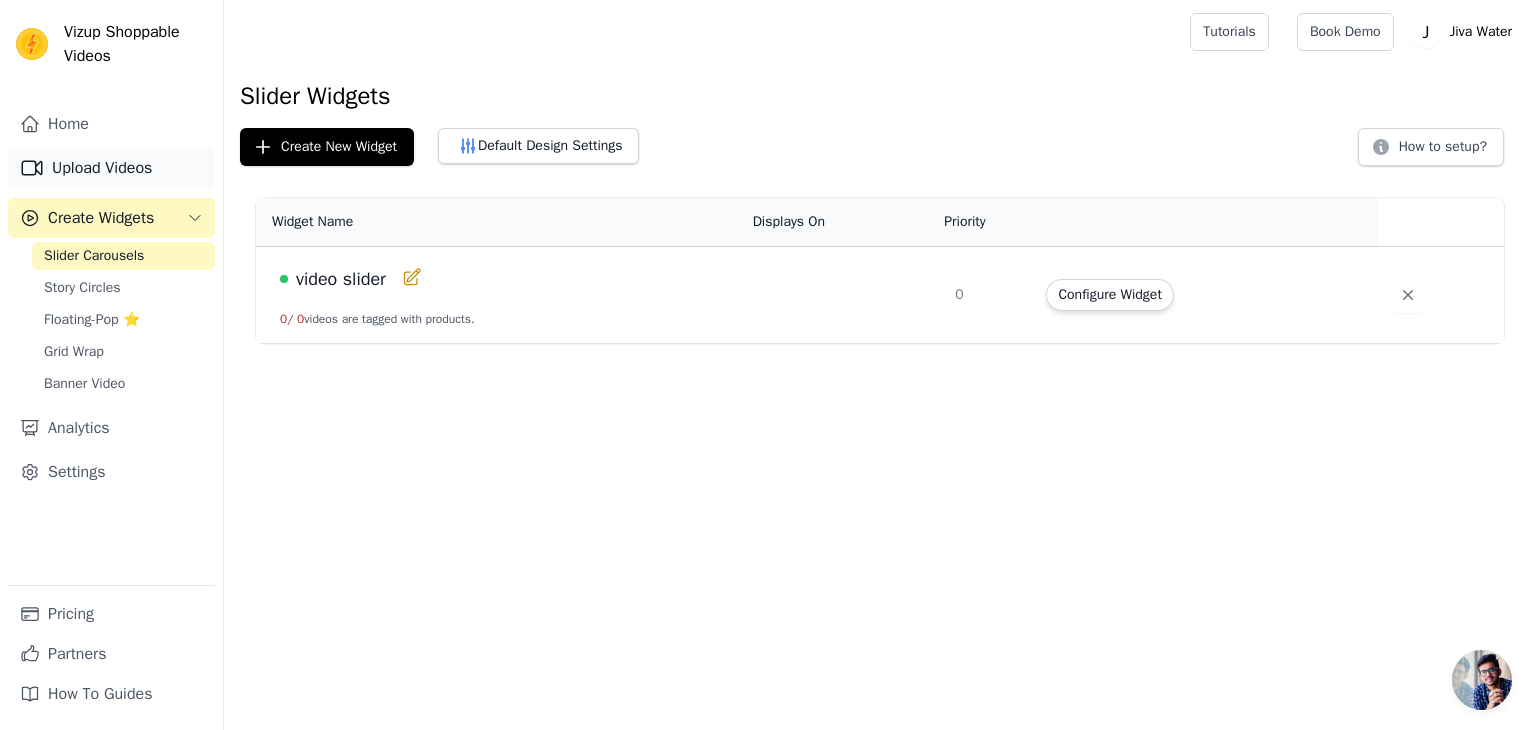 click on "Upload Videos" at bounding box center (111, 168) 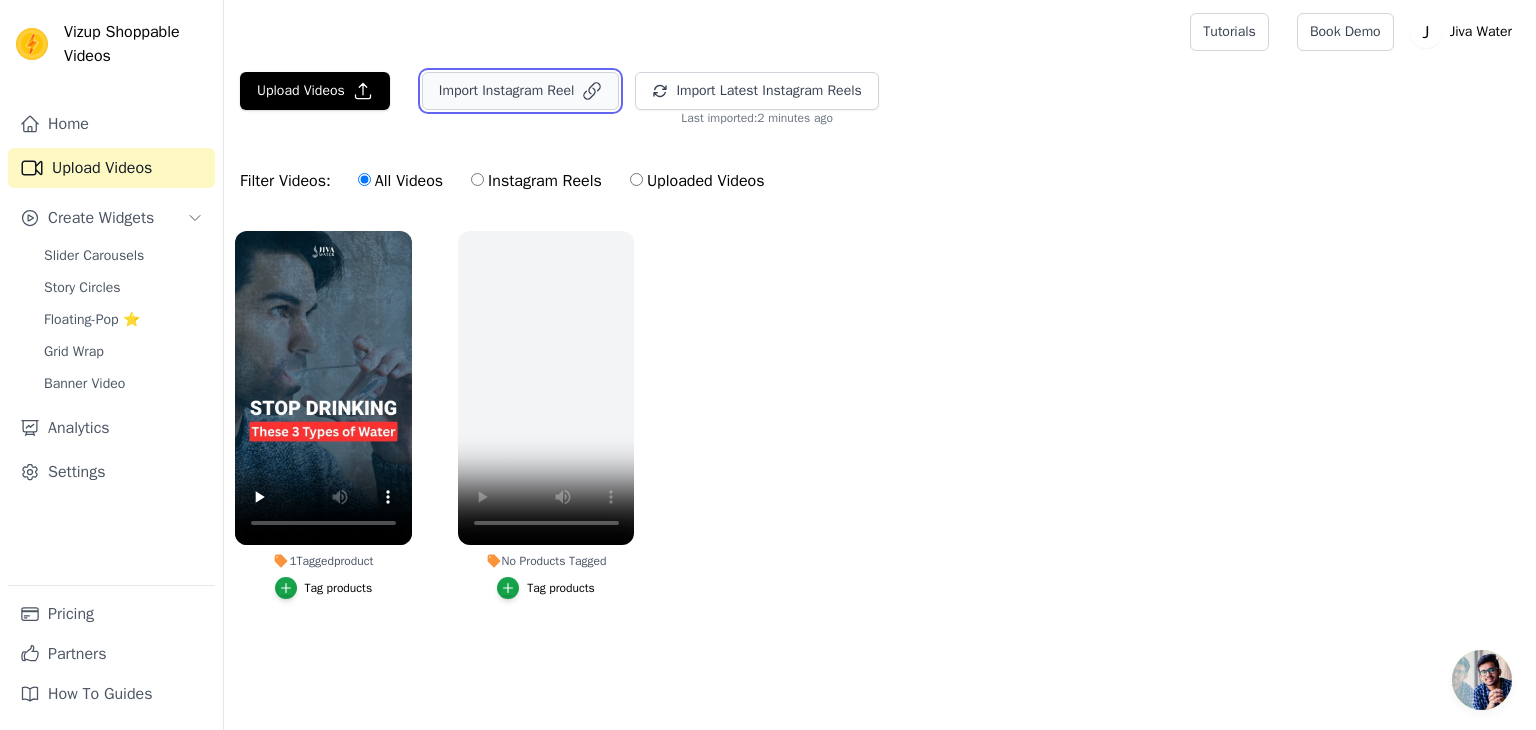 click on "Import Instagram Reel" at bounding box center (521, 91) 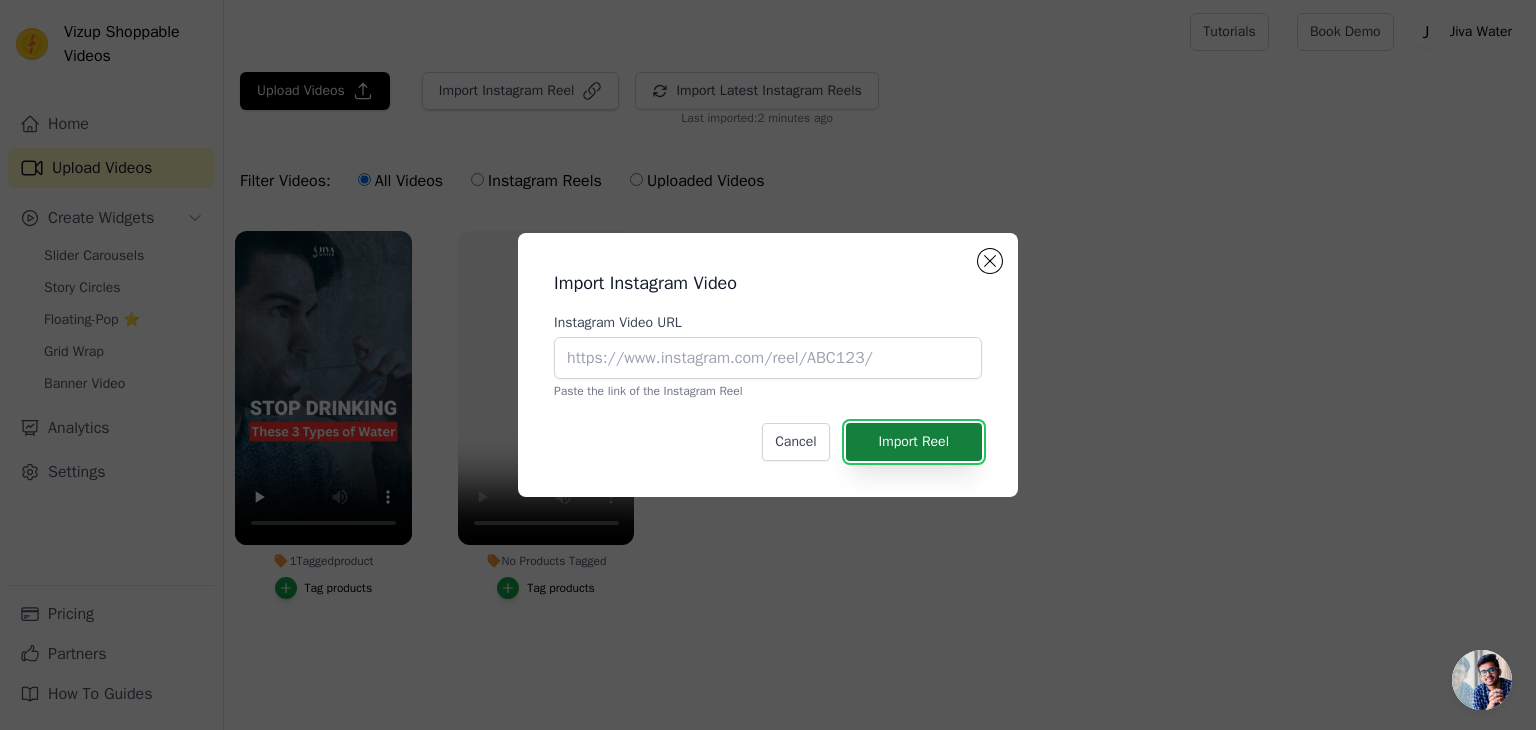 click on "Import Reel" at bounding box center (914, 442) 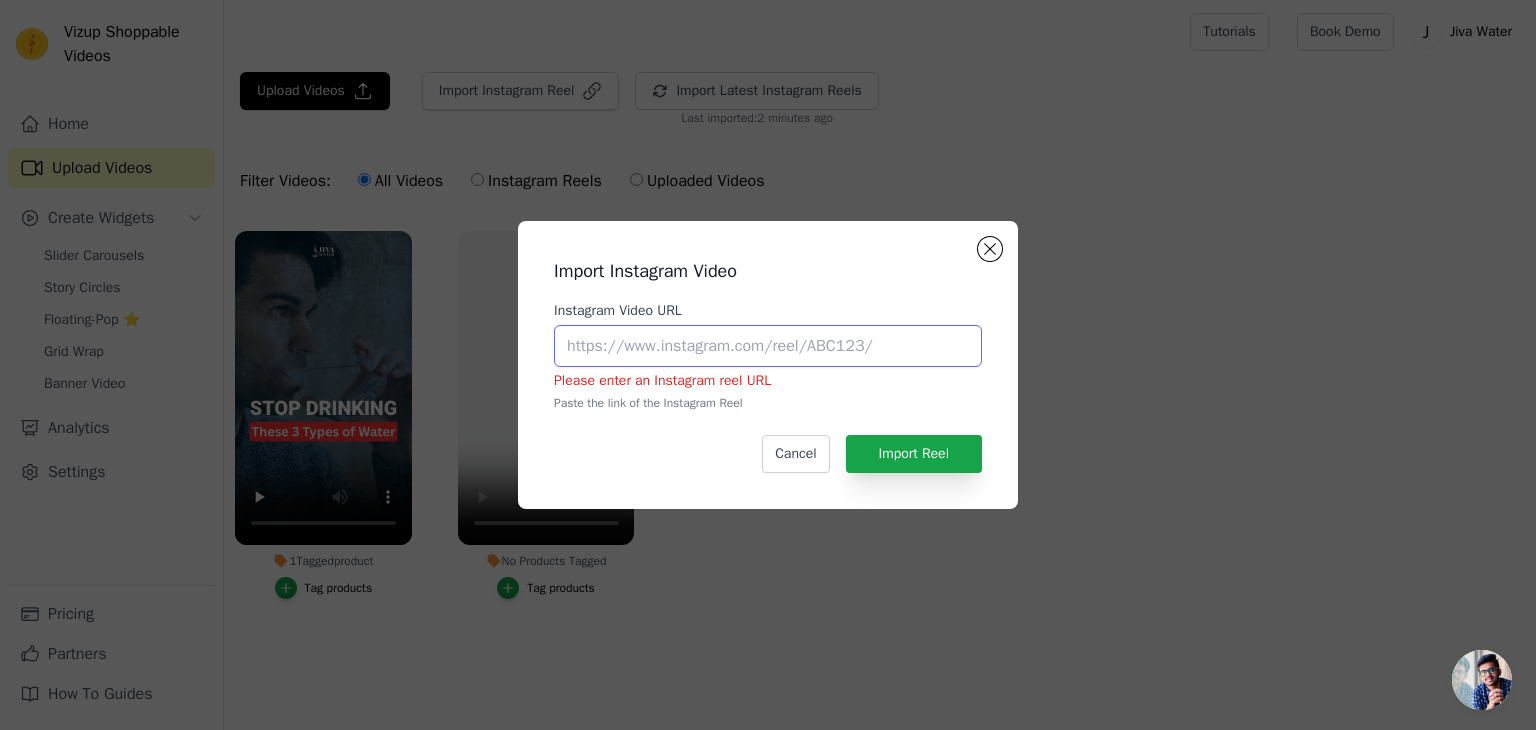 click on "Instagram Video URL" at bounding box center [768, 346] 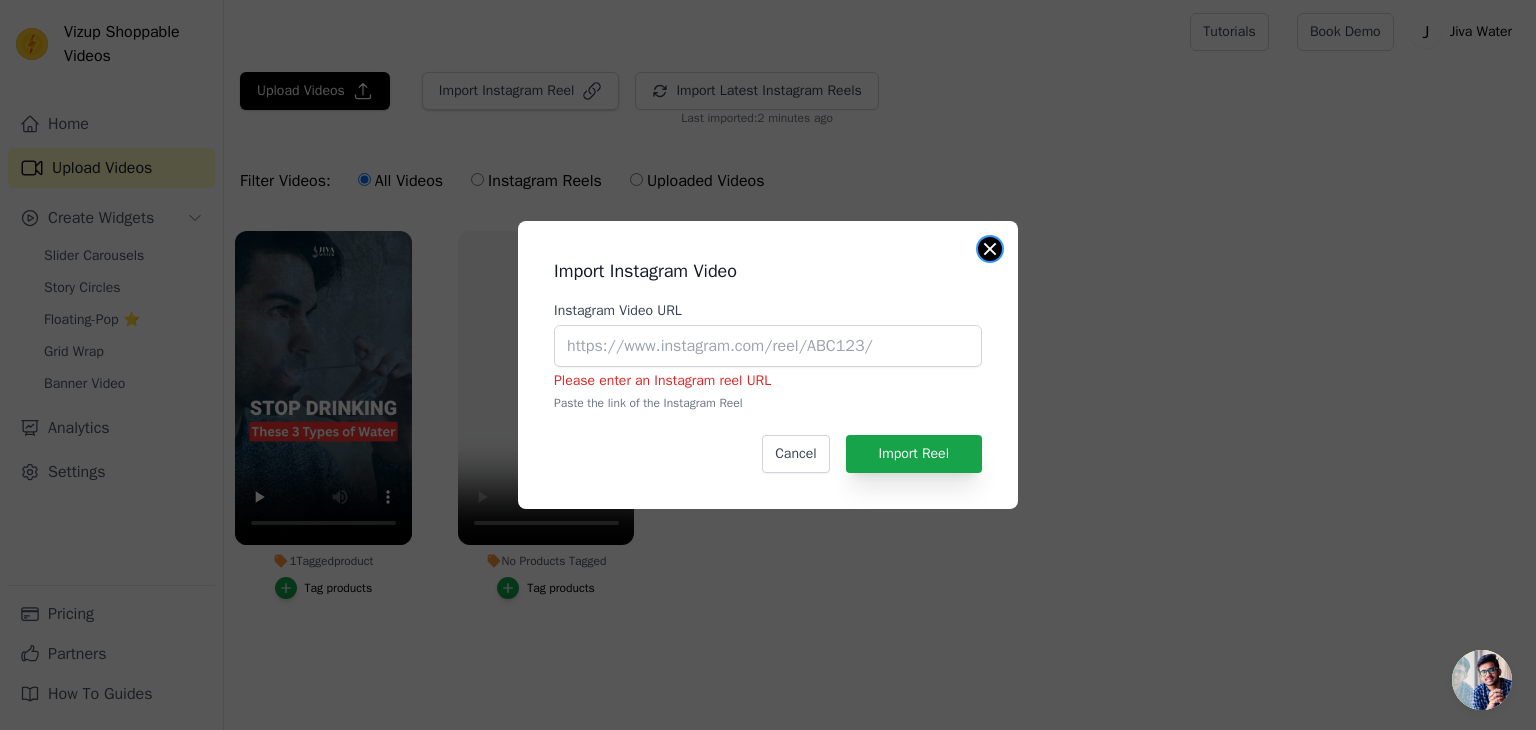 click at bounding box center (990, 249) 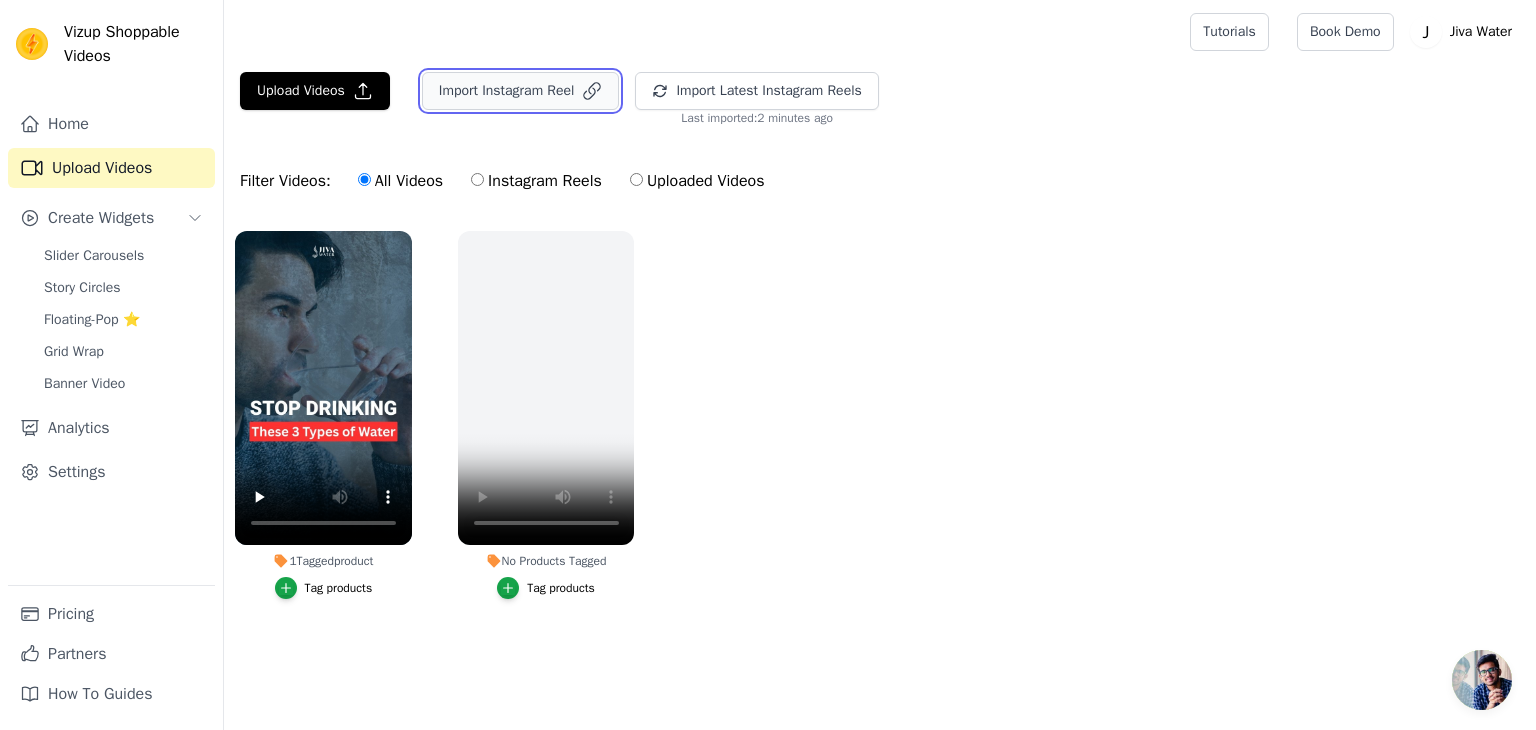 click on "Import Instagram Reel" at bounding box center (521, 91) 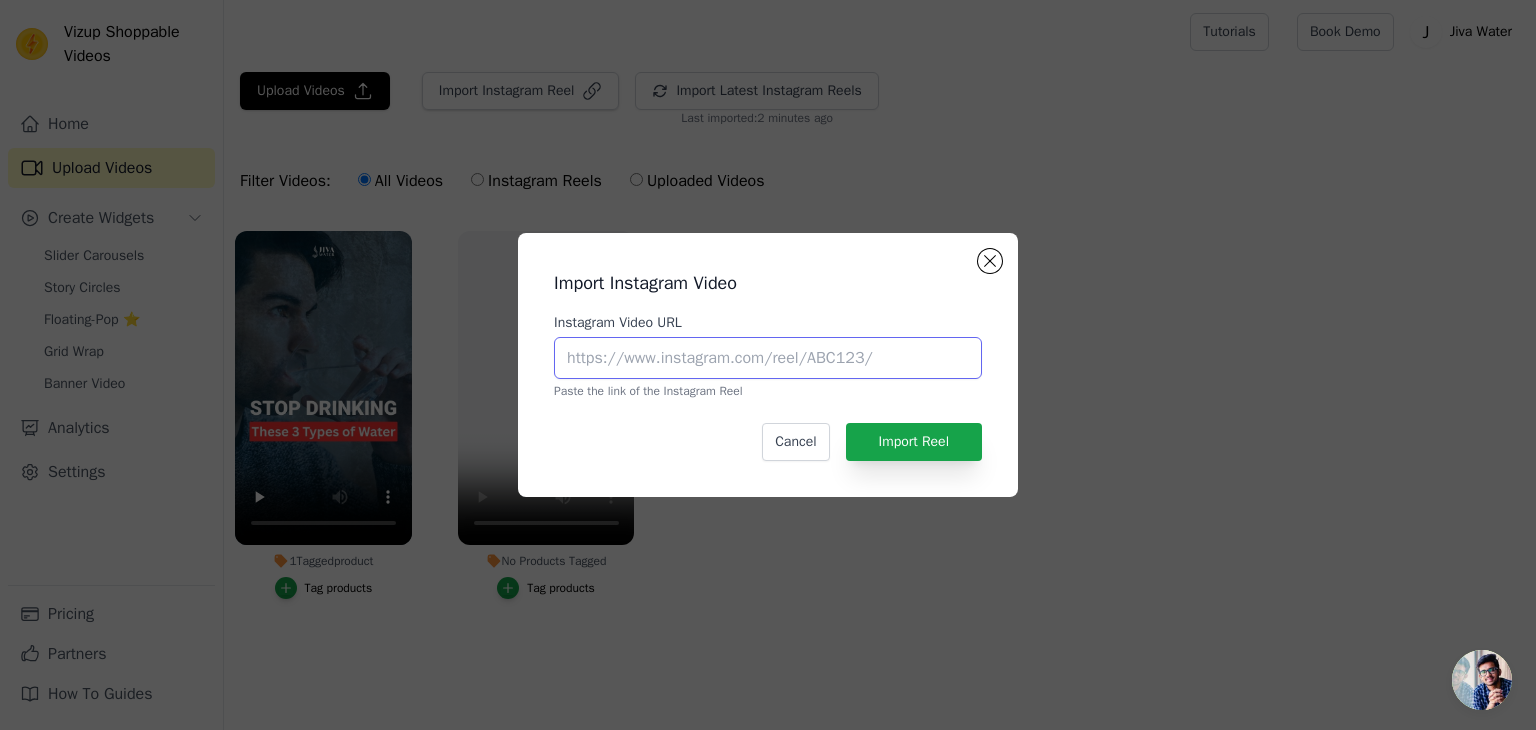 click on "Instagram Video URL" at bounding box center [768, 358] 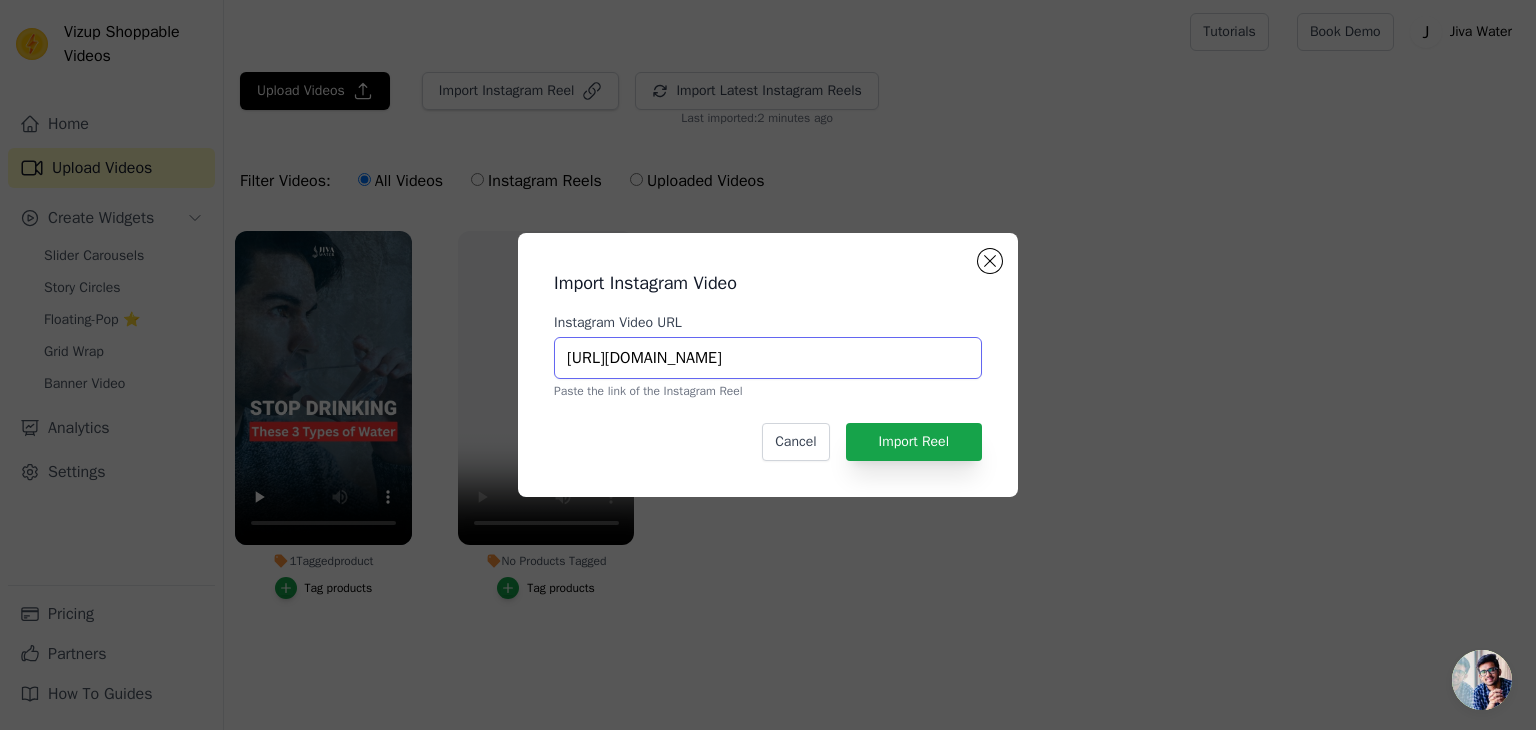scroll, scrollTop: 0, scrollLeft: 340, axis: horizontal 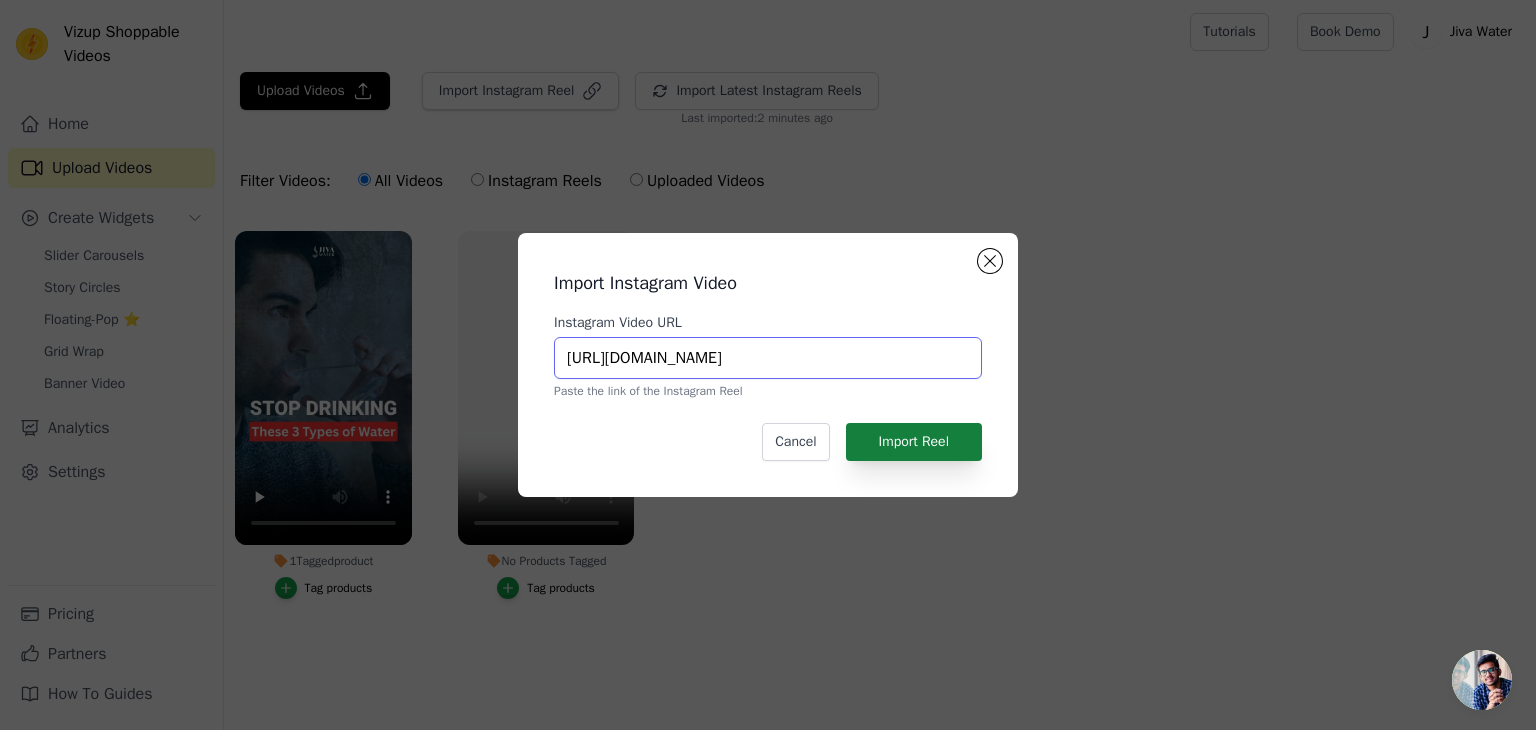 type on "https://www.instagram.com/p/DLxa1saSw9u/?utm_source=ig_web_copy_link&igsh=MzRlODBiNWFlZA==" 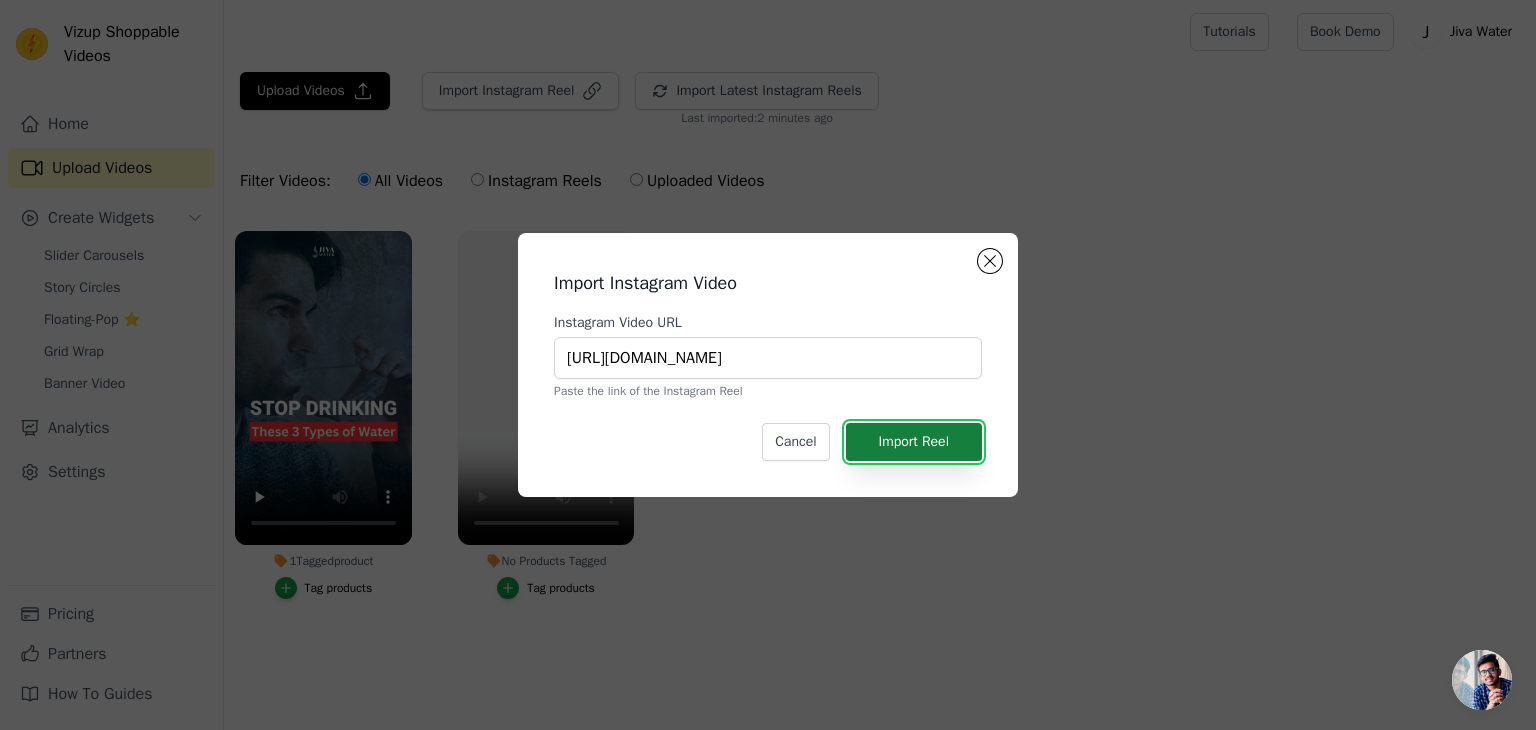 scroll, scrollTop: 0, scrollLeft: 0, axis: both 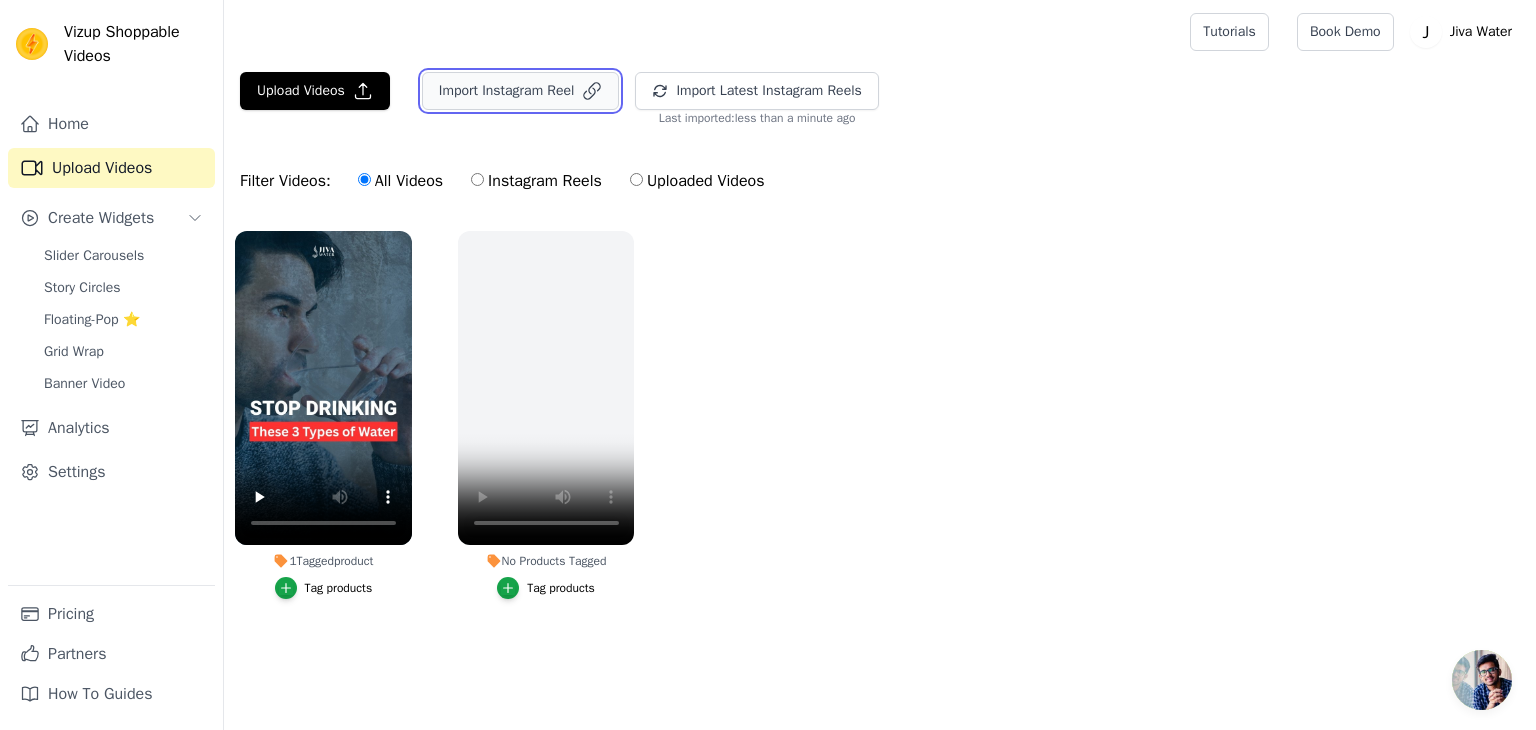 click on "Import Instagram Reel" at bounding box center (521, 91) 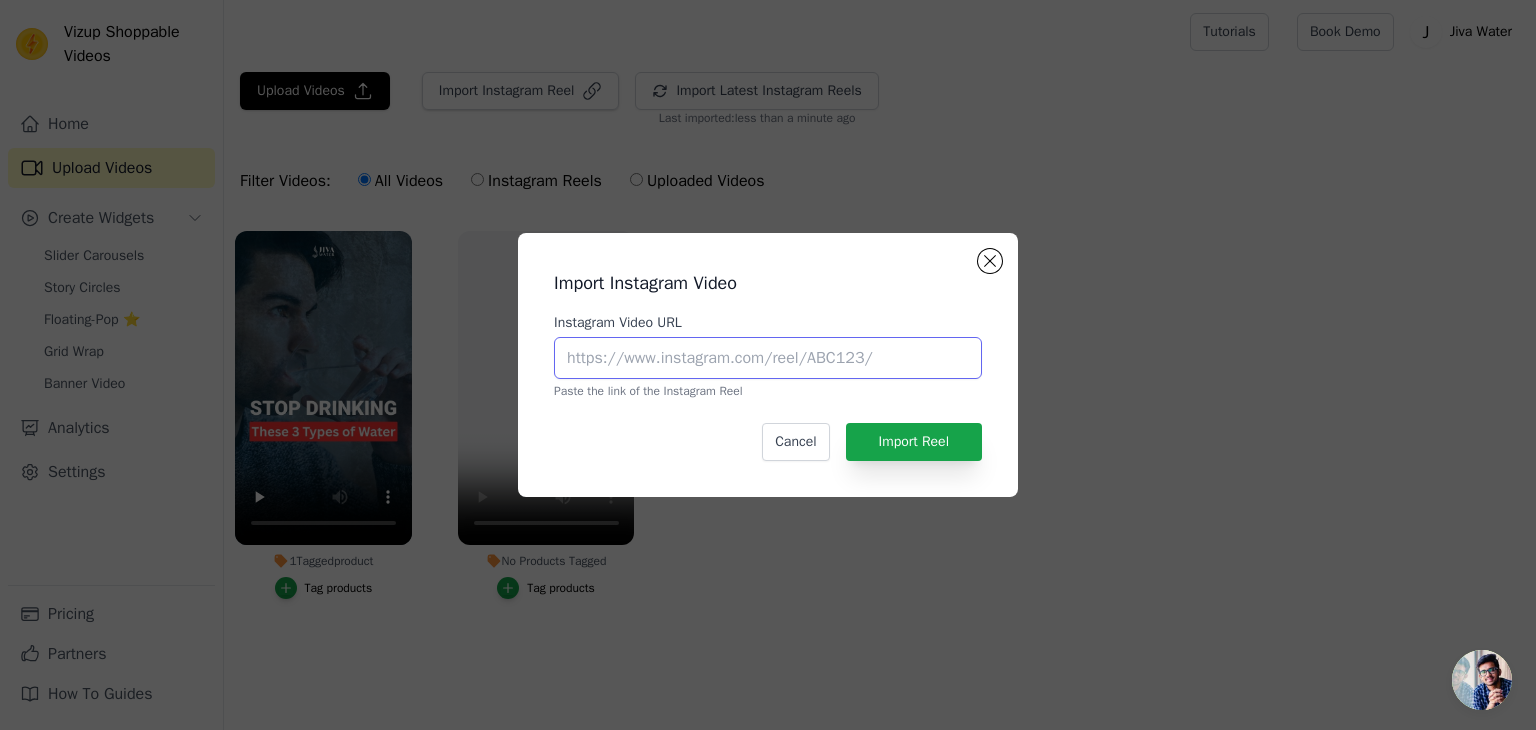 click on "Instagram Video URL" at bounding box center (768, 358) 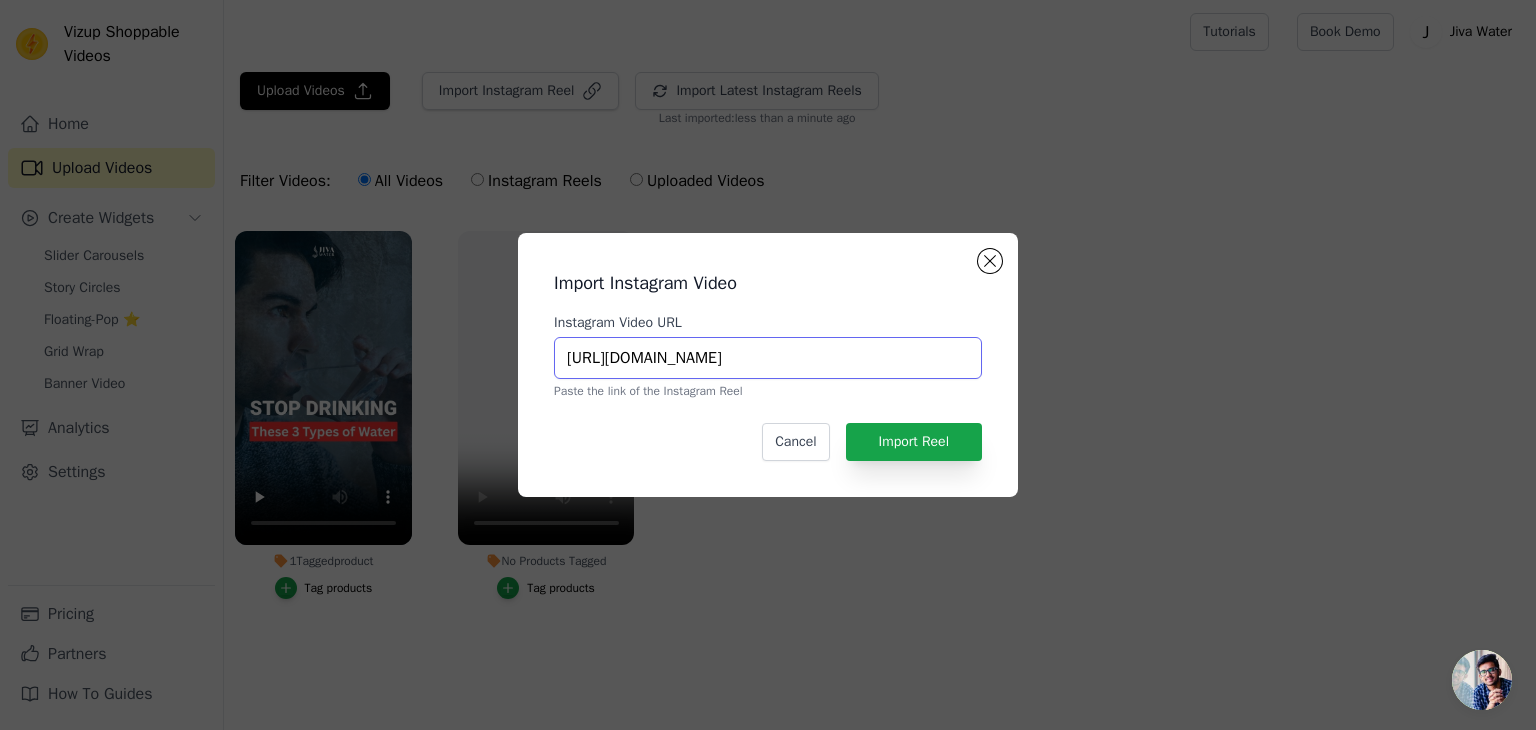 scroll, scrollTop: 0, scrollLeft: 361, axis: horizontal 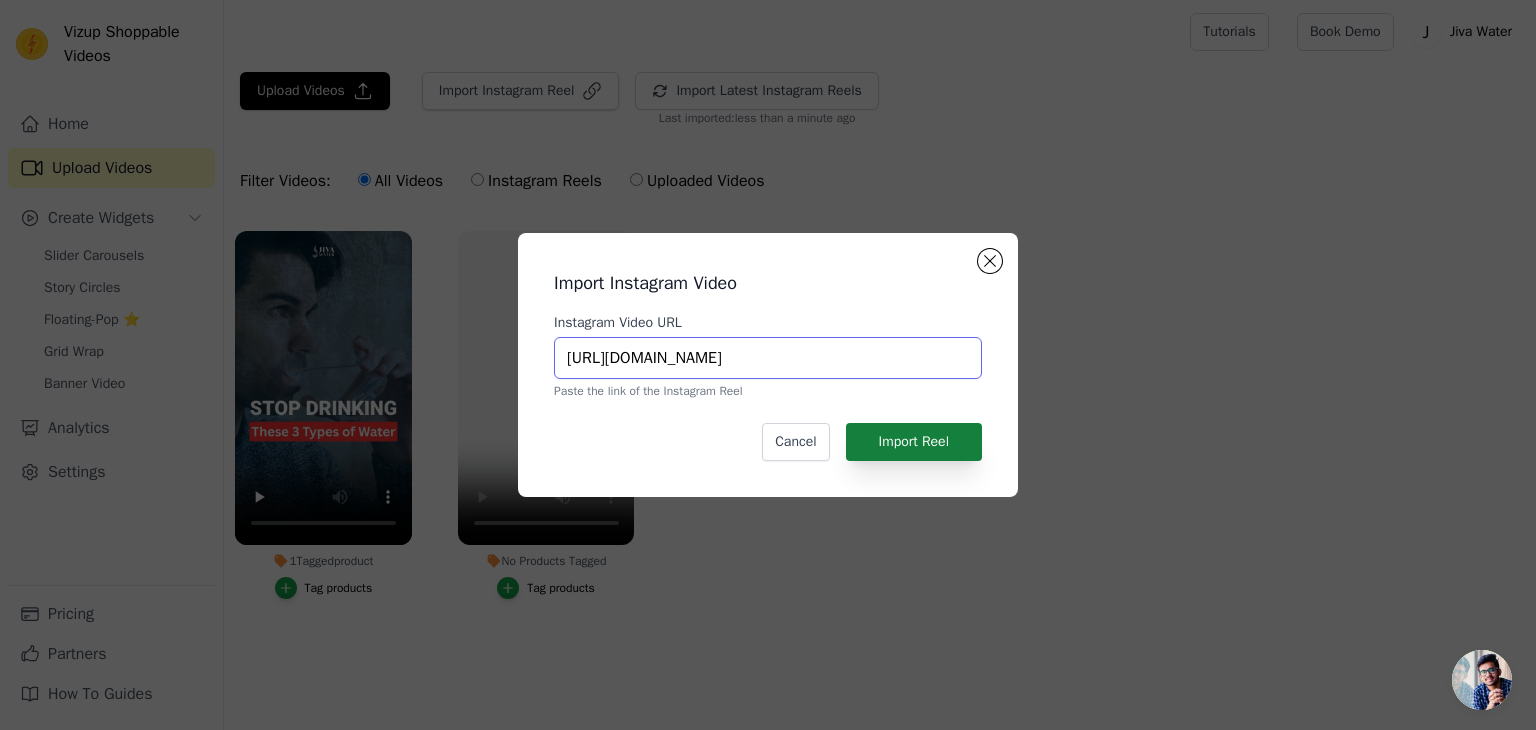 type on "https://www.instagram.com/reel/DLmy_BdypTu/?utm_source=ig_web_copy_link&igsh=MzRlODBiNWFlZA==" 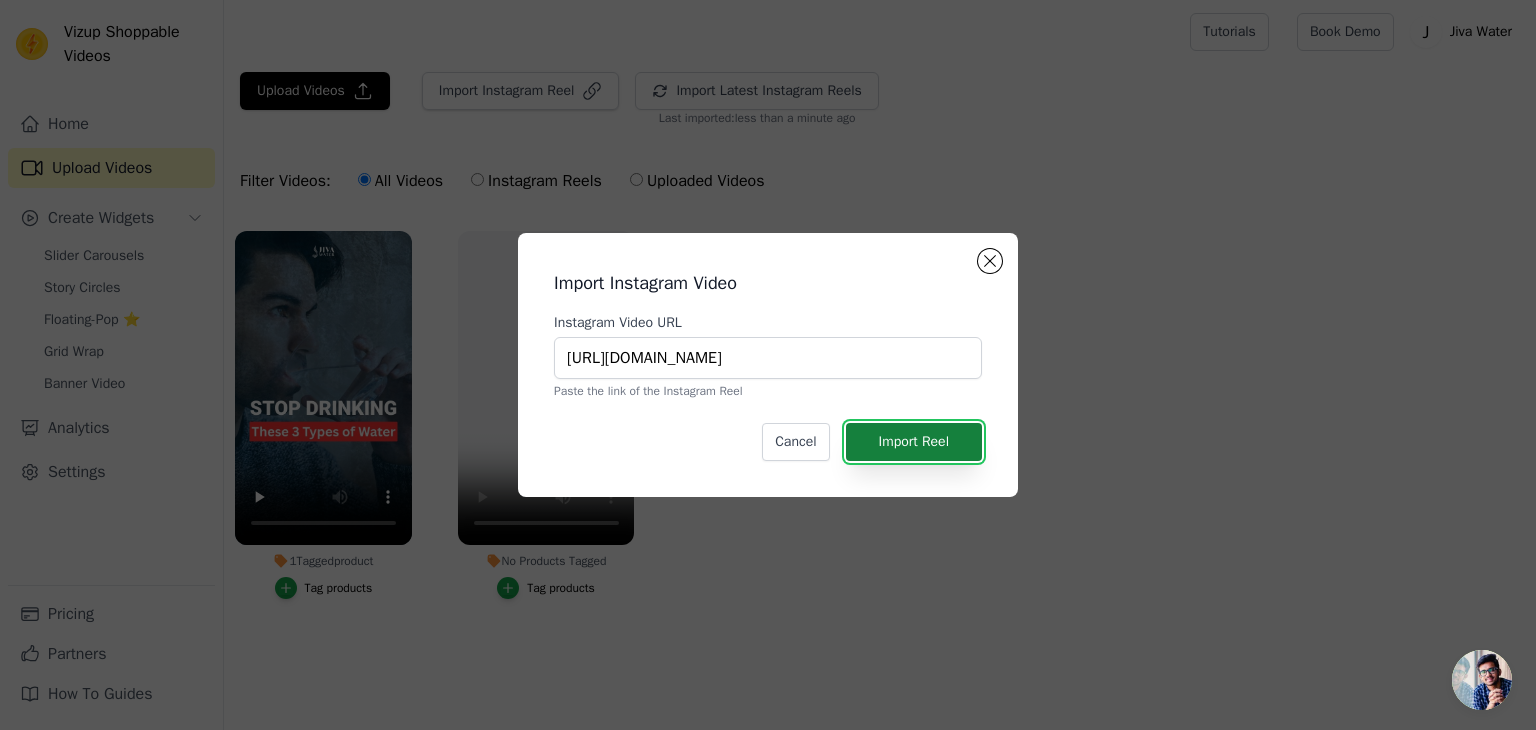 scroll, scrollTop: 0, scrollLeft: 0, axis: both 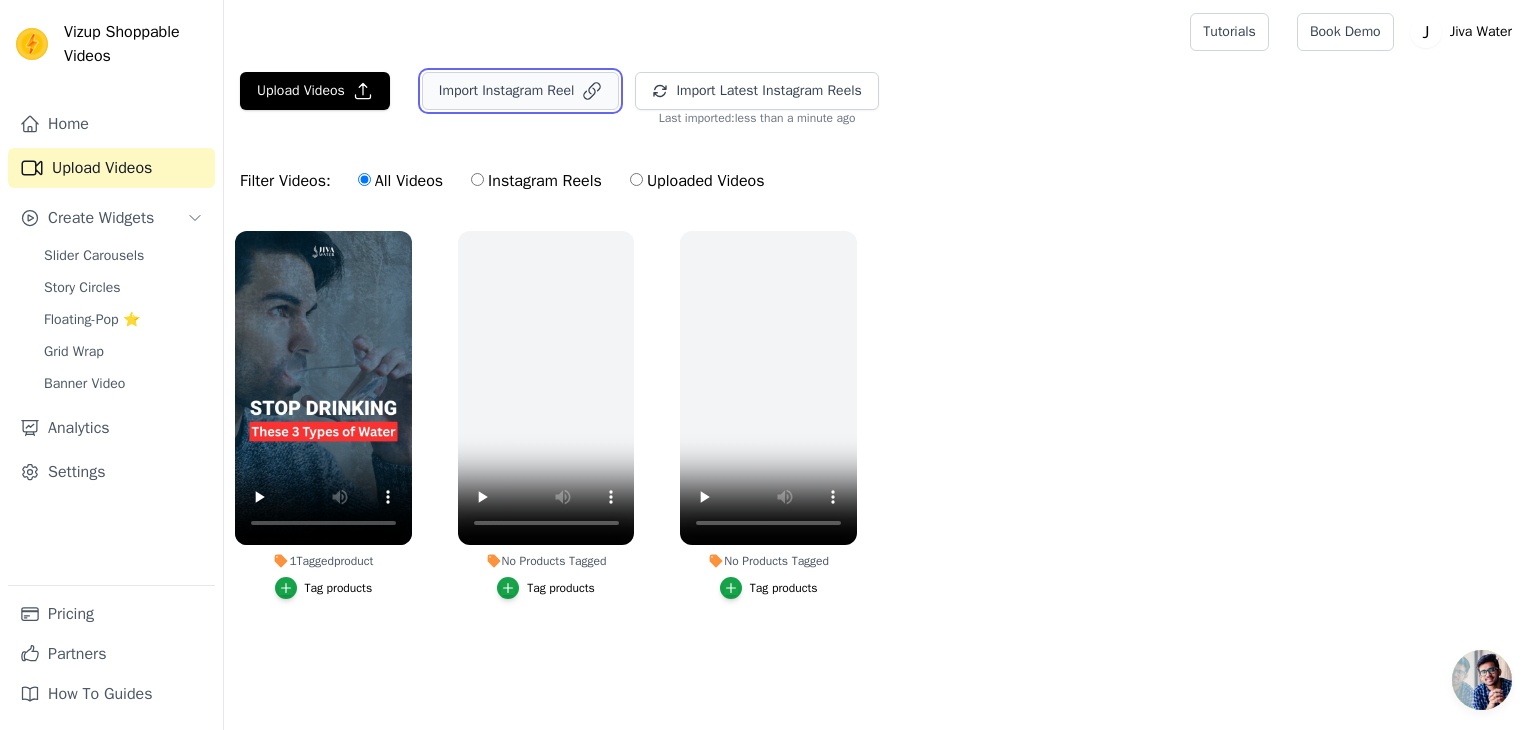 click on "Import Instagram Reel" at bounding box center (521, 91) 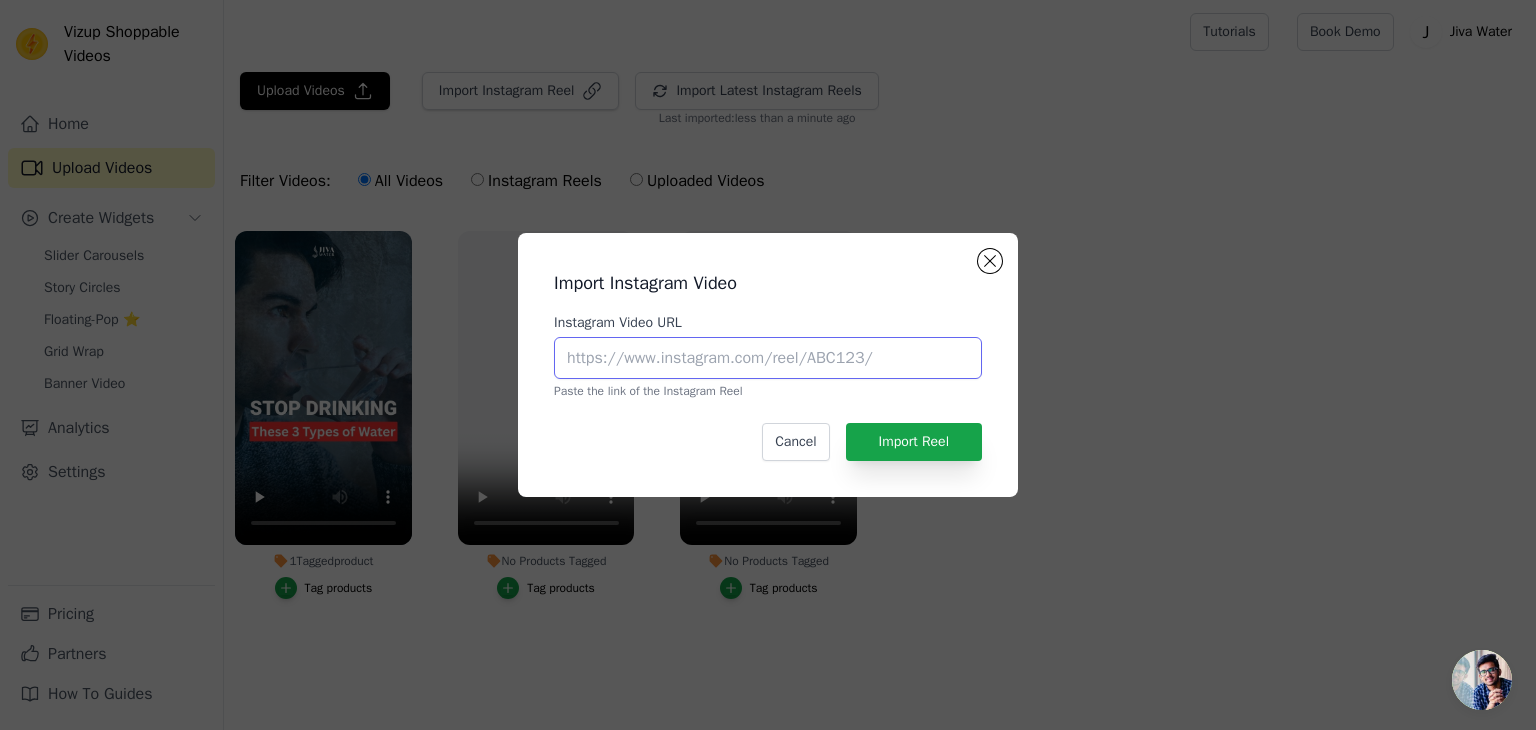 click on "Instagram Video URL" at bounding box center [768, 358] 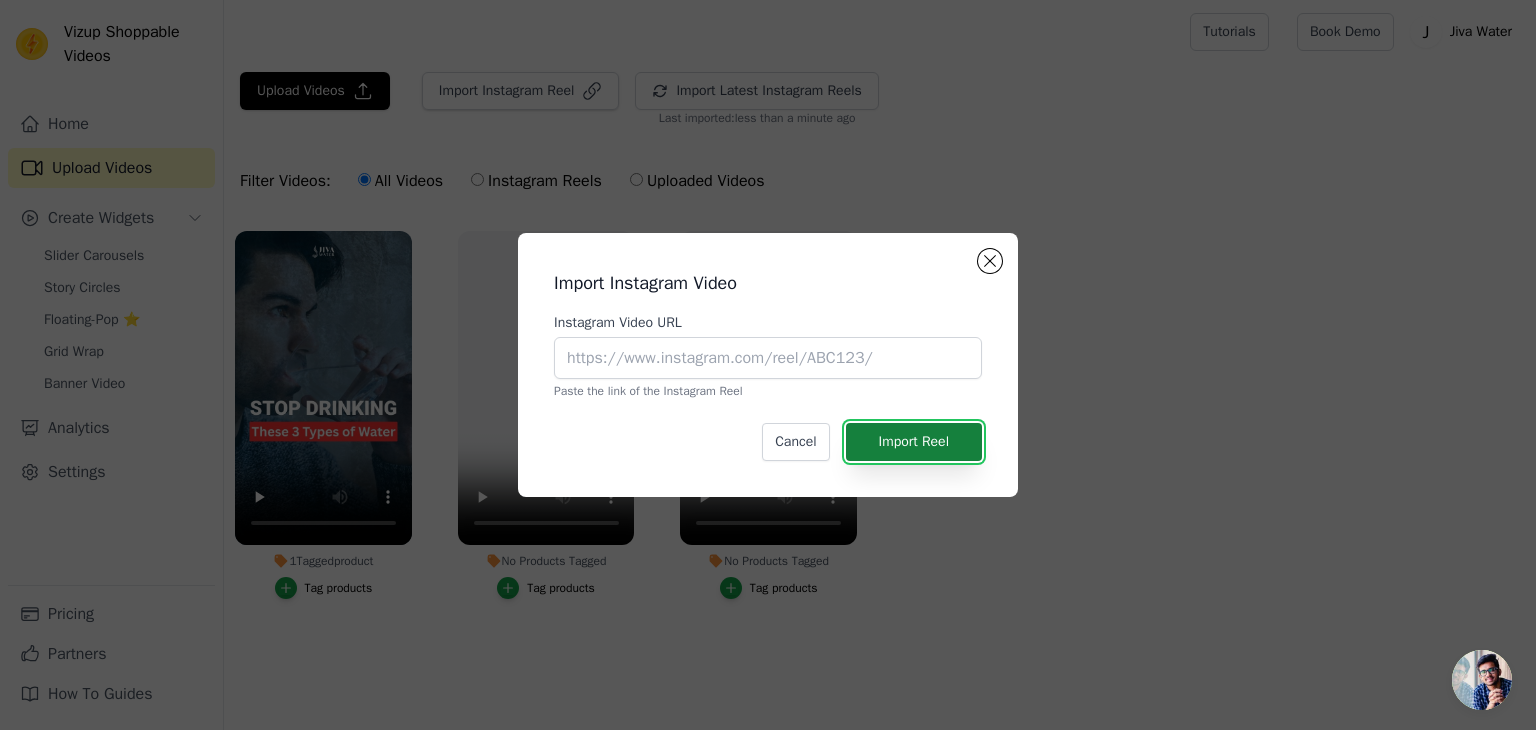 click on "Import Reel" at bounding box center [914, 442] 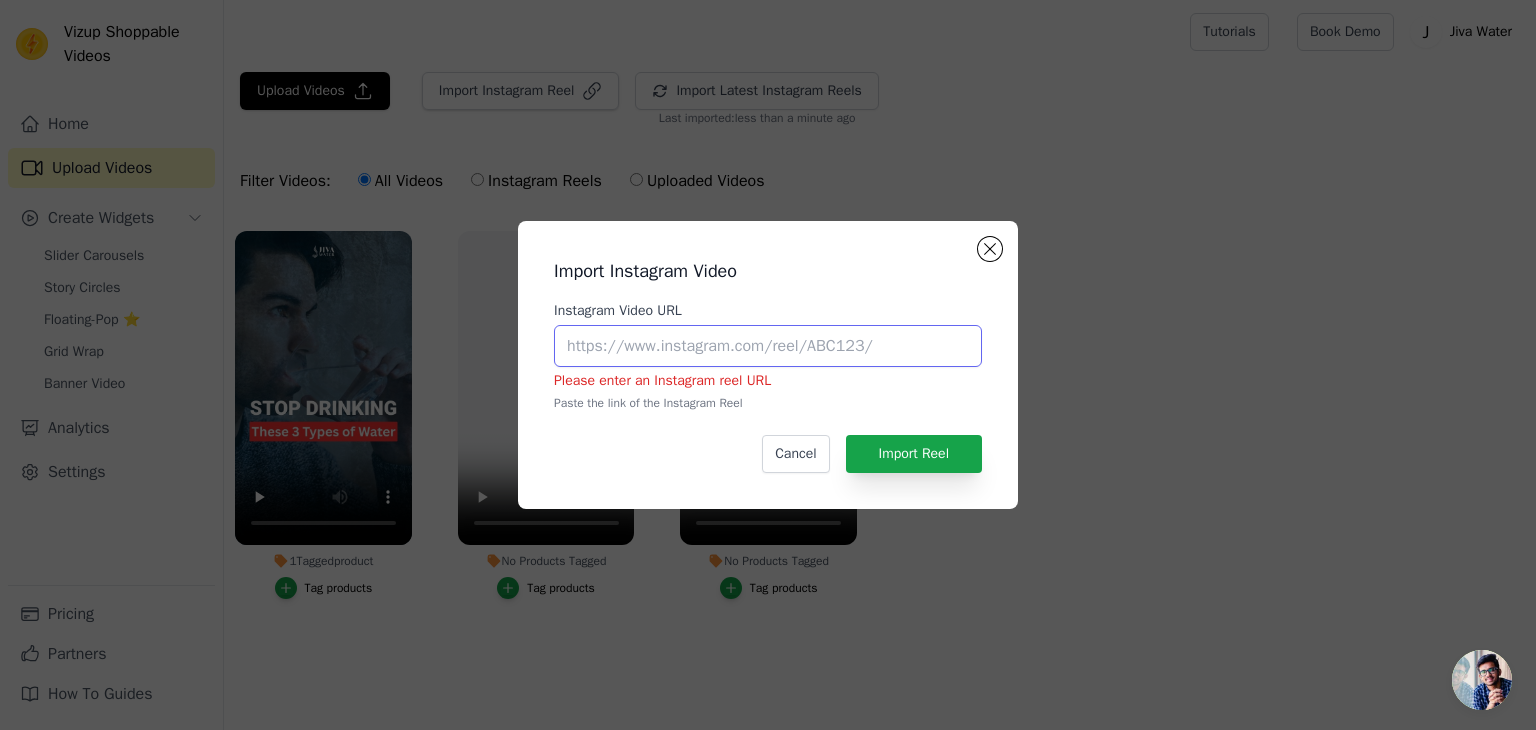 click on "Instagram Video URL" at bounding box center (768, 346) 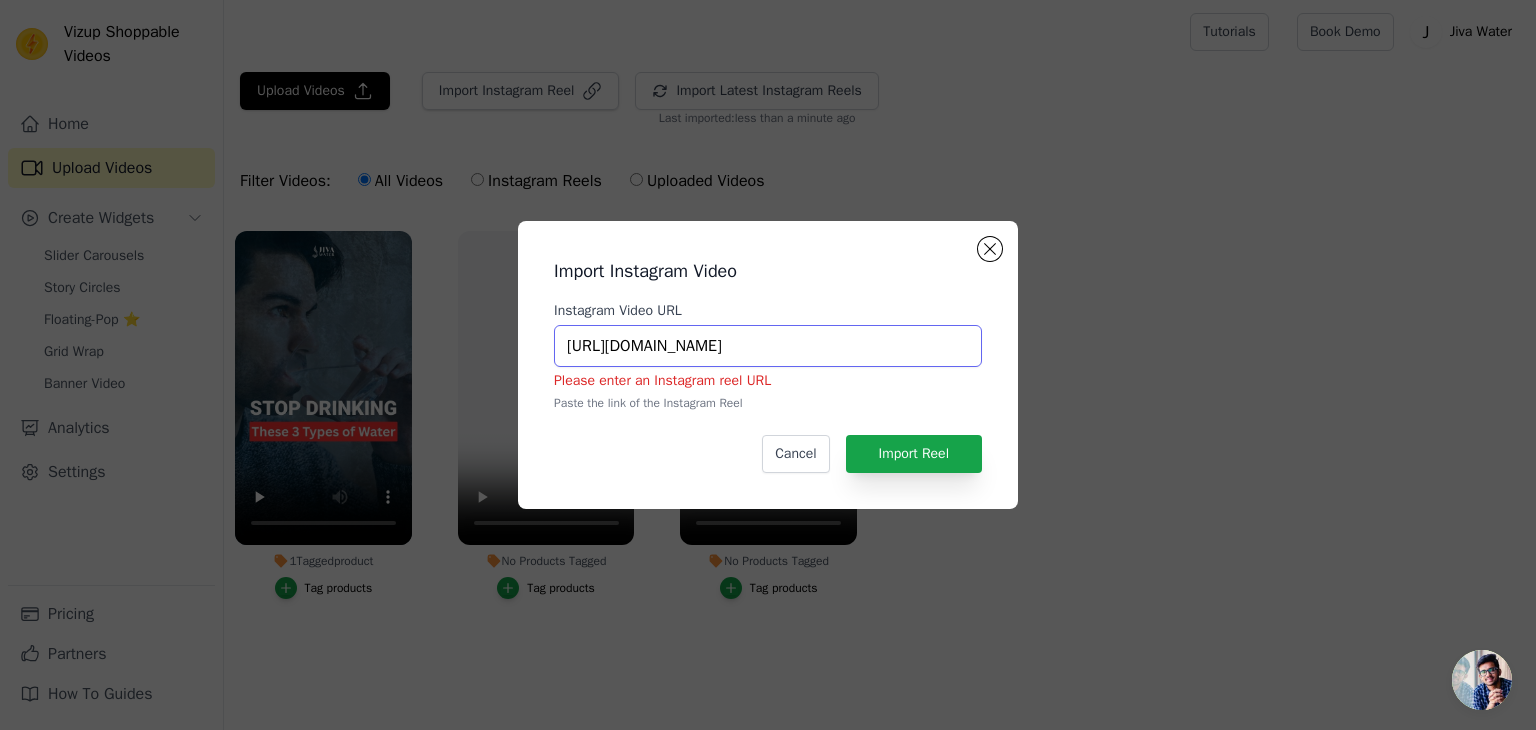 scroll, scrollTop: 0, scrollLeft: 361, axis: horizontal 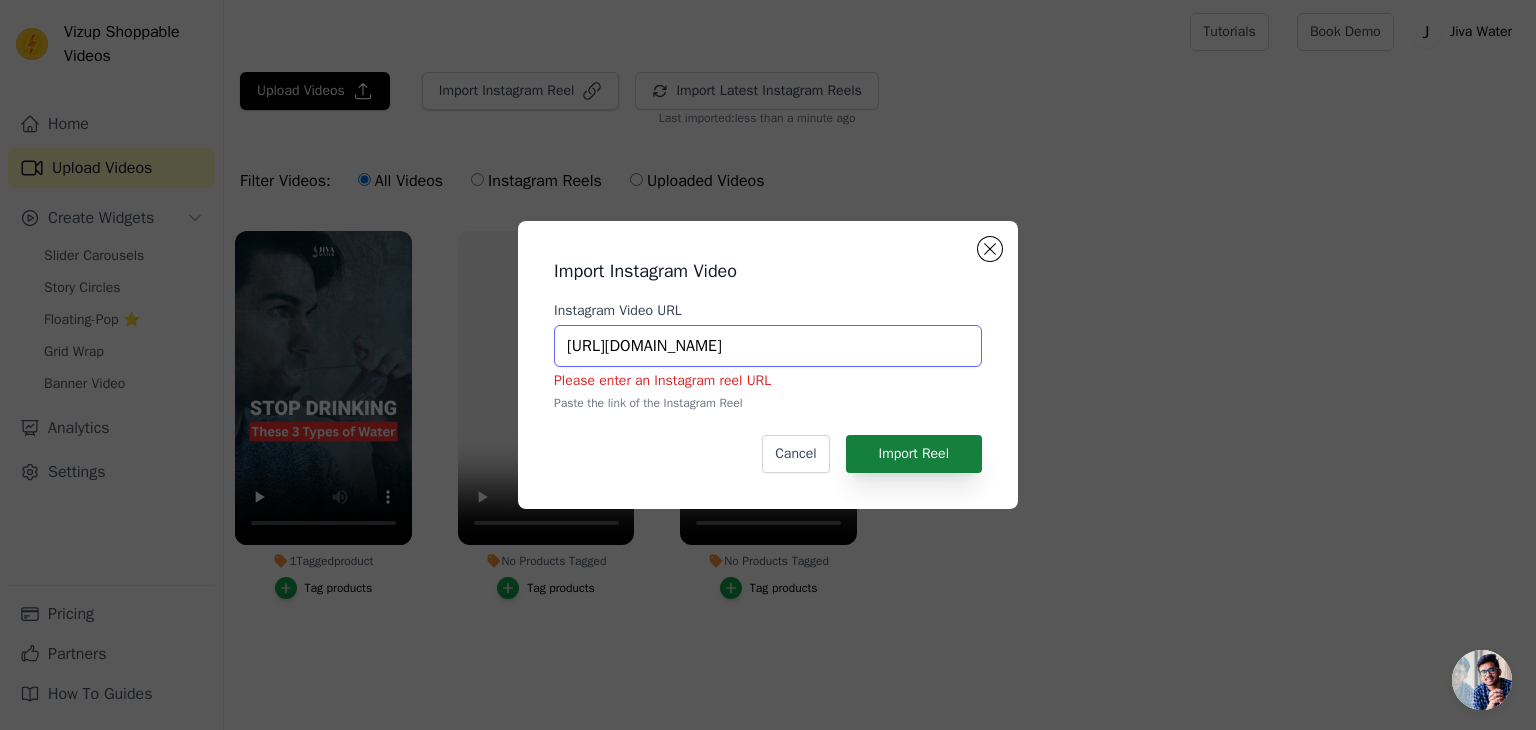 type on "https://www.instagram.com/reel/DLmy_BdypTu/?utm_source=ig_web_copy_link&igsh=MzRlODBiNWFlZA==" 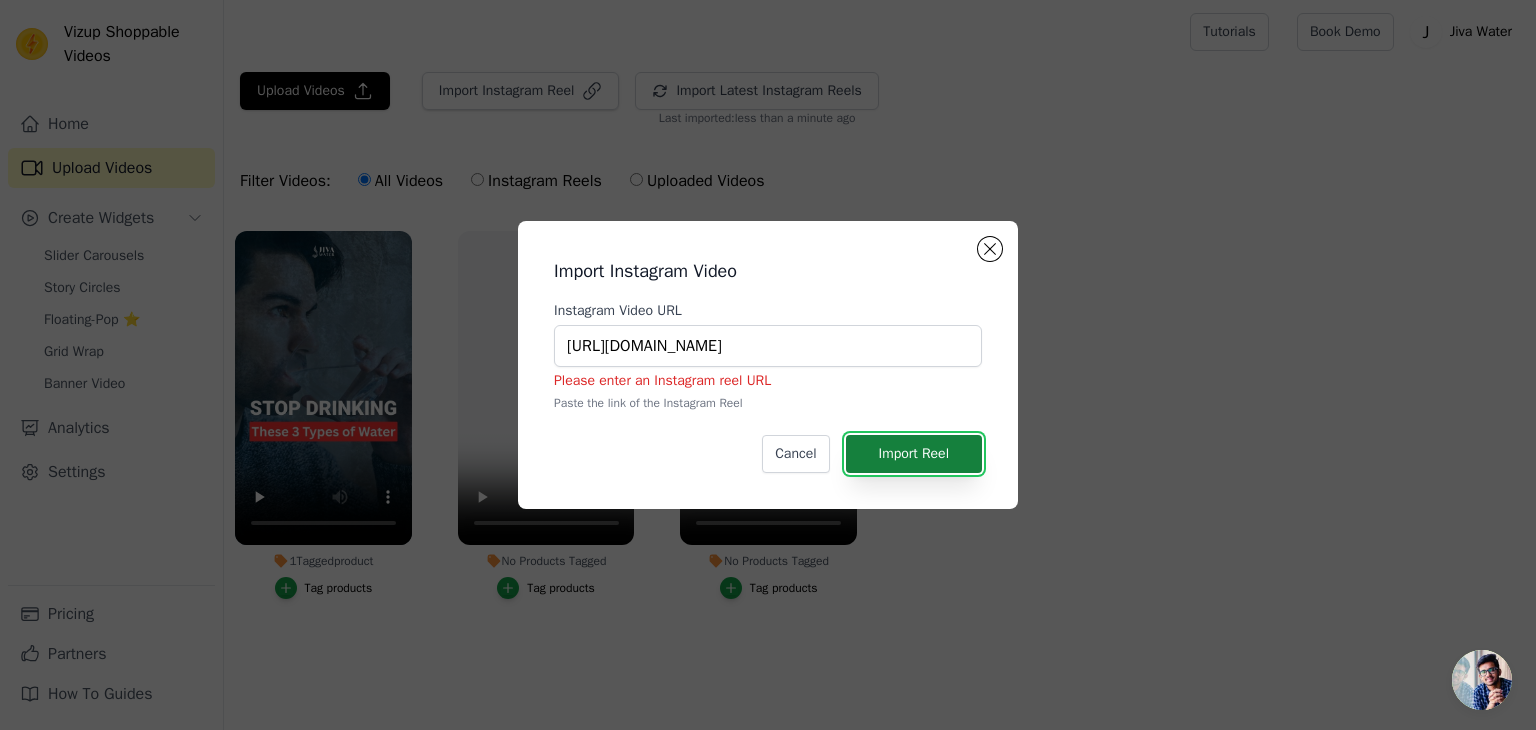 scroll, scrollTop: 0, scrollLeft: 0, axis: both 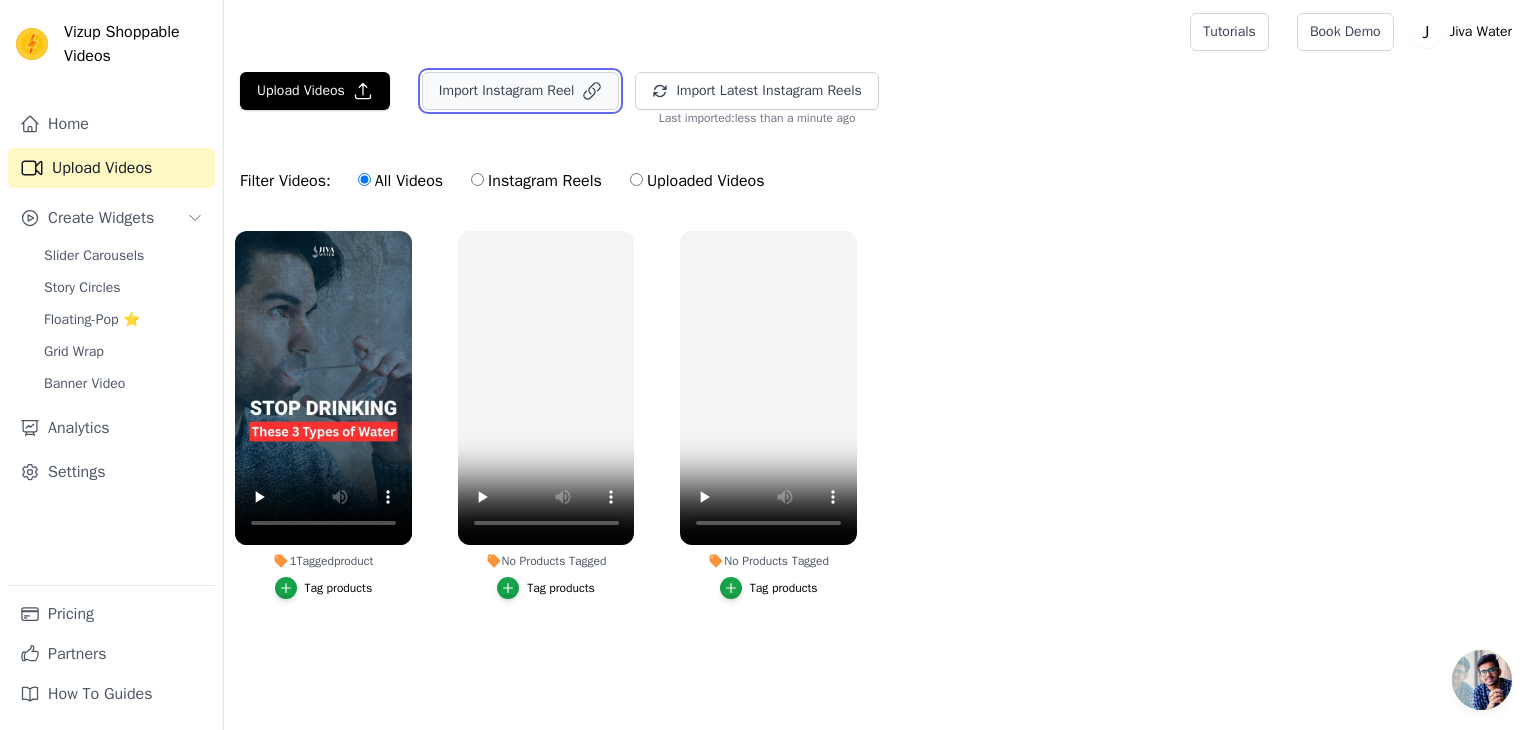 click on "Import Instagram Reel" at bounding box center (521, 91) 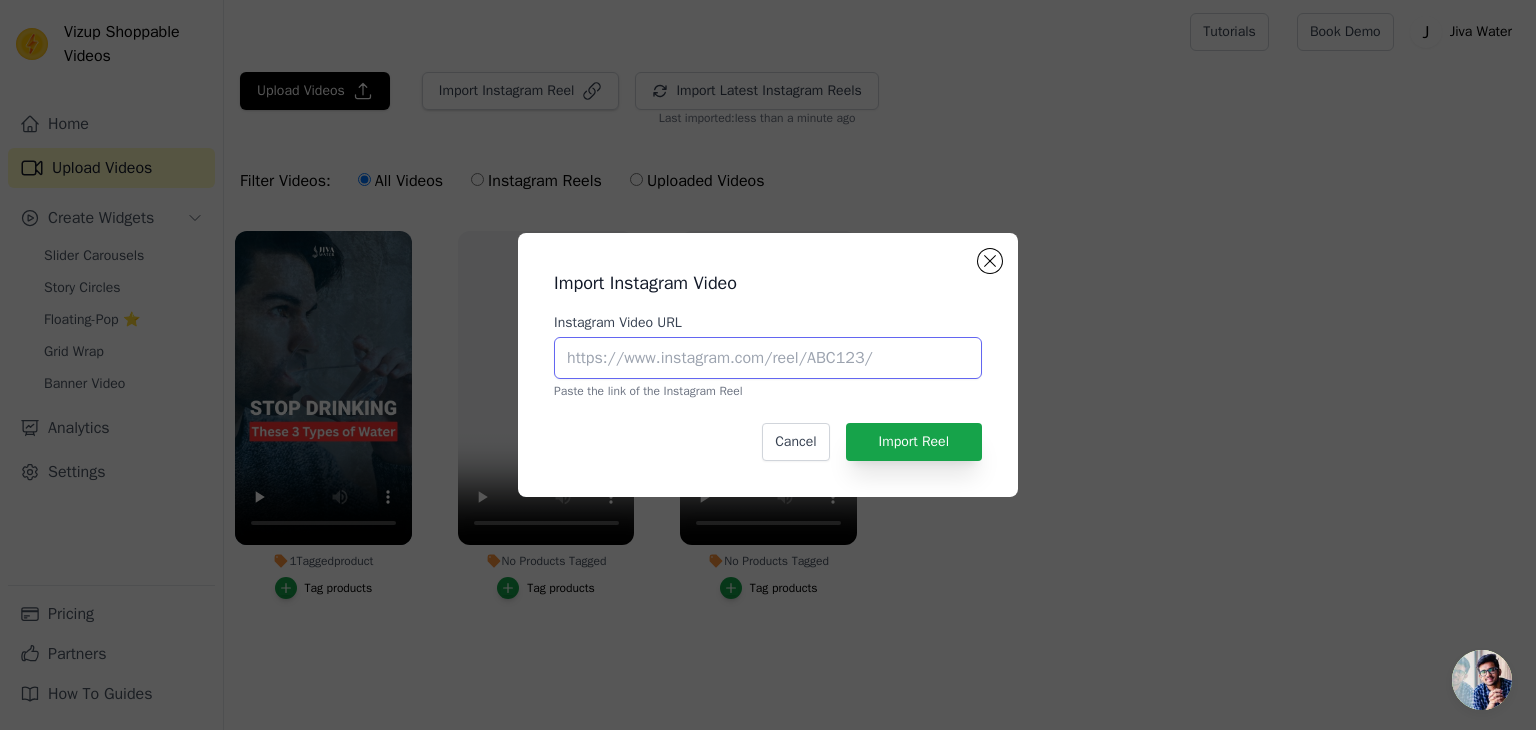 click on "Instagram Video URL" at bounding box center [768, 358] 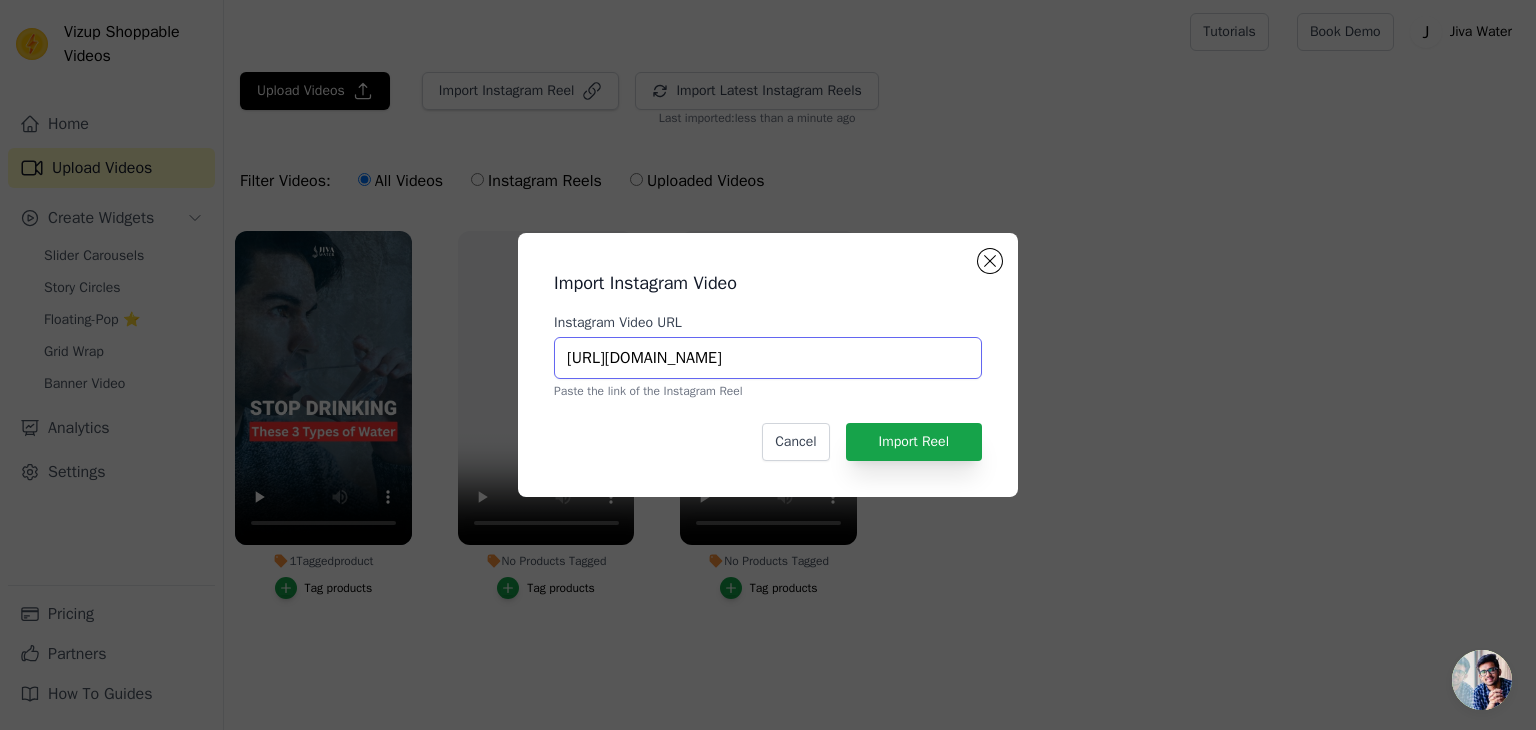 scroll, scrollTop: 0, scrollLeft: 358, axis: horizontal 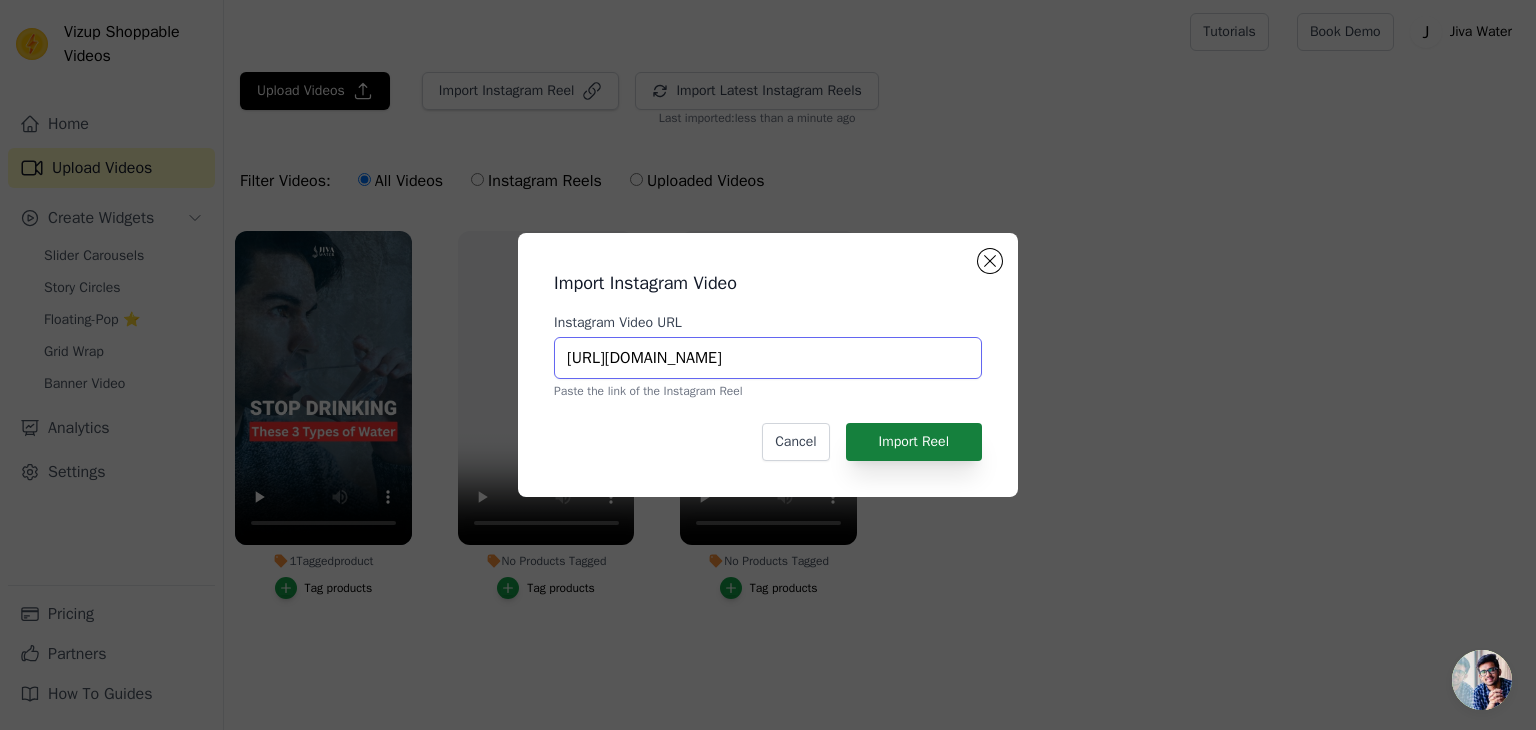 type on "[URL][DOMAIN_NAME]" 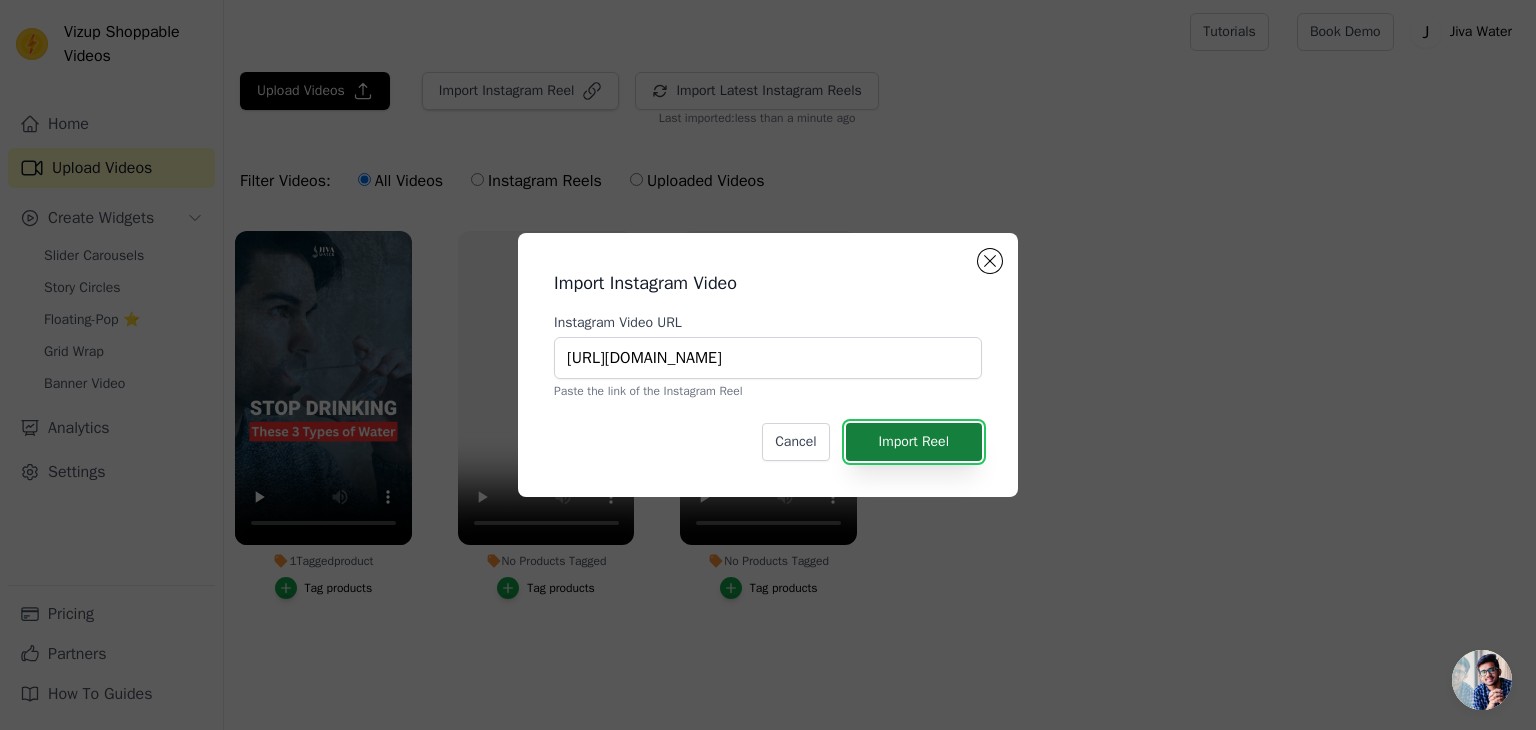 scroll, scrollTop: 0, scrollLeft: 0, axis: both 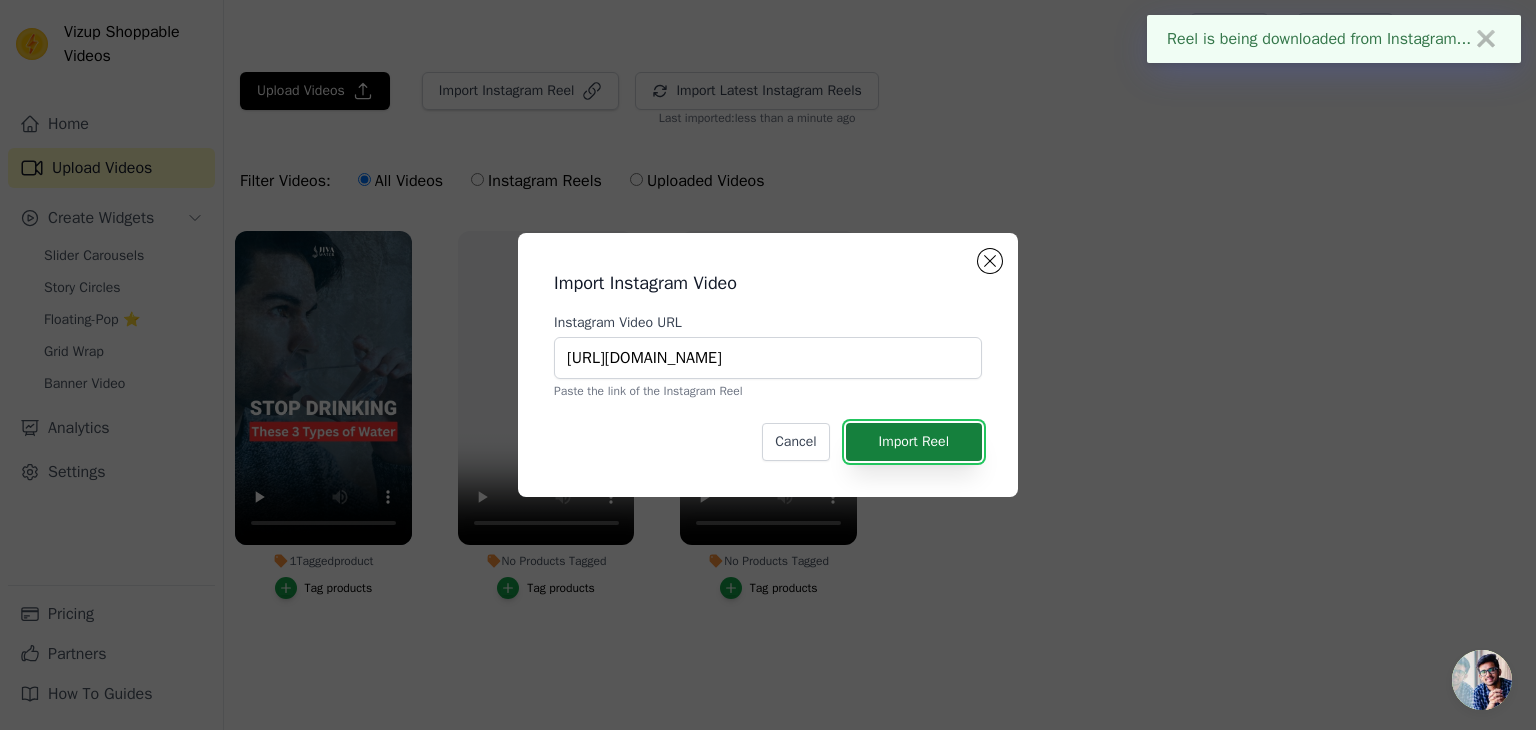 click on "Import Reel" at bounding box center [914, 442] 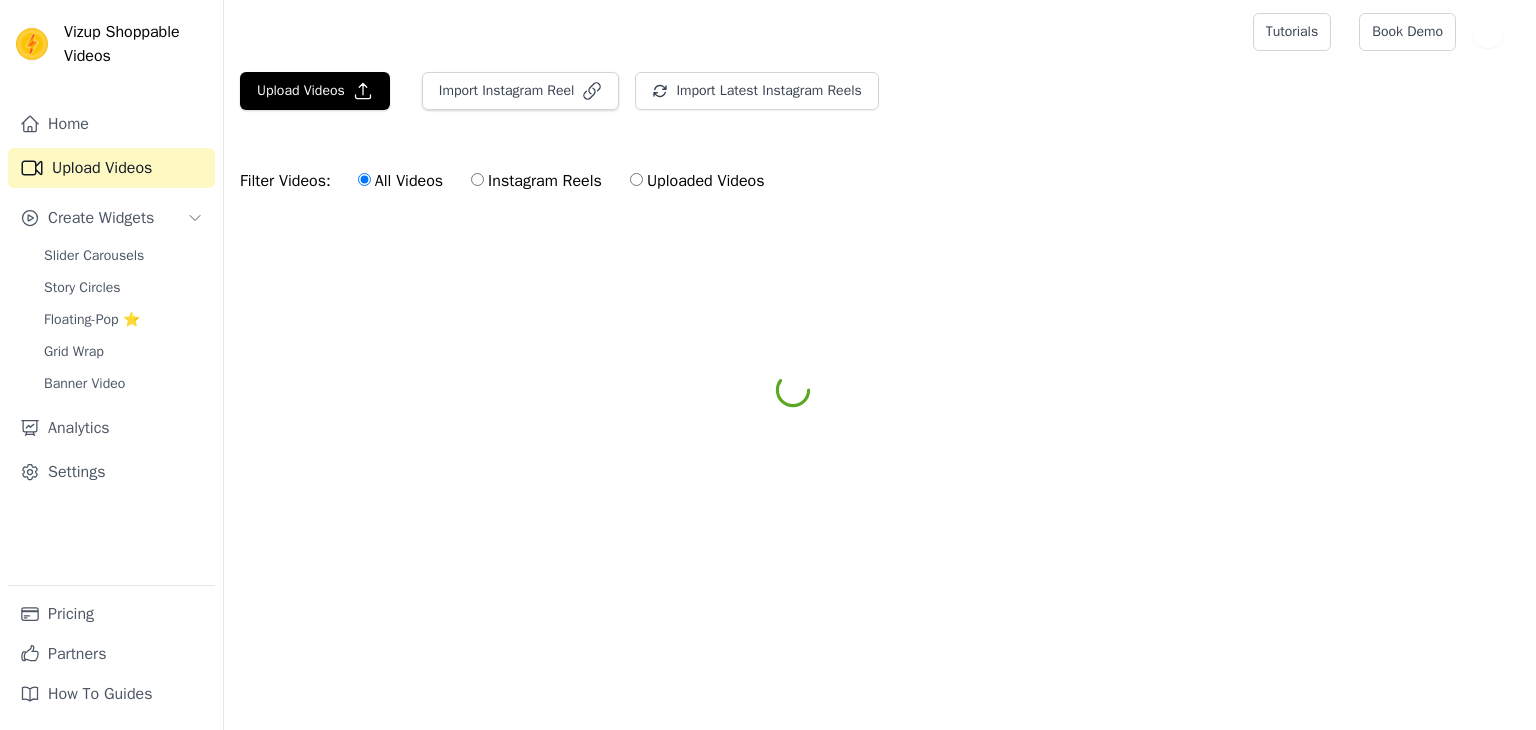 scroll, scrollTop: 0, scrollLeft: 0, axis: both 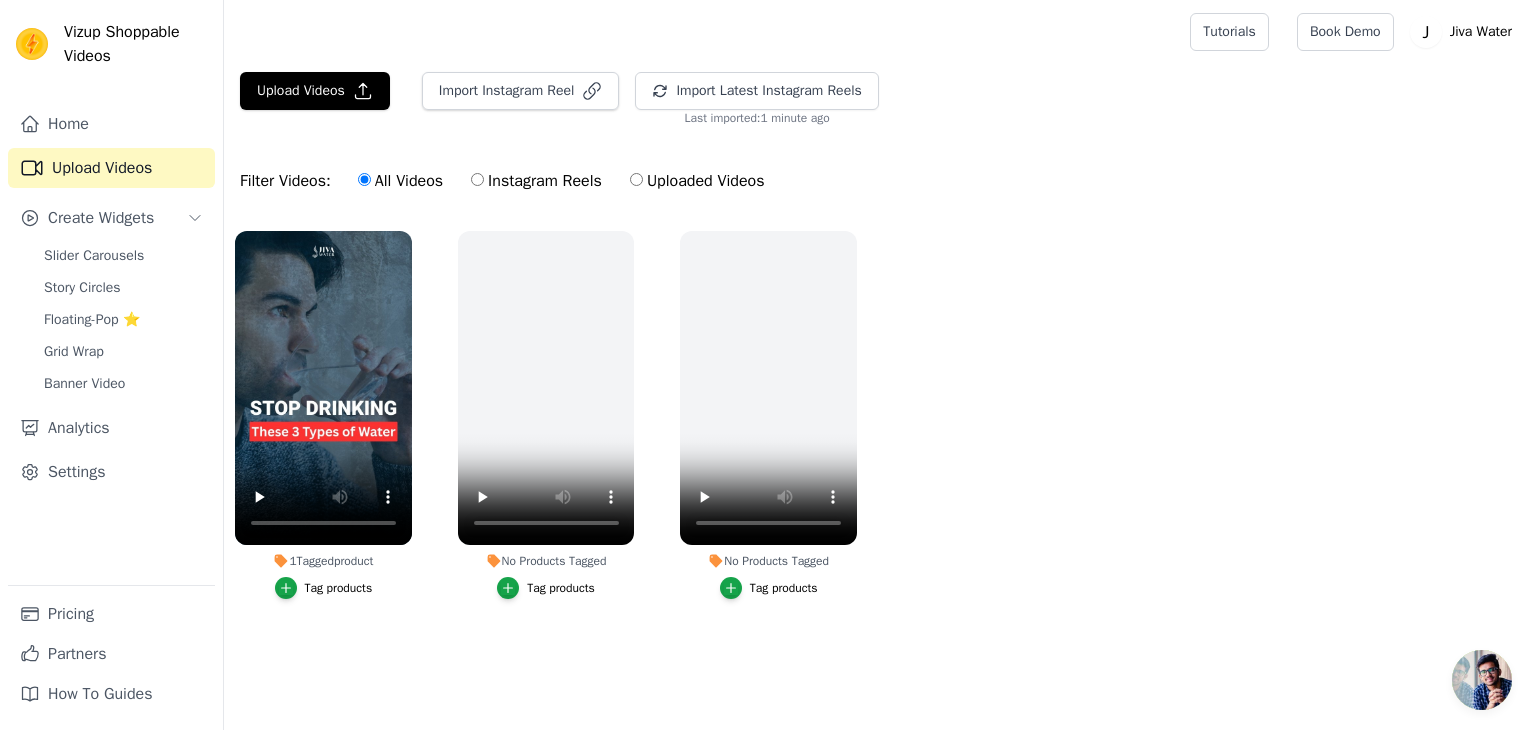 click on "Instagram Reels" at bounding box center [536, 181] 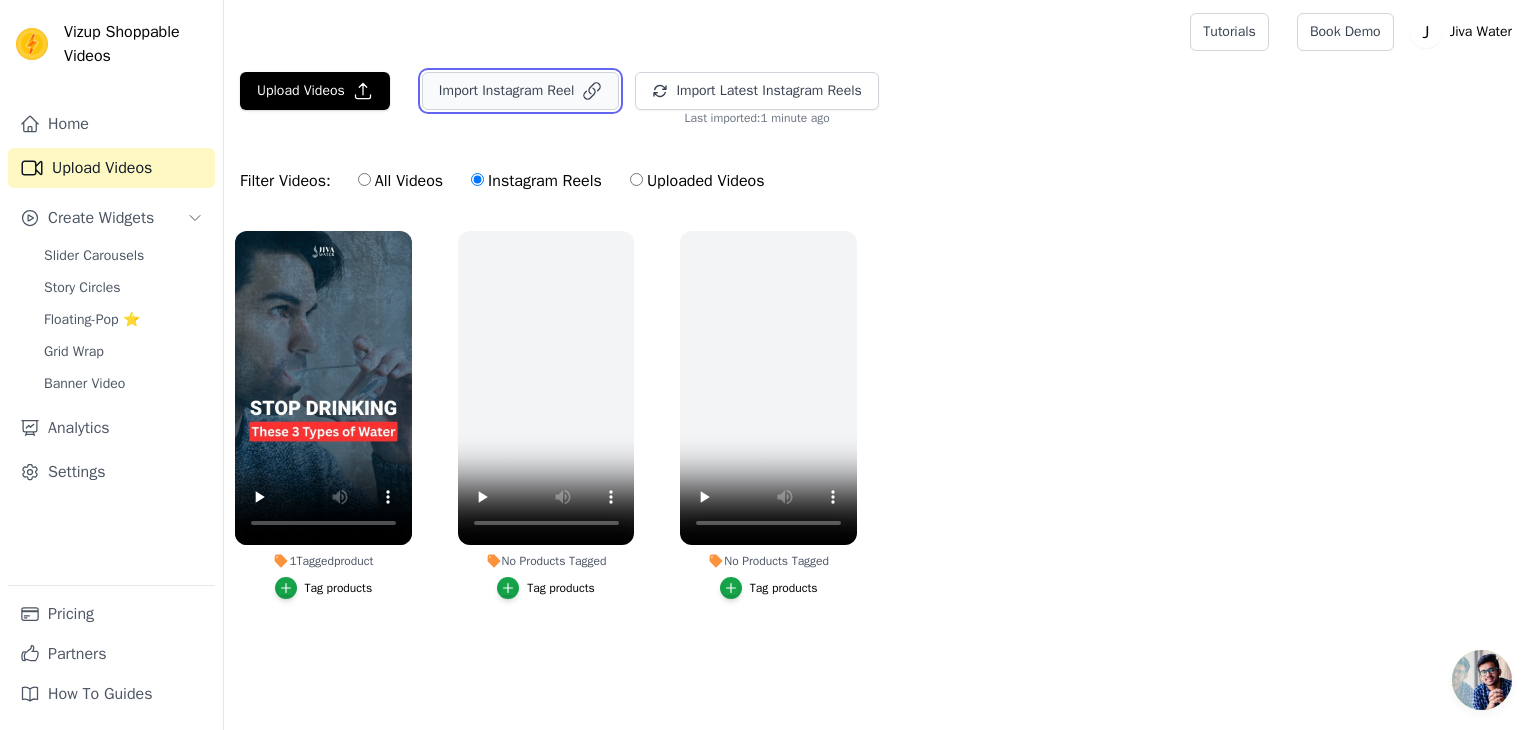 click on "Import Instagram Reel" at bounding box center [521, 91] 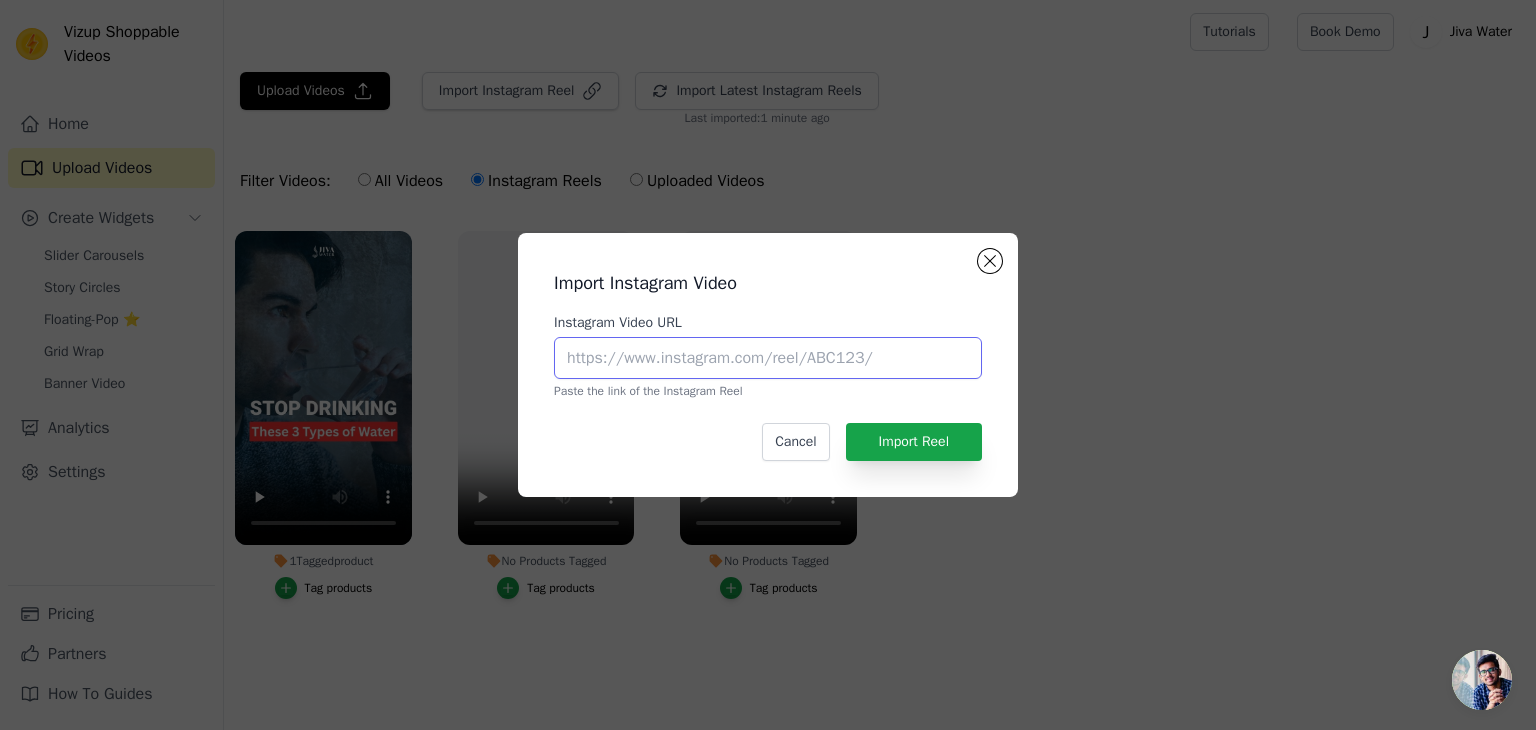 click on "Instagram Video URL" at bounding box center (768, 358) 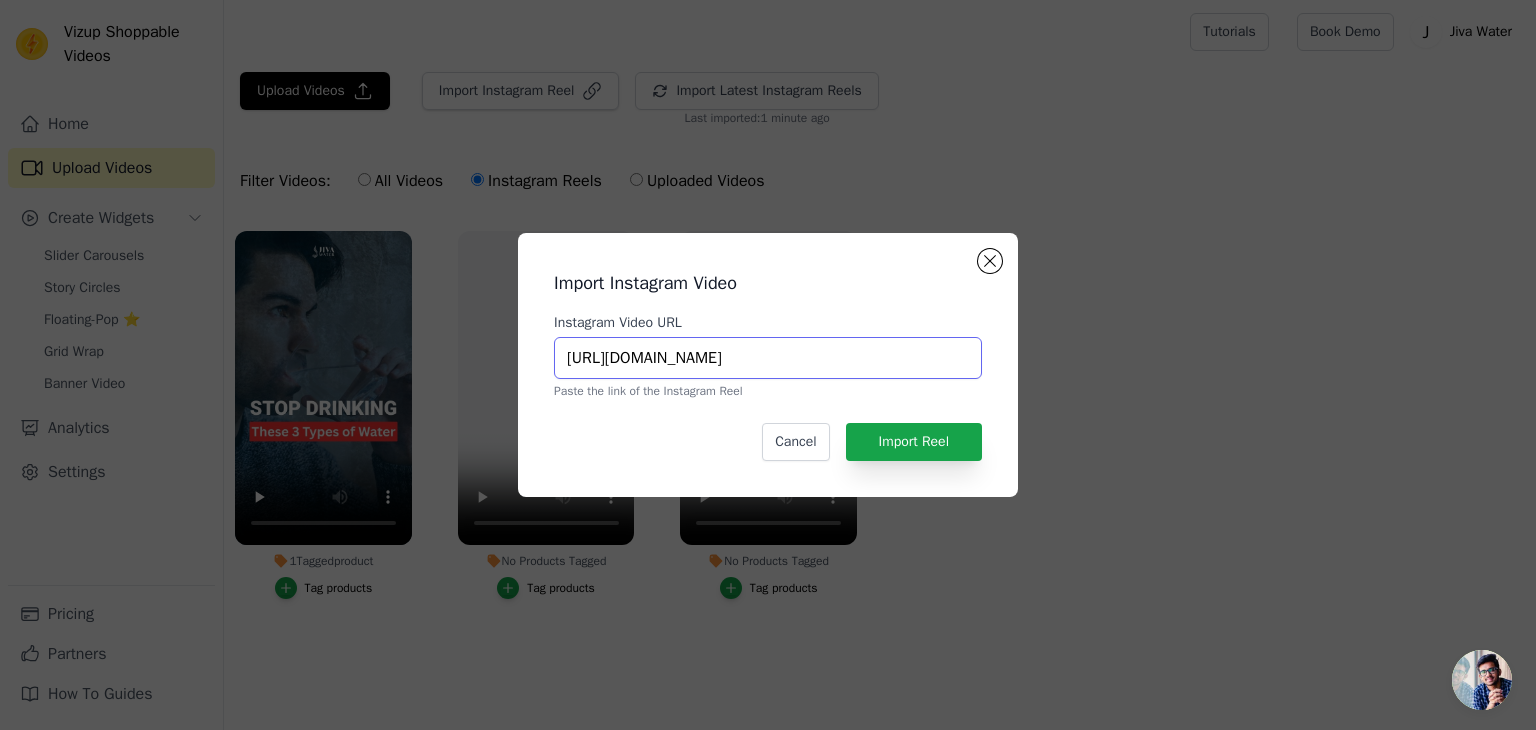 scroll, scrollTop: 0, scrollLeft: 358, axis: horizontal 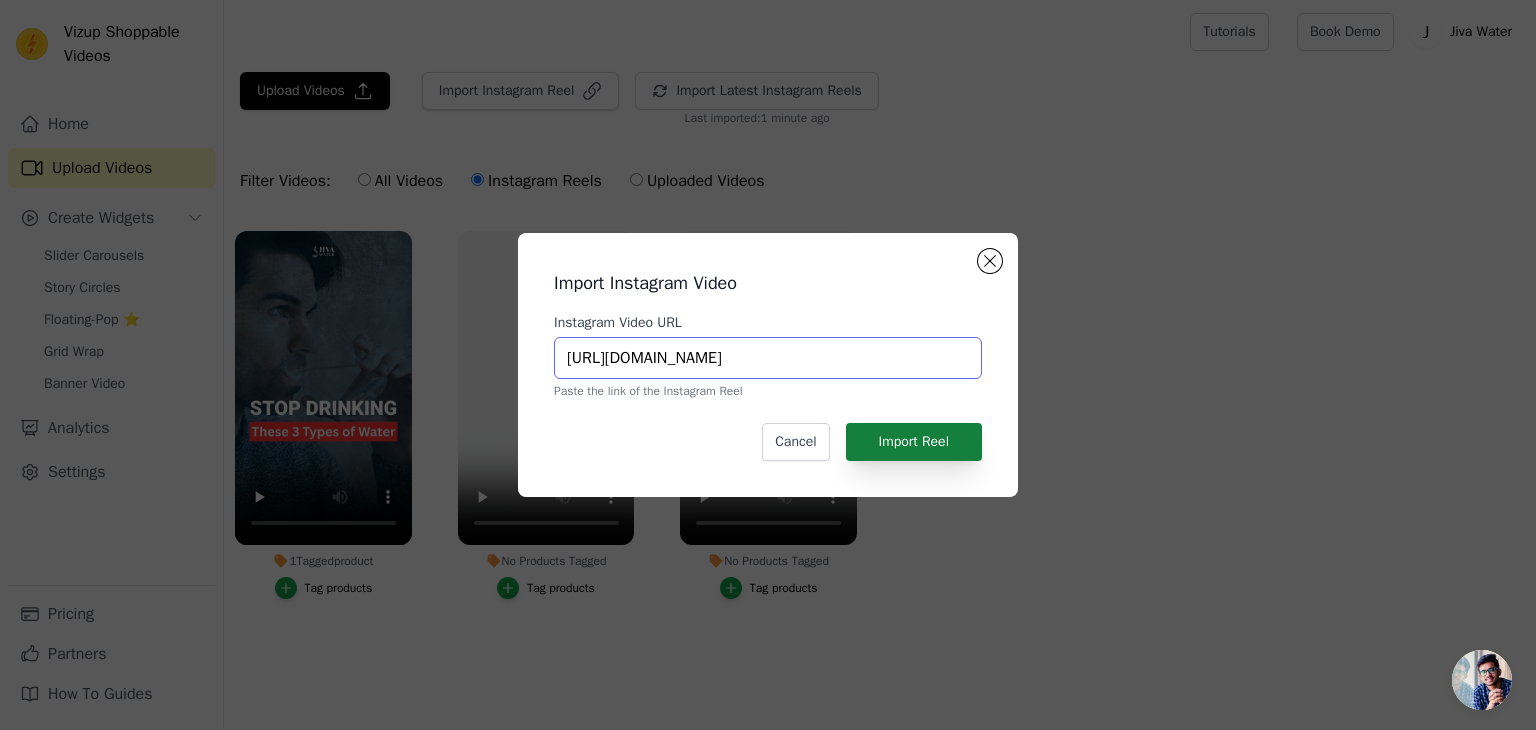 type on "[URL][DOMAIN_NAME]" 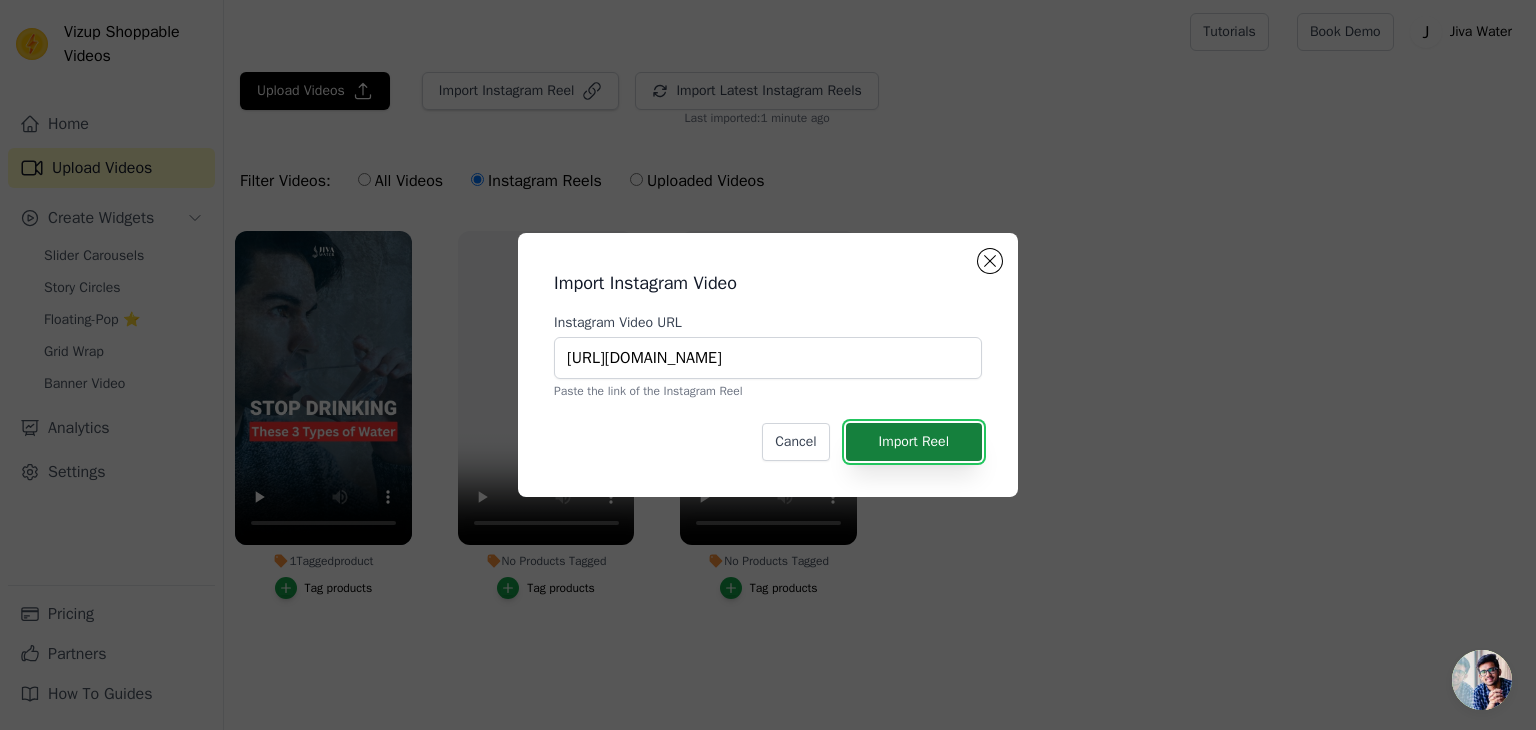 scroll, scrollTop: 0, scrollLeft: 0, axis: both 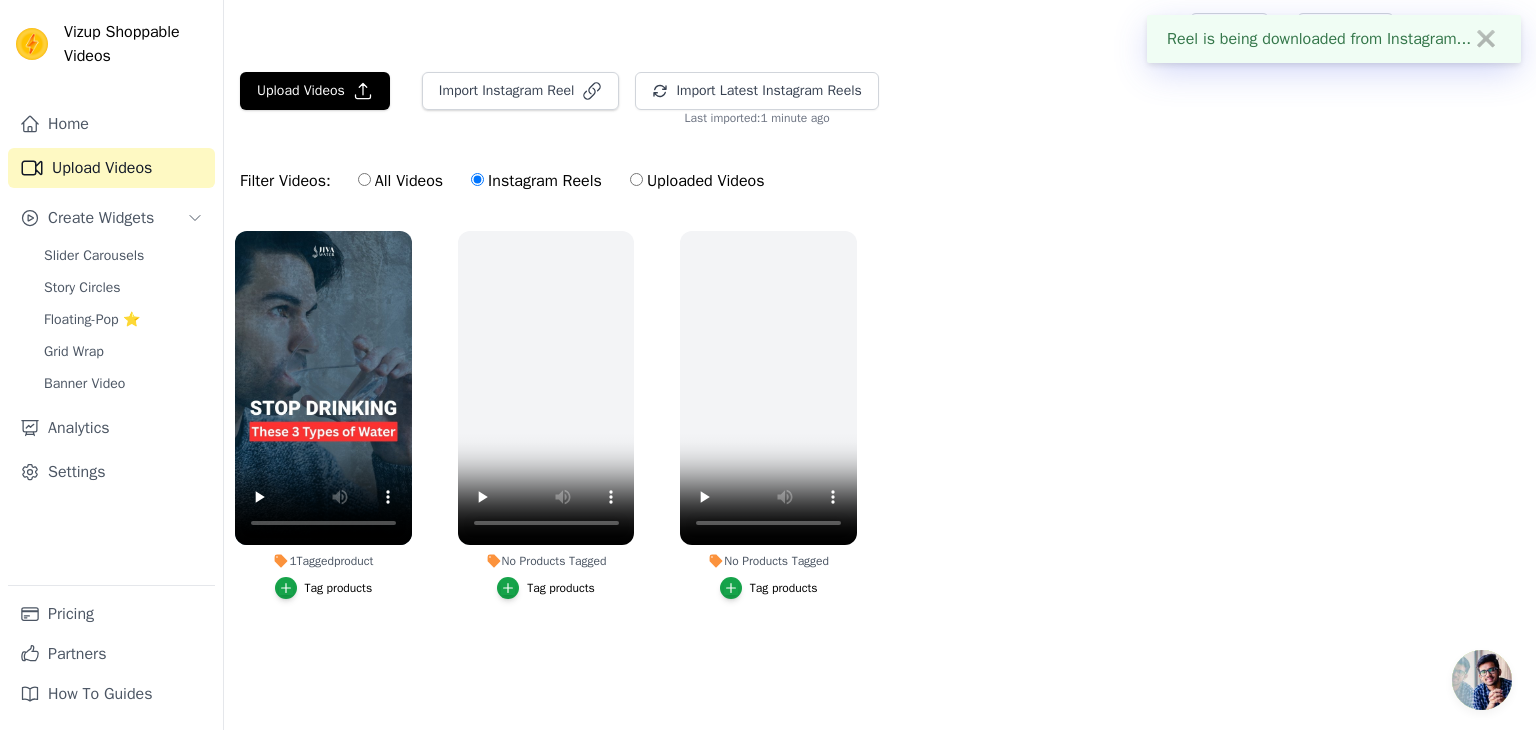 click on "1  Tagged  product       Tag products
No Products Tagged       Tag products
No Products Tagged       Tag products" at bounding box center (880, 435) 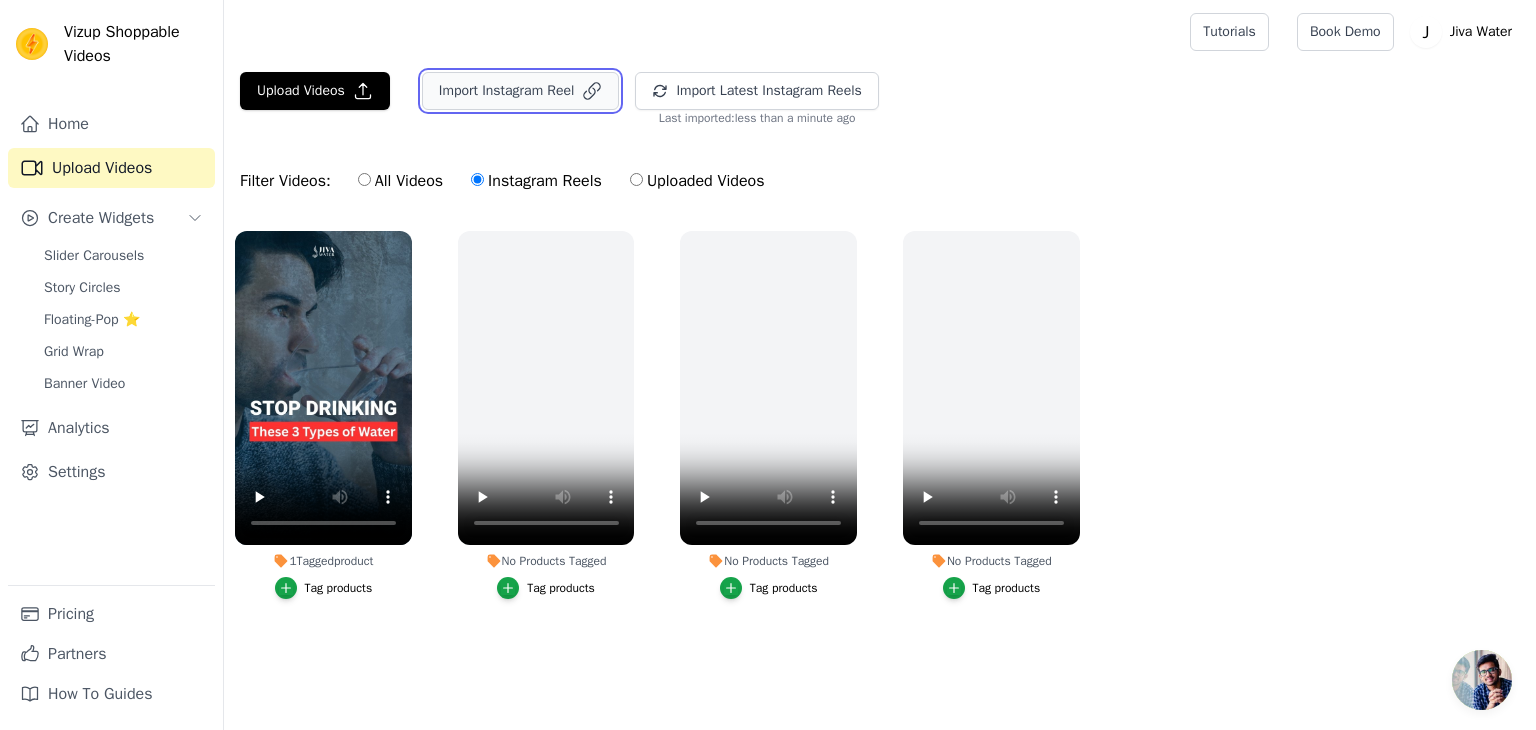 click on "Import Instagram Reel" at bounding box center [521, 91] 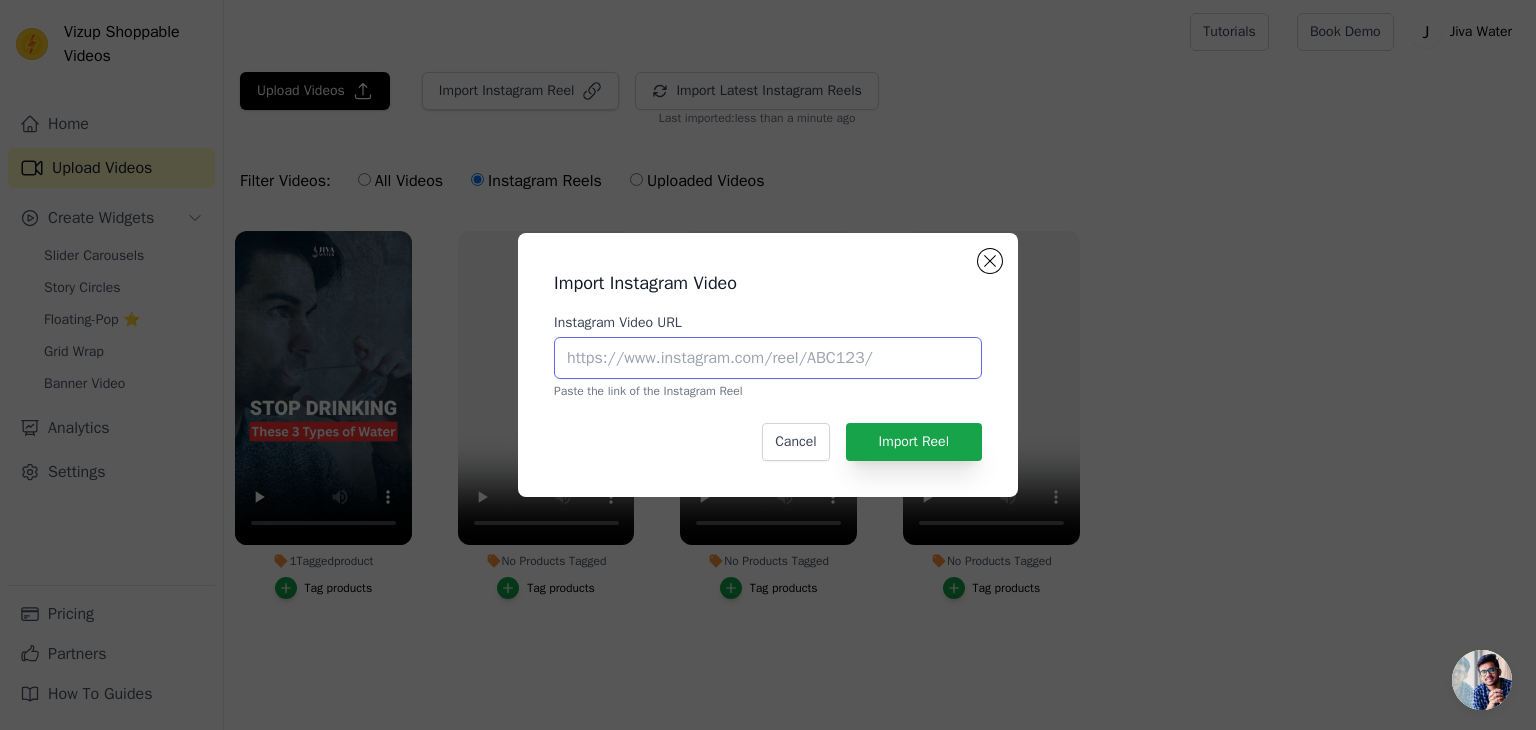 click on "Instagram Video URL" at bounding box center [768, 358] 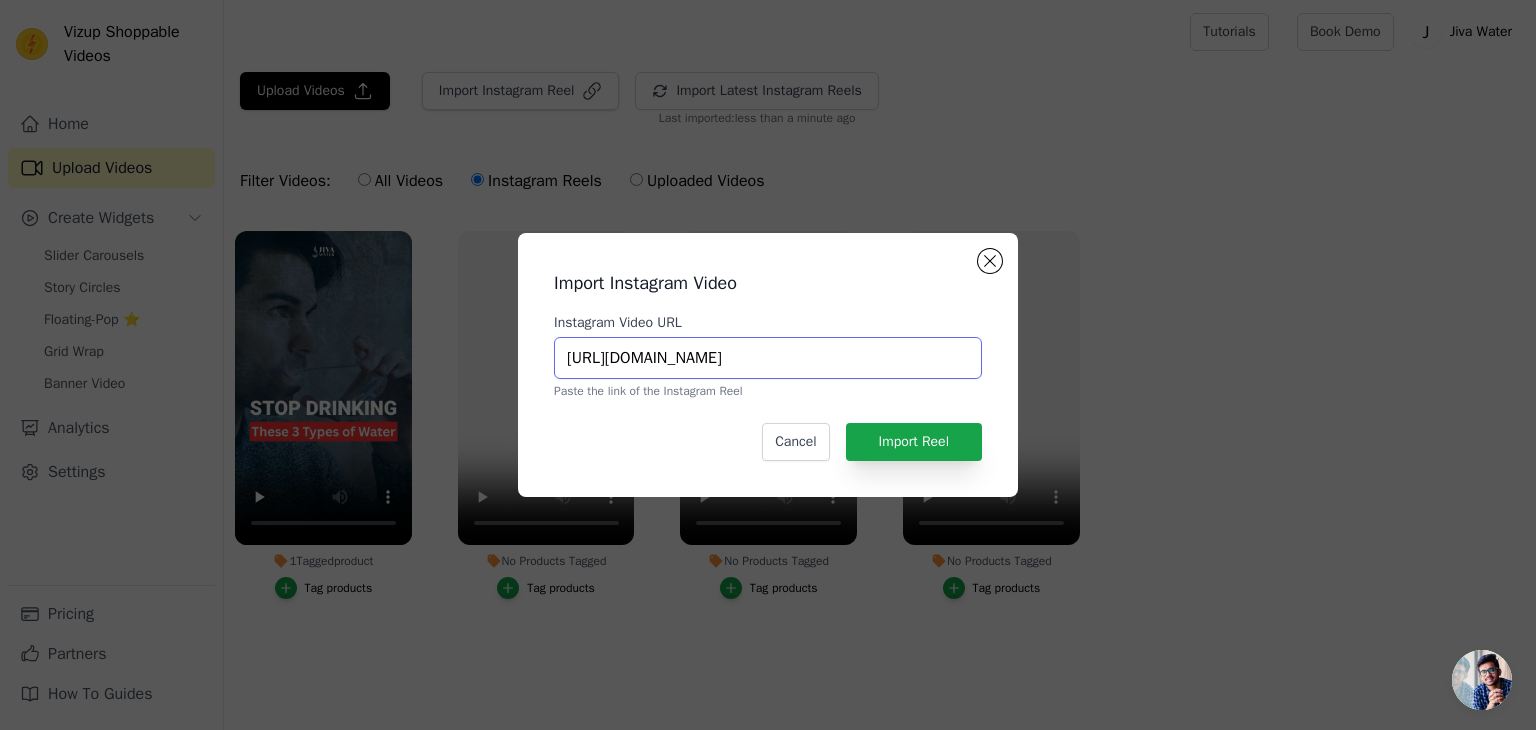 scroll, scrollTop: 0, scrollLeft: 364, axis: horizontal 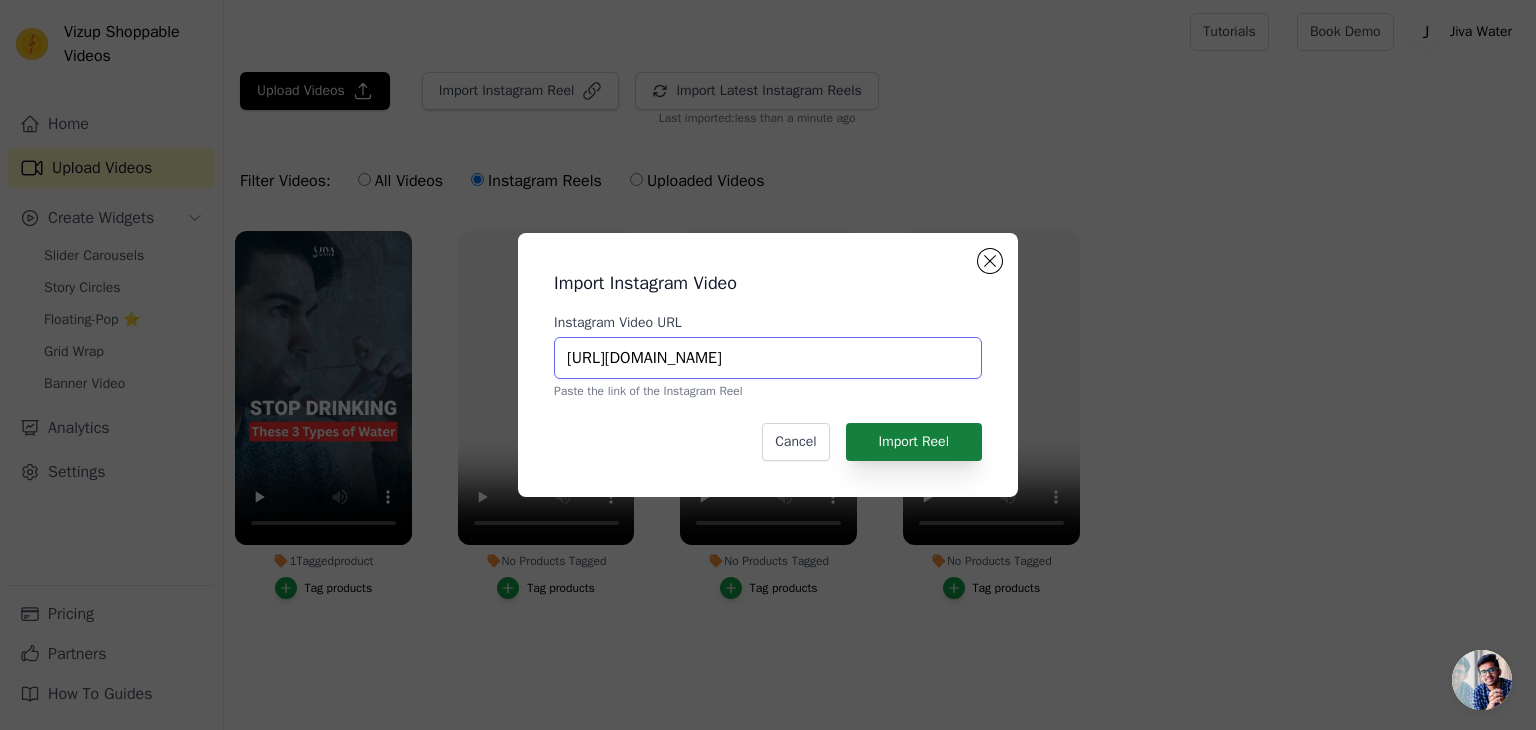 type on "[URL][DOMAIN_NAME]" 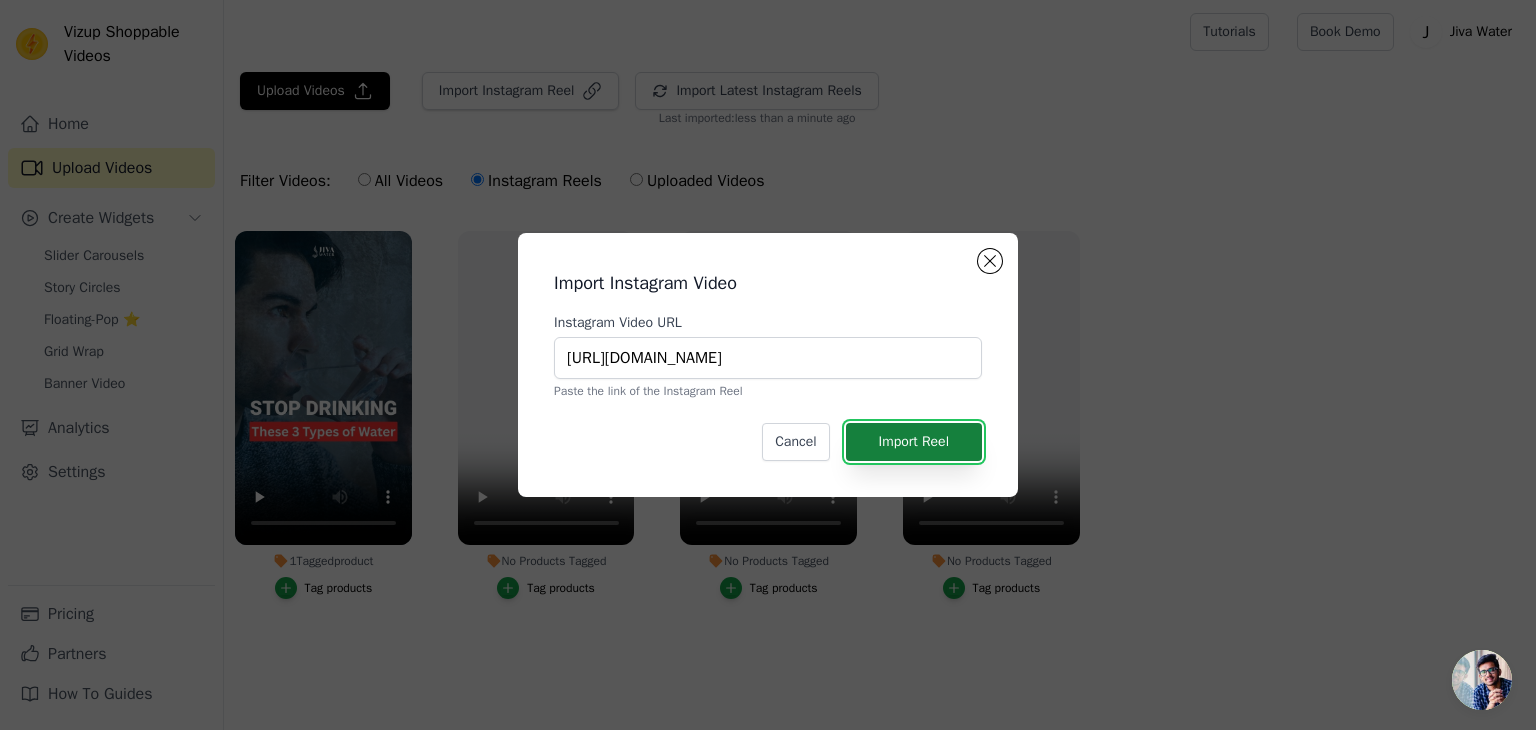 click on "Import Reel" at bounding box center [914, 442] 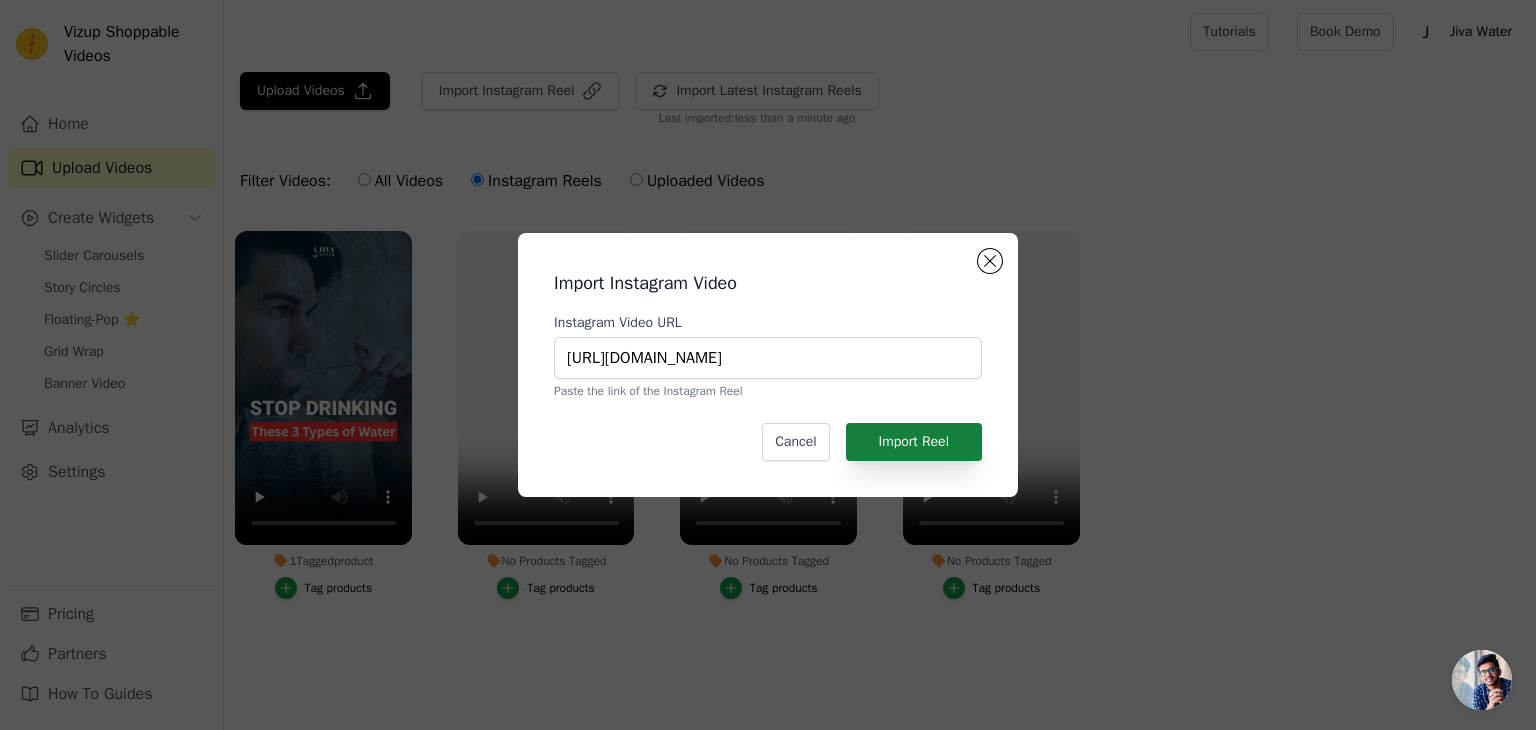 scroll, scrollTop: 0, scrollLeft: 0, axis: both 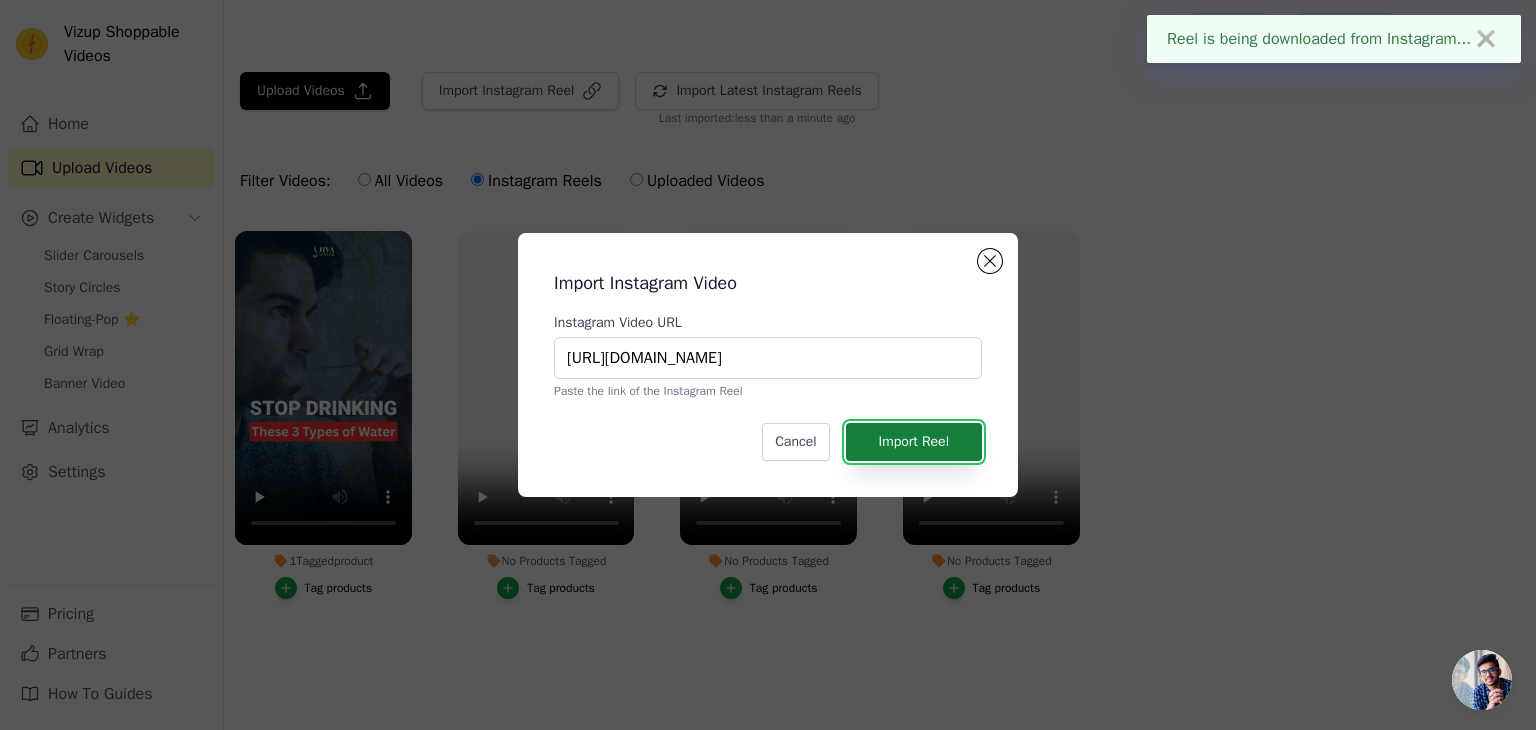 click on "Import Reel" at bounding box center [914, 442] 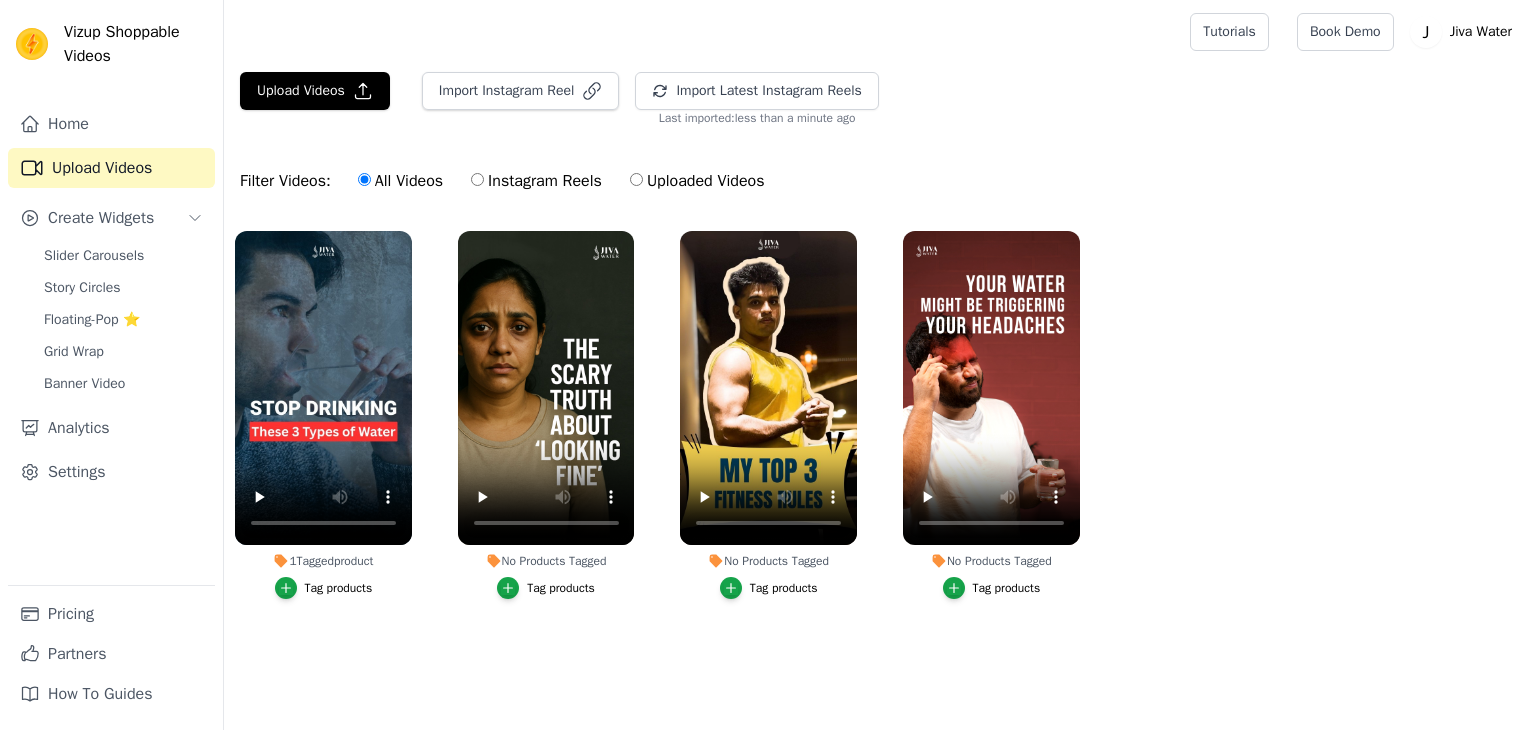 scroll, scrollTop: 0, scrollLeft: 0, axis: both 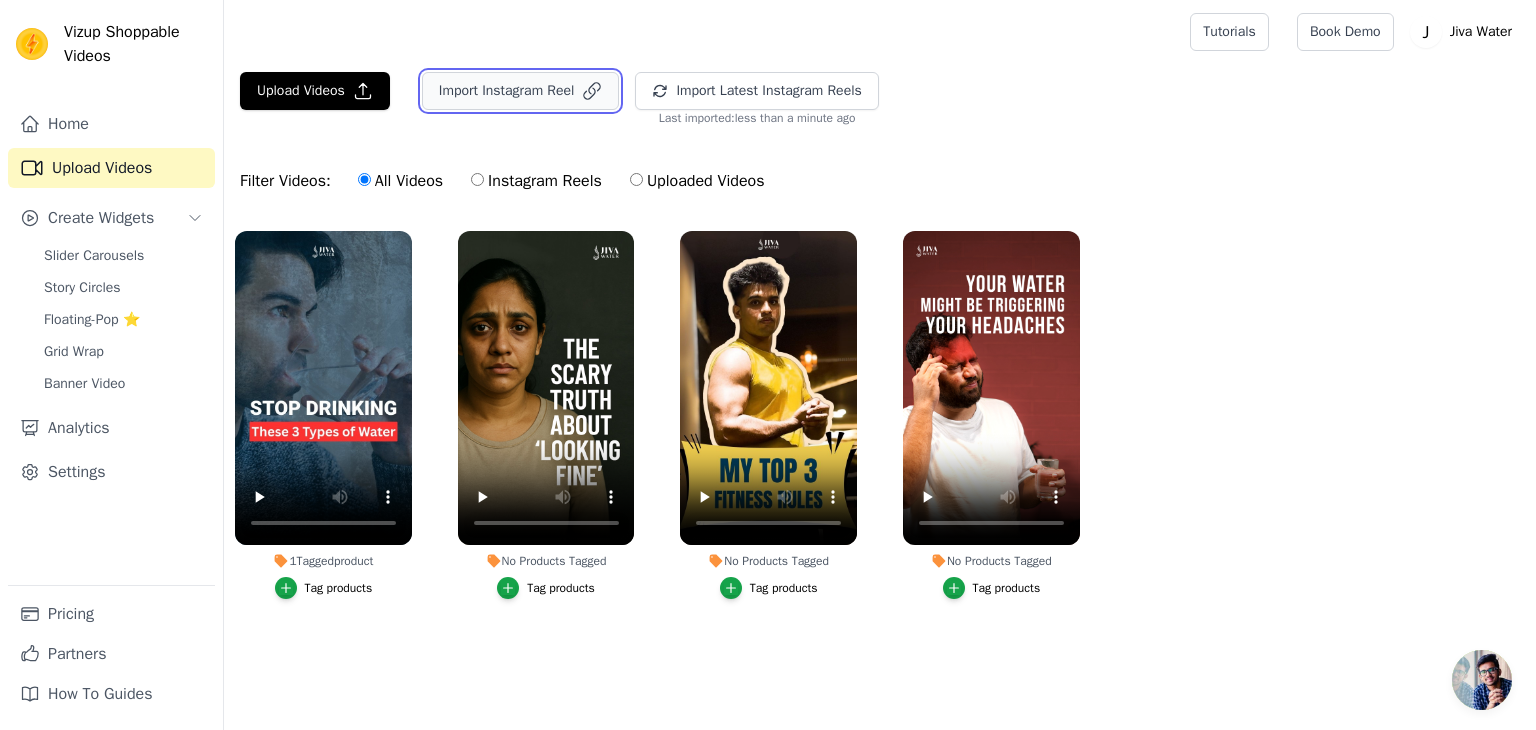 click on "Import Instagram Reel" at bounding box center (521, 91) 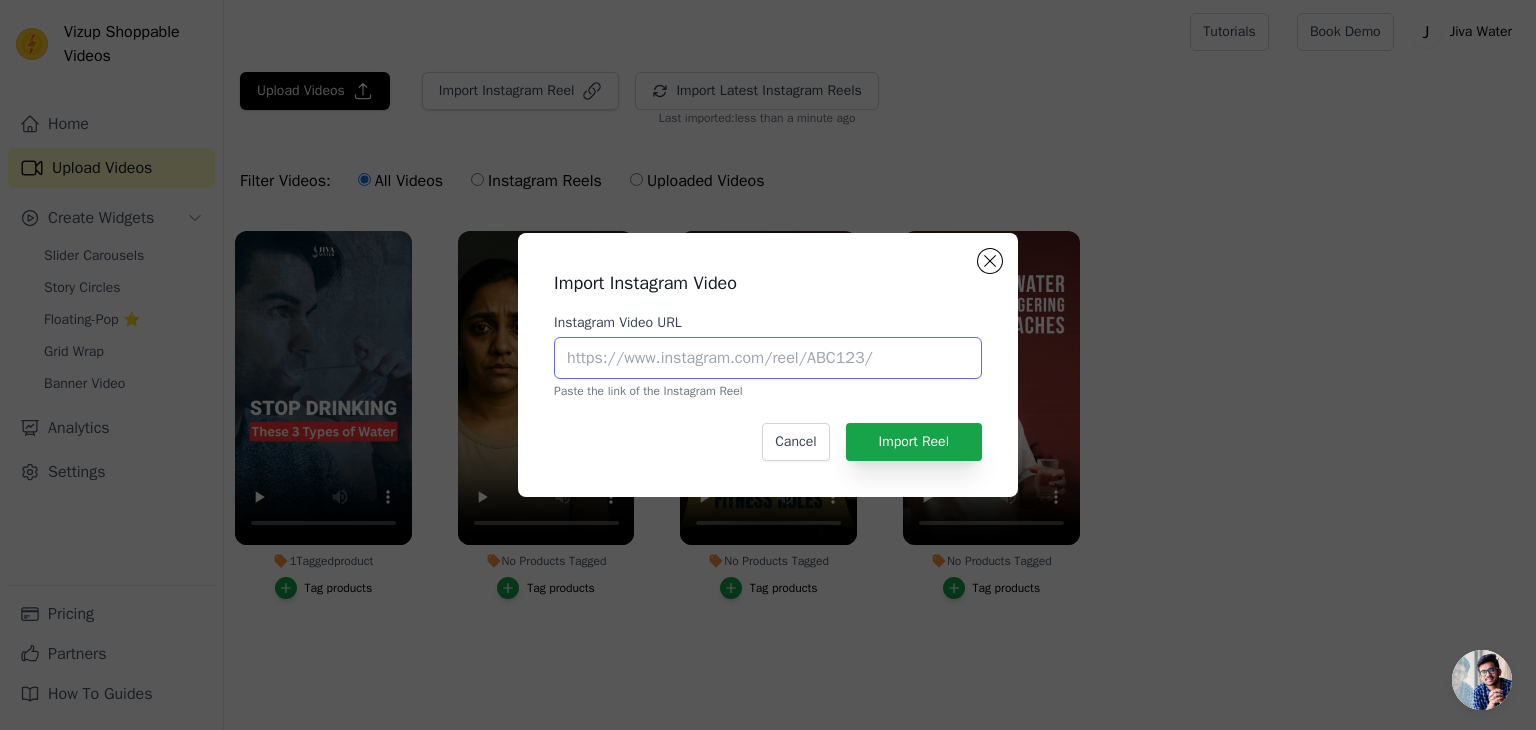 click on "Instagram Video URL" at bounding box center (768, 358) 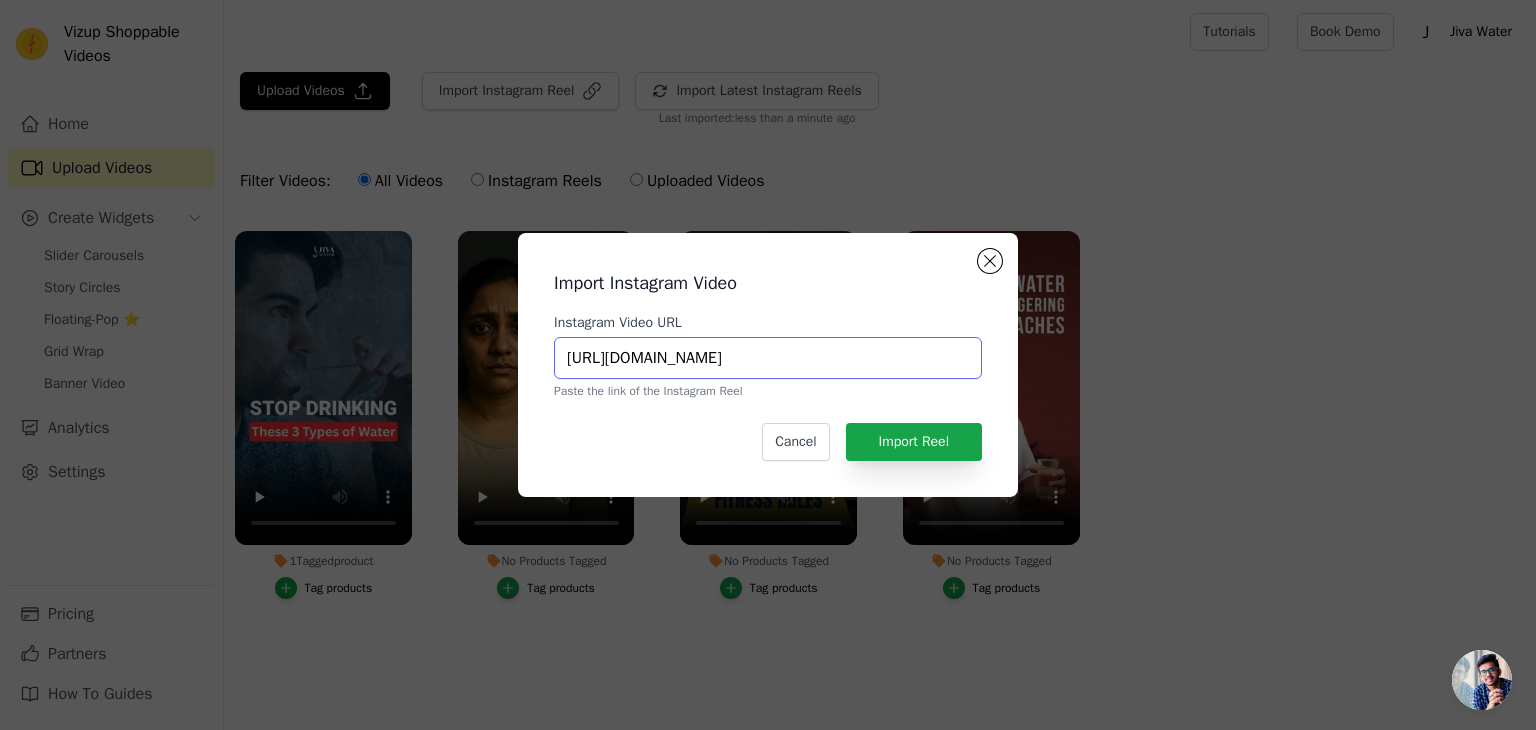 scroll, scrollTop: 0, scrollLeft: 364, axis: horizontal 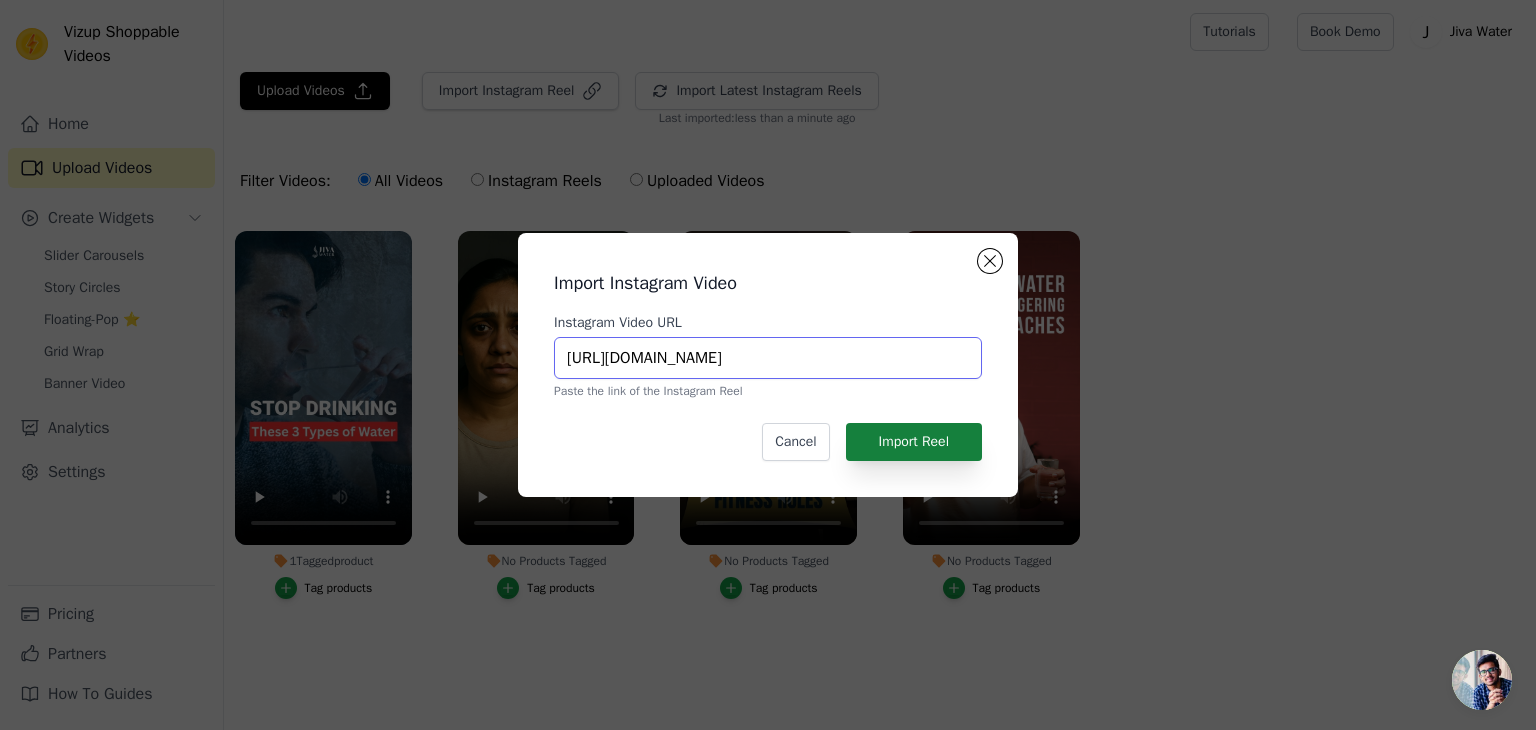 type on "[URL][DOMAIN_NAME]" 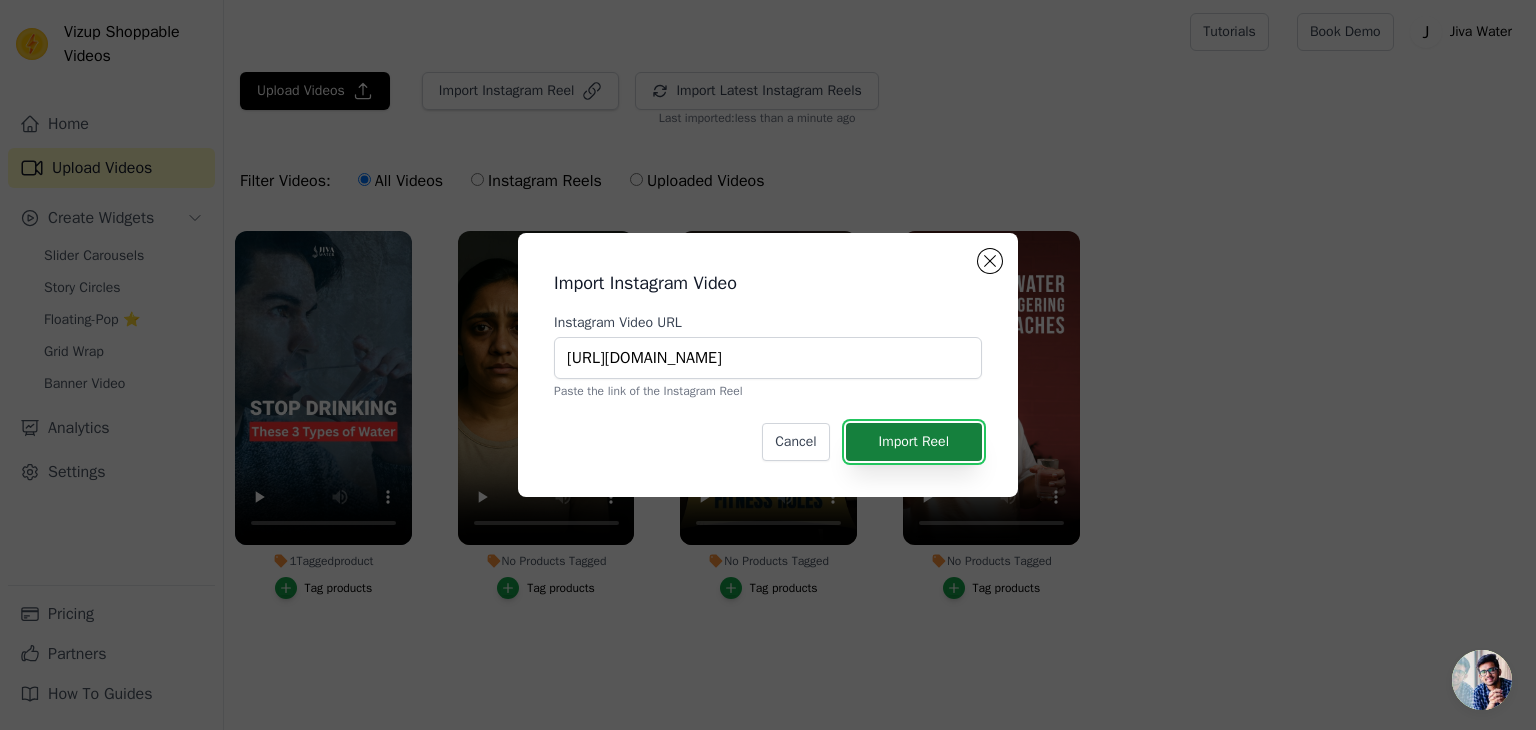 scroll, scrollTop: 0, scrollLeft: 0, axis: both 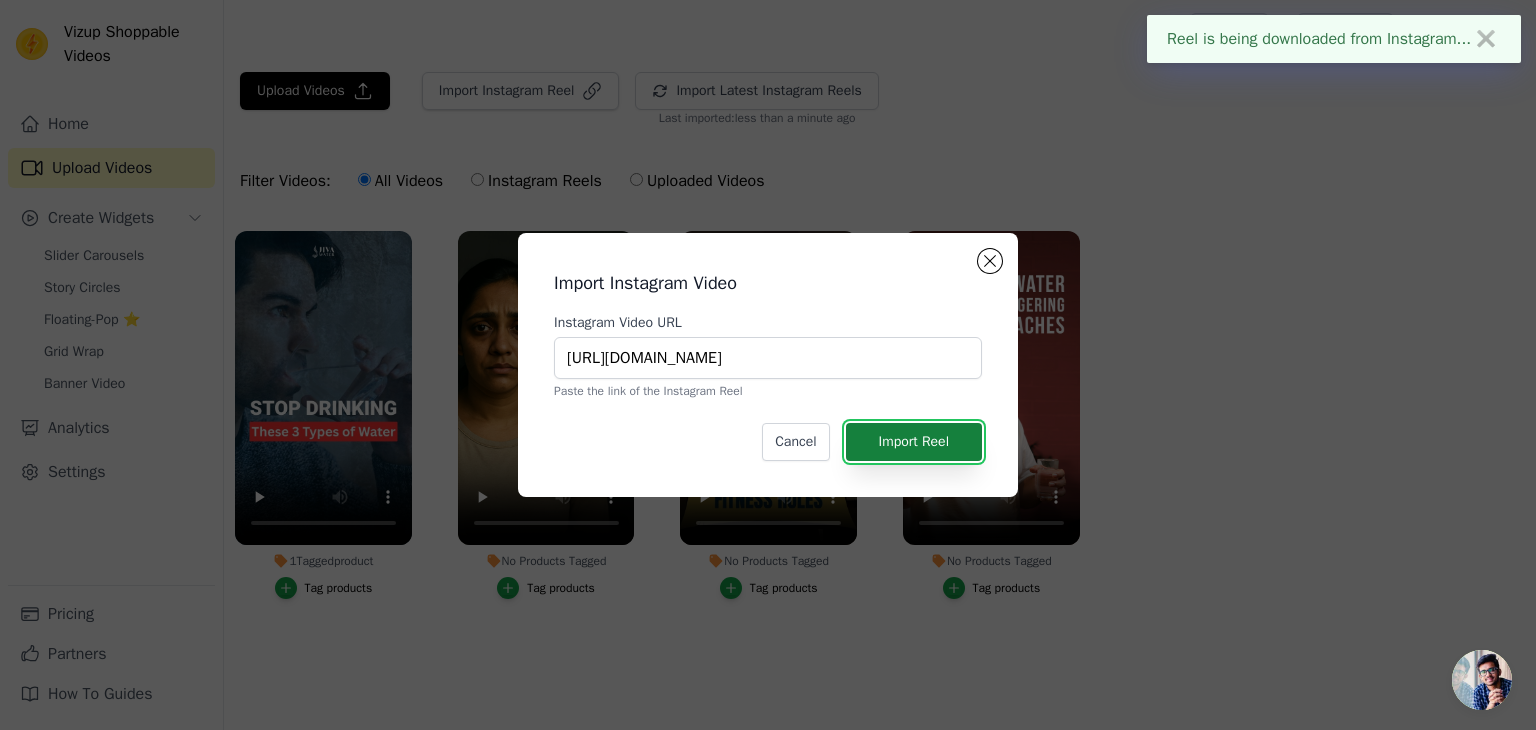 click on "Import Reel" at bounding box center [914, 442] 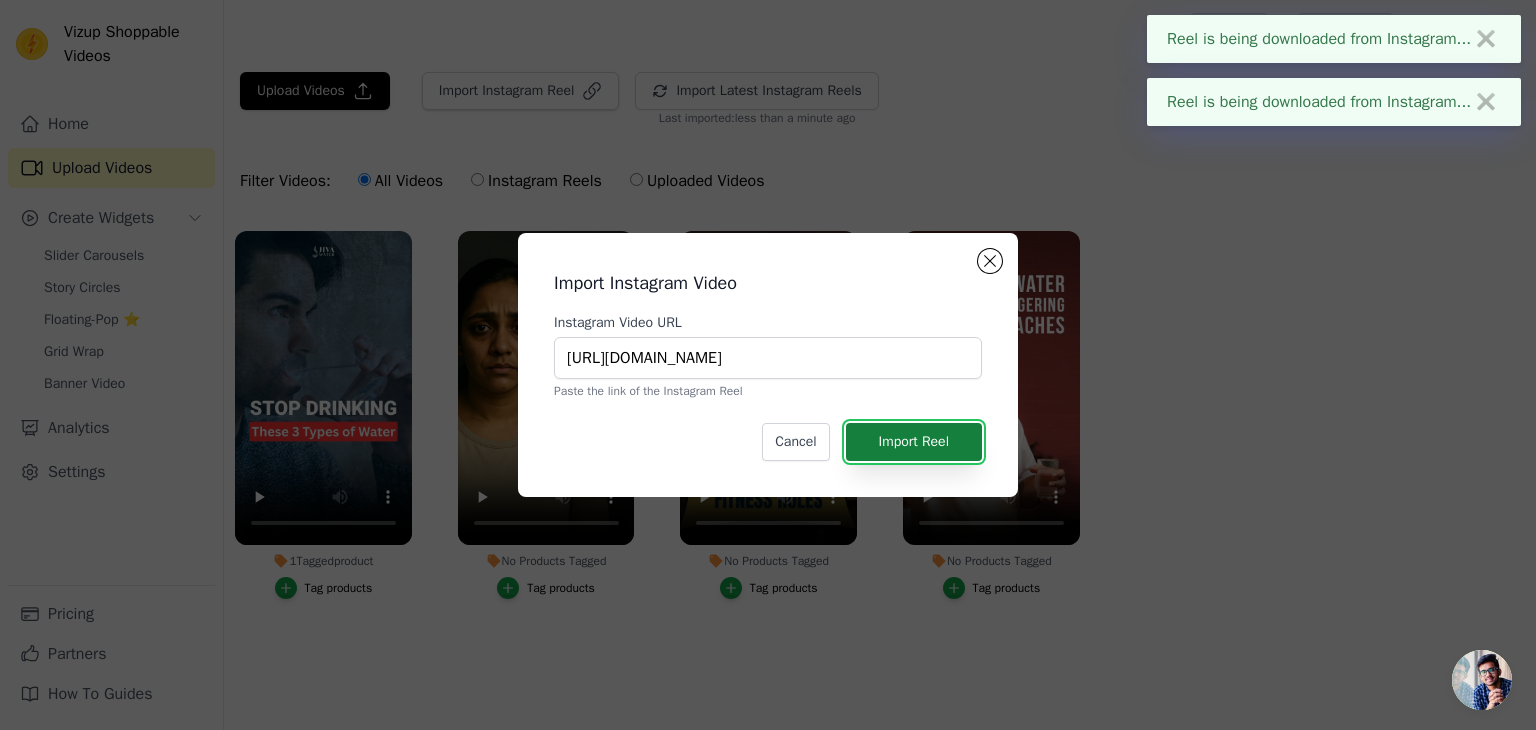 click on "Import Reel" at bounding box center [914, 442] 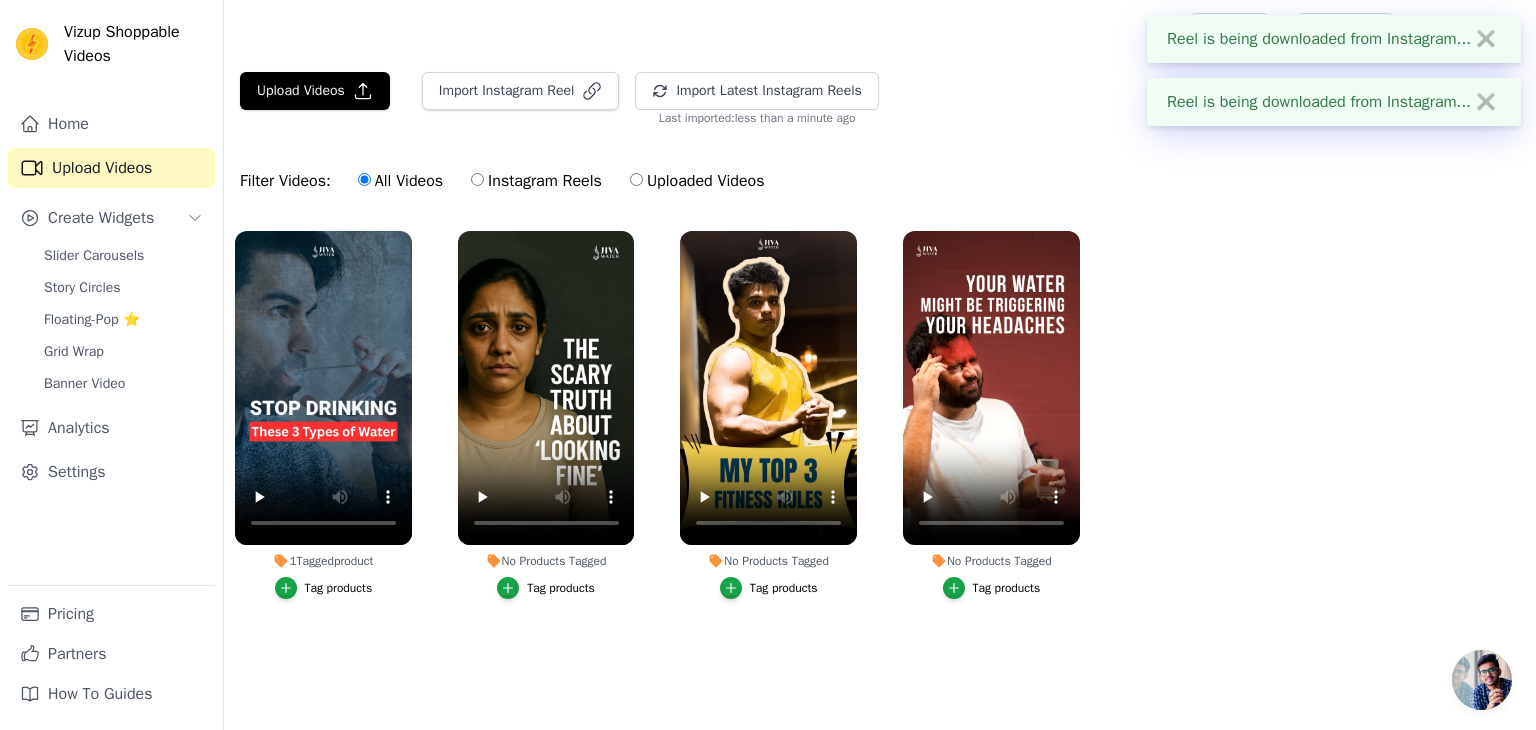 click on "1  Tagged  product       Tag products
No Products Tagged       Tag products
No Products Tagged       Tag products
No Products Tagged       Tag products" at bounding box center [880, 435] 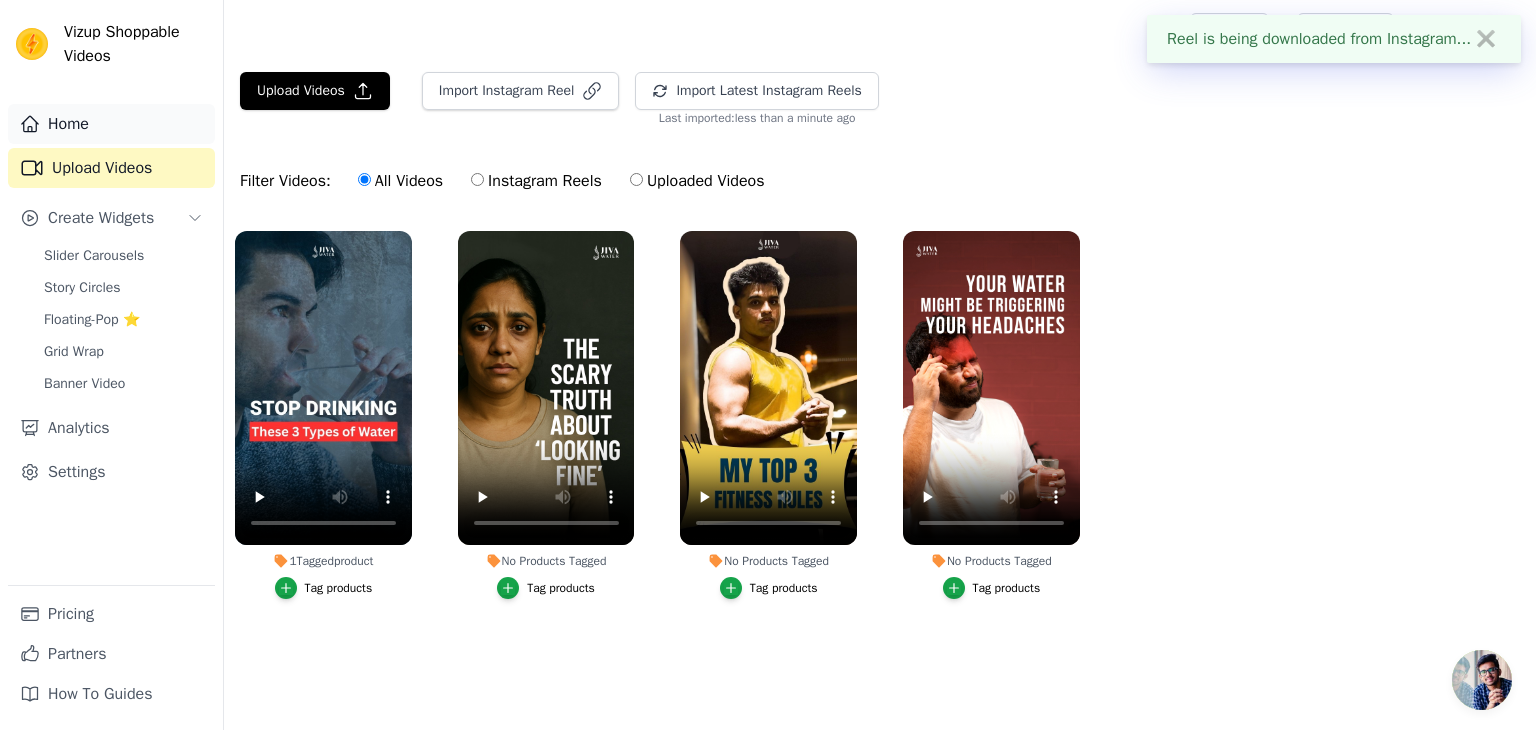 click on "Home" at bounding box center [111, 124] 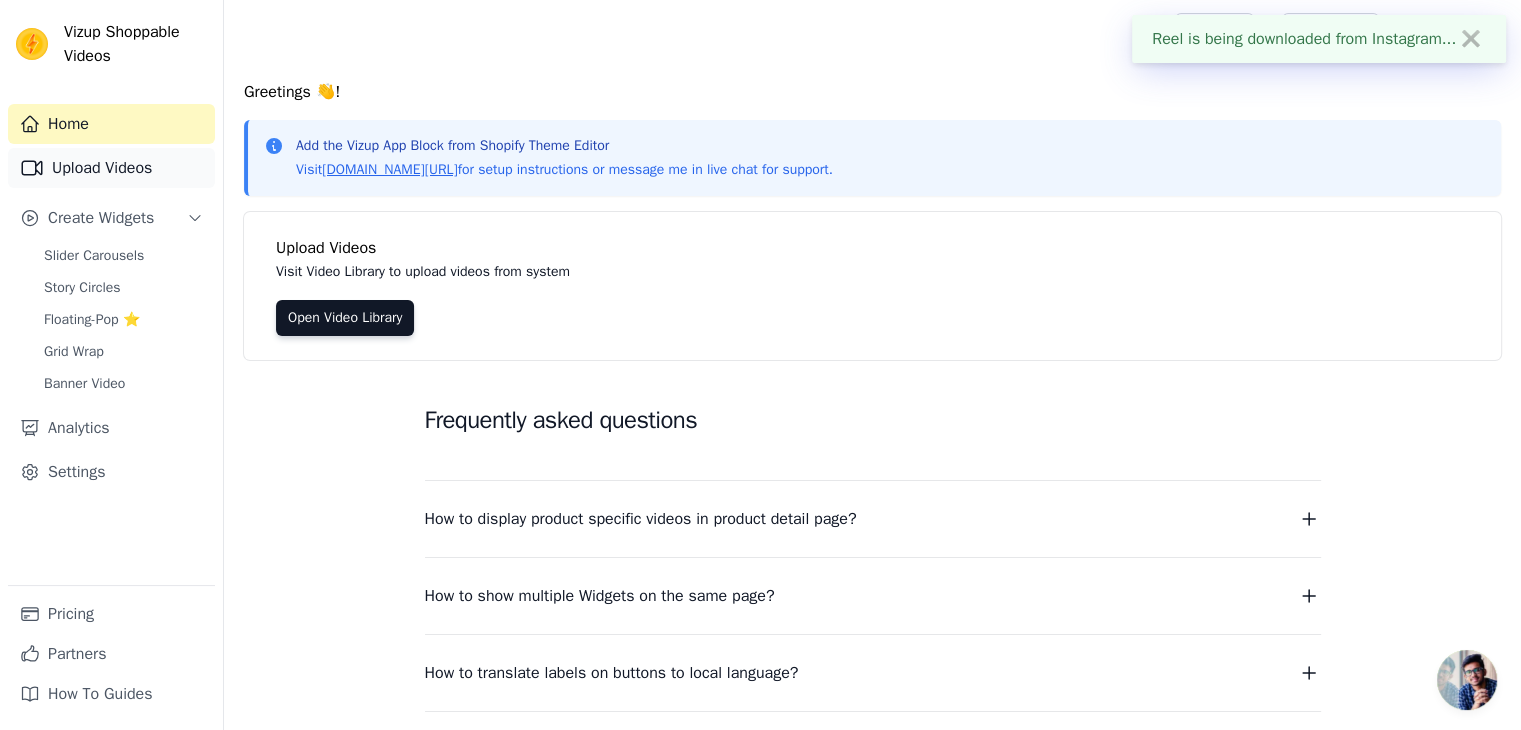 click on "Upload Videos" at bounding box center (111, 168) 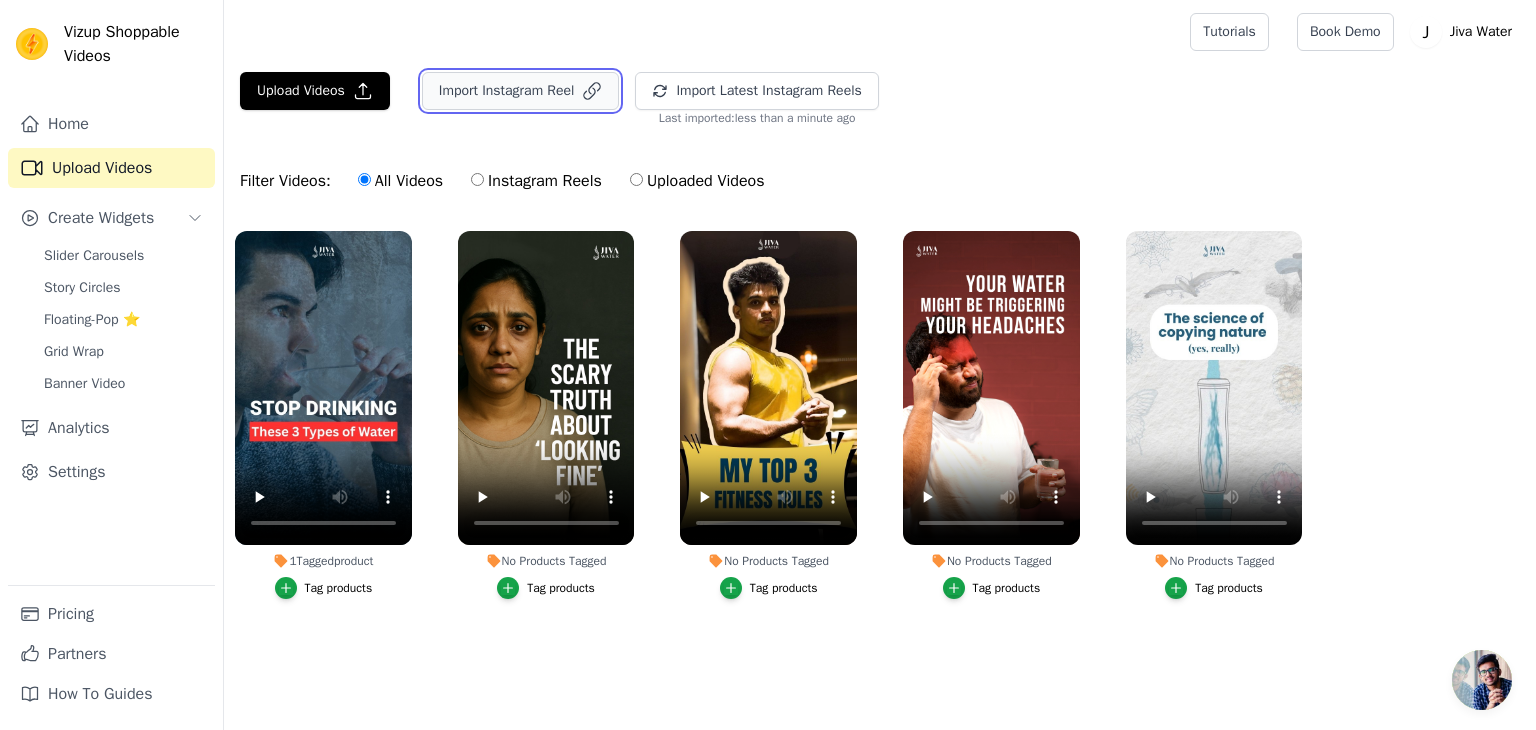 click on "Import Instagram Reel" at bounding box center [521, 91] 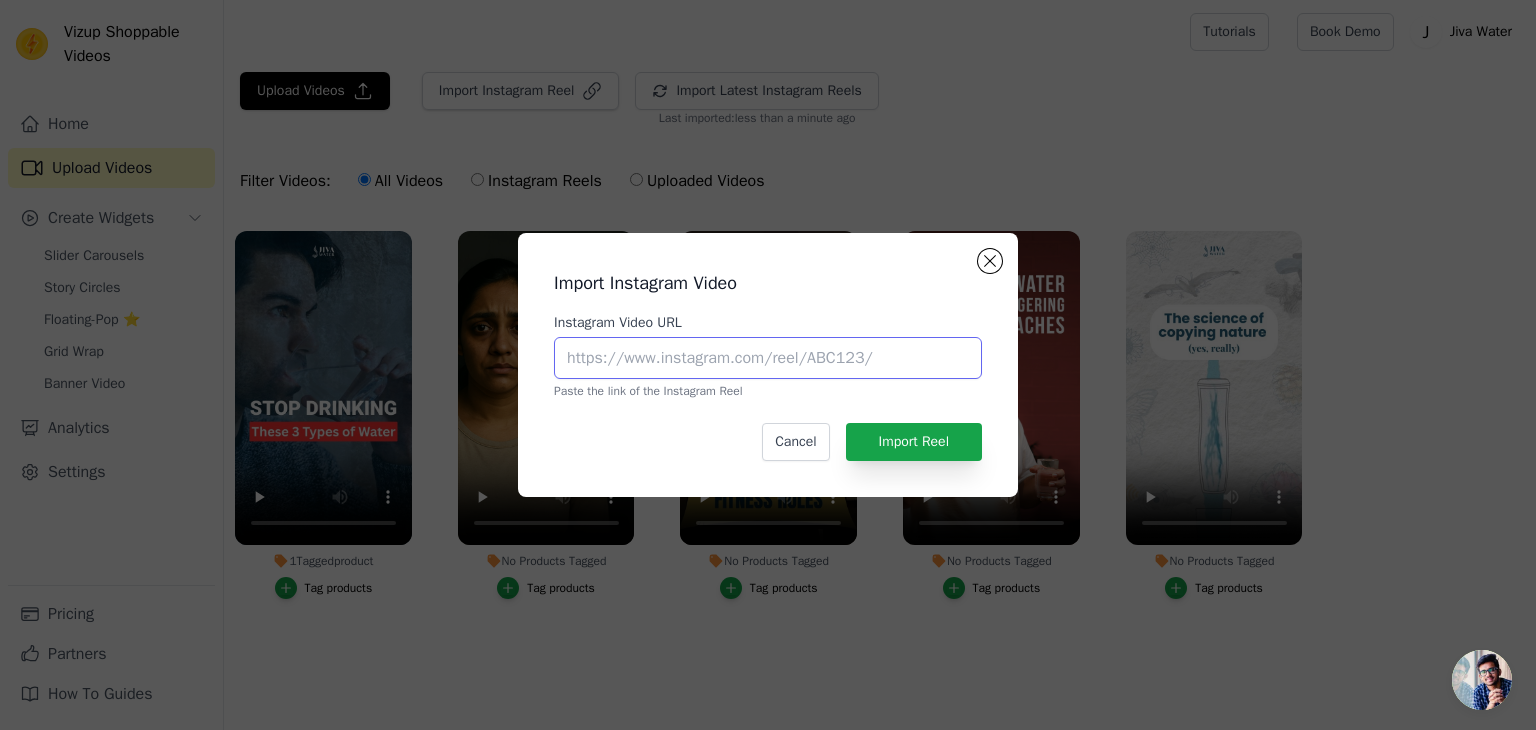 click on "Instagram Video URL" at bounding box center (768, 358) 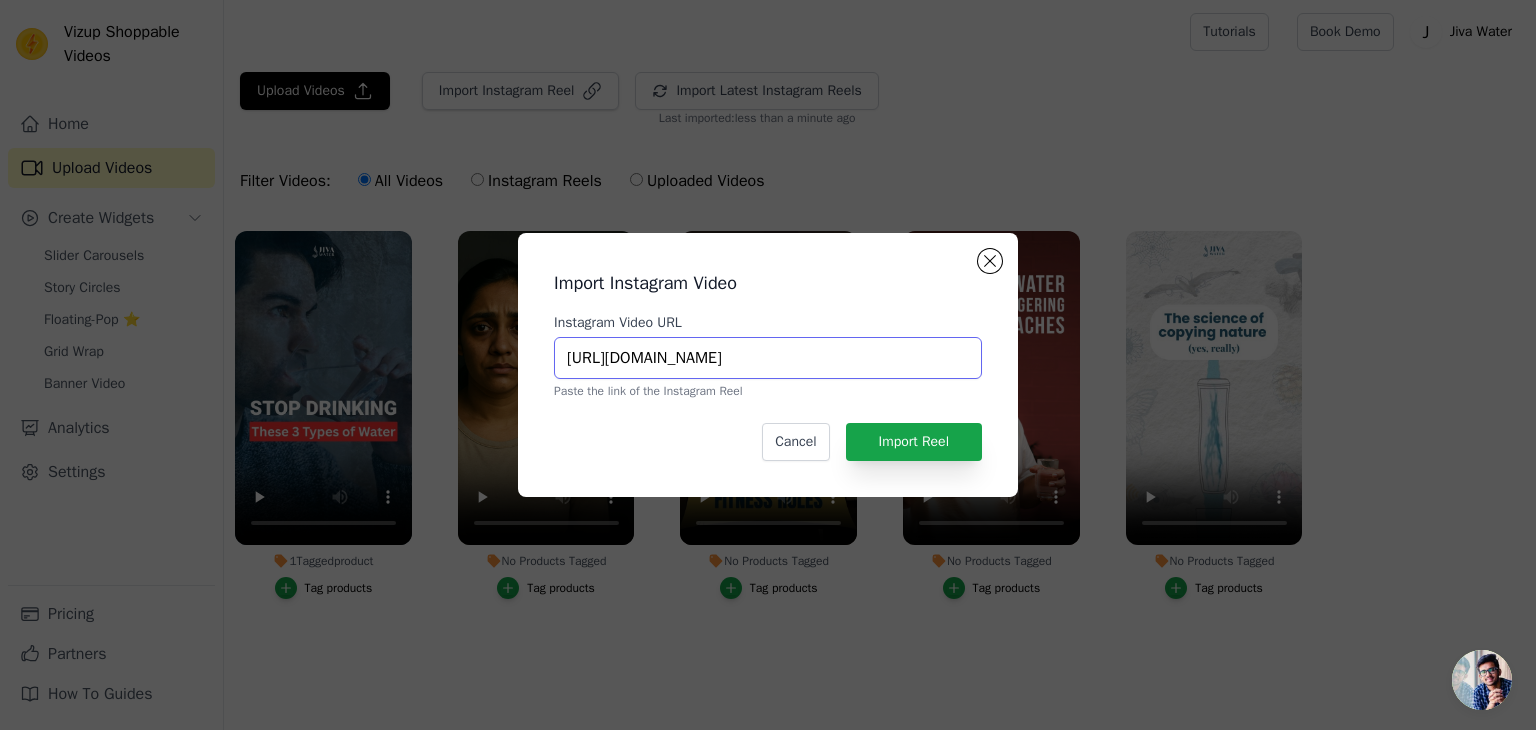 scroll, scrollTop: 0, scrollLeft: 363, axis: horizontal 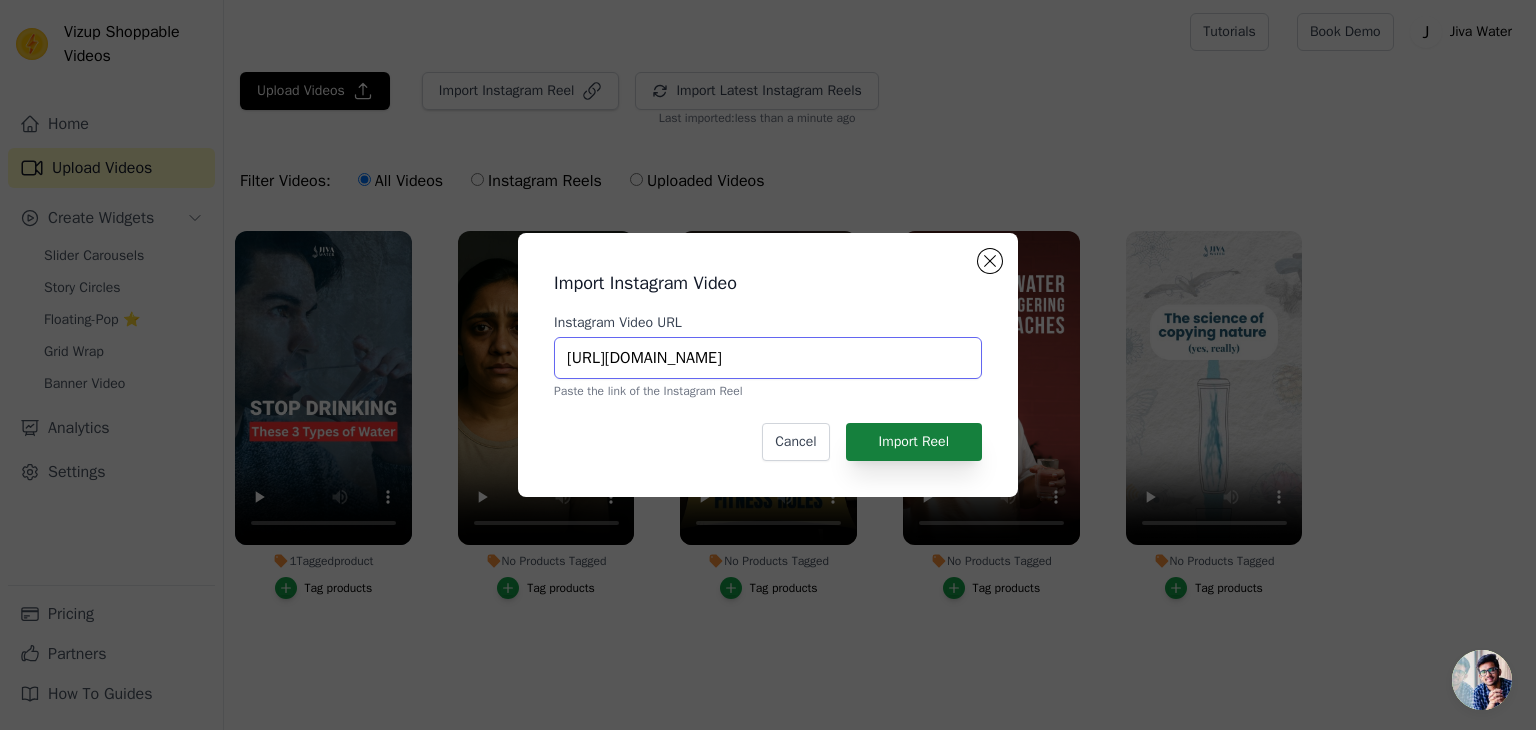 type on "https://www.instagram.com/reel/DKpU7LwyoKy/?utm_source=ig_web_copy_link&igsh=MzRlODBiNWFlZA==" 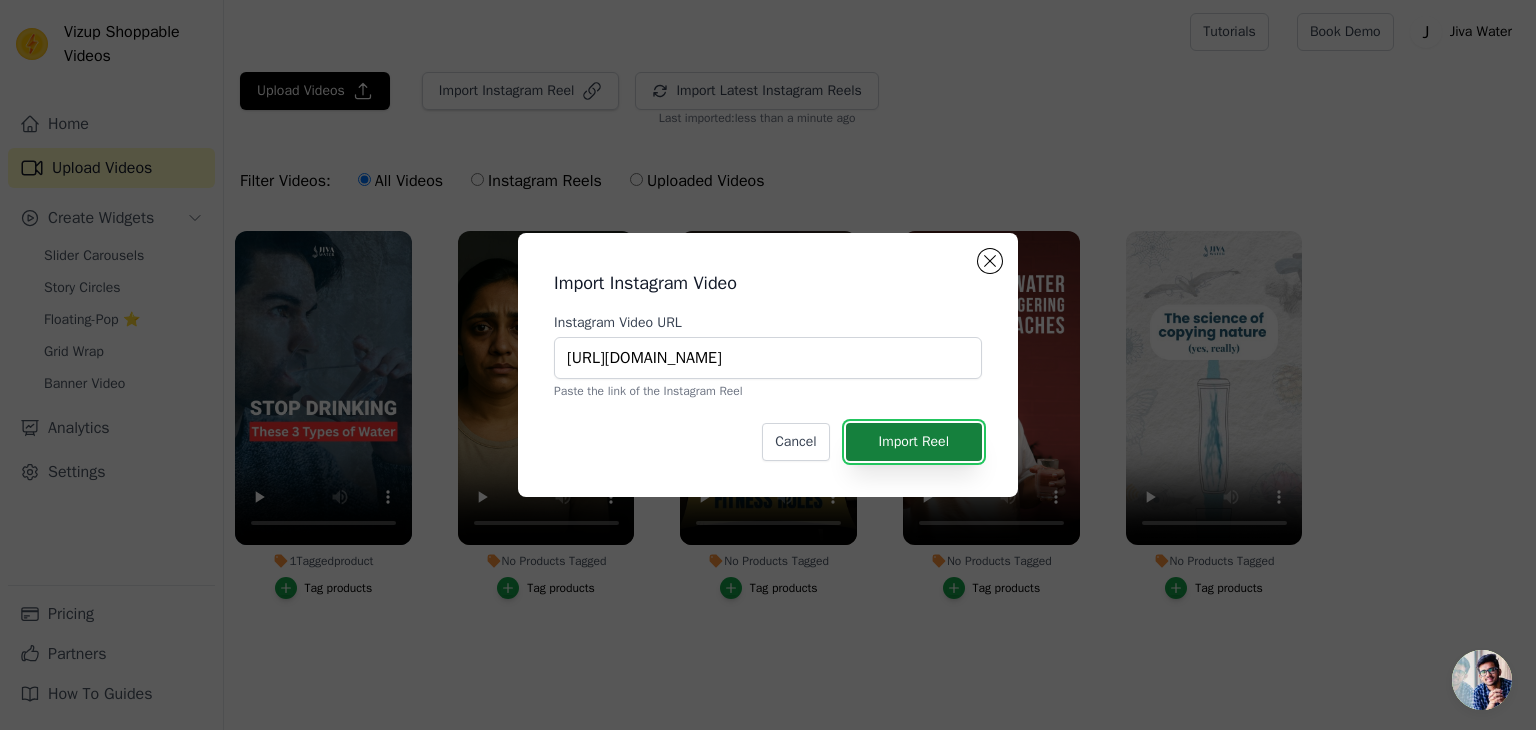 scroll, scrollTop: 0, scrollLeft: 0, axis: both 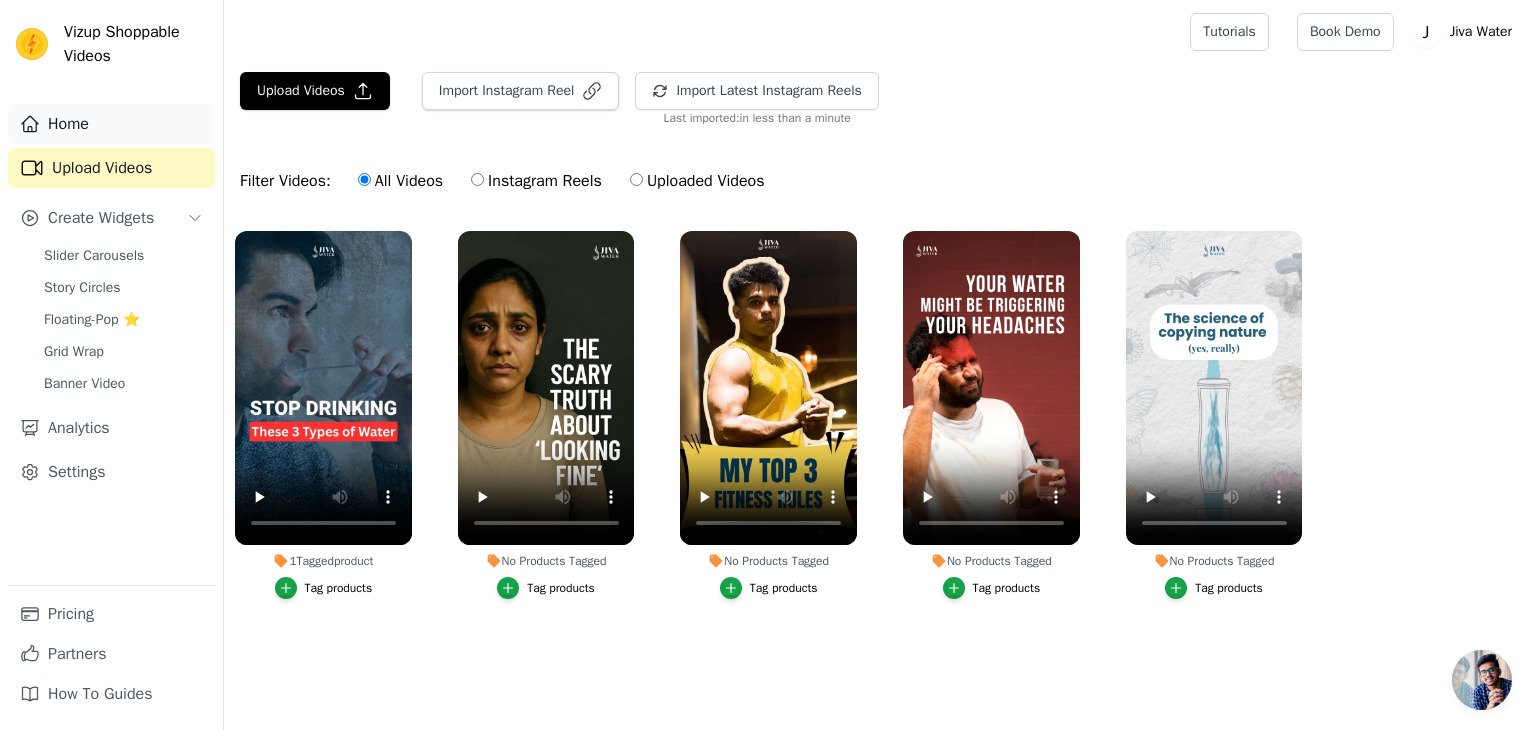 click on "Home" at bounding box center [111, 124] 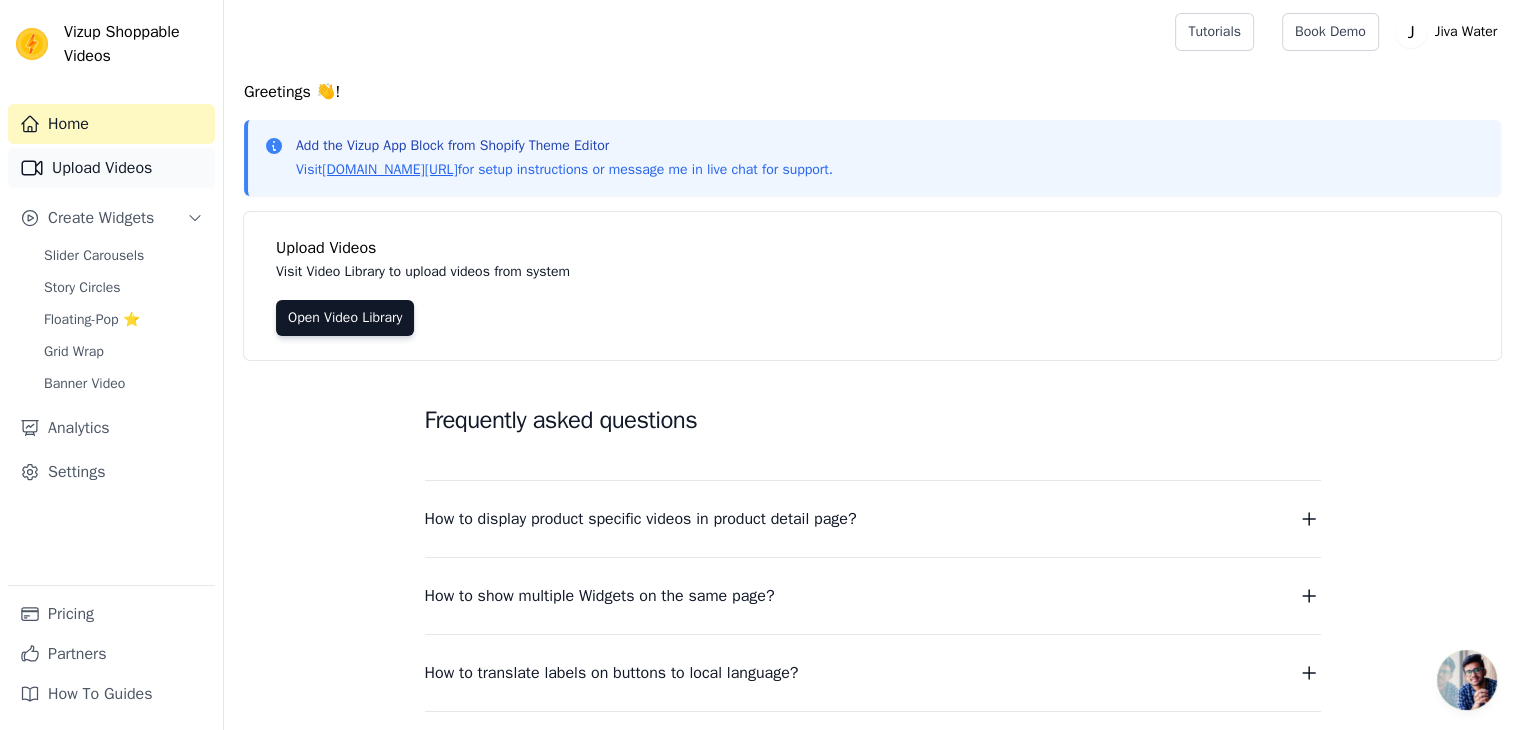 click on "Upload Videos" at bounding box center (111, 168) 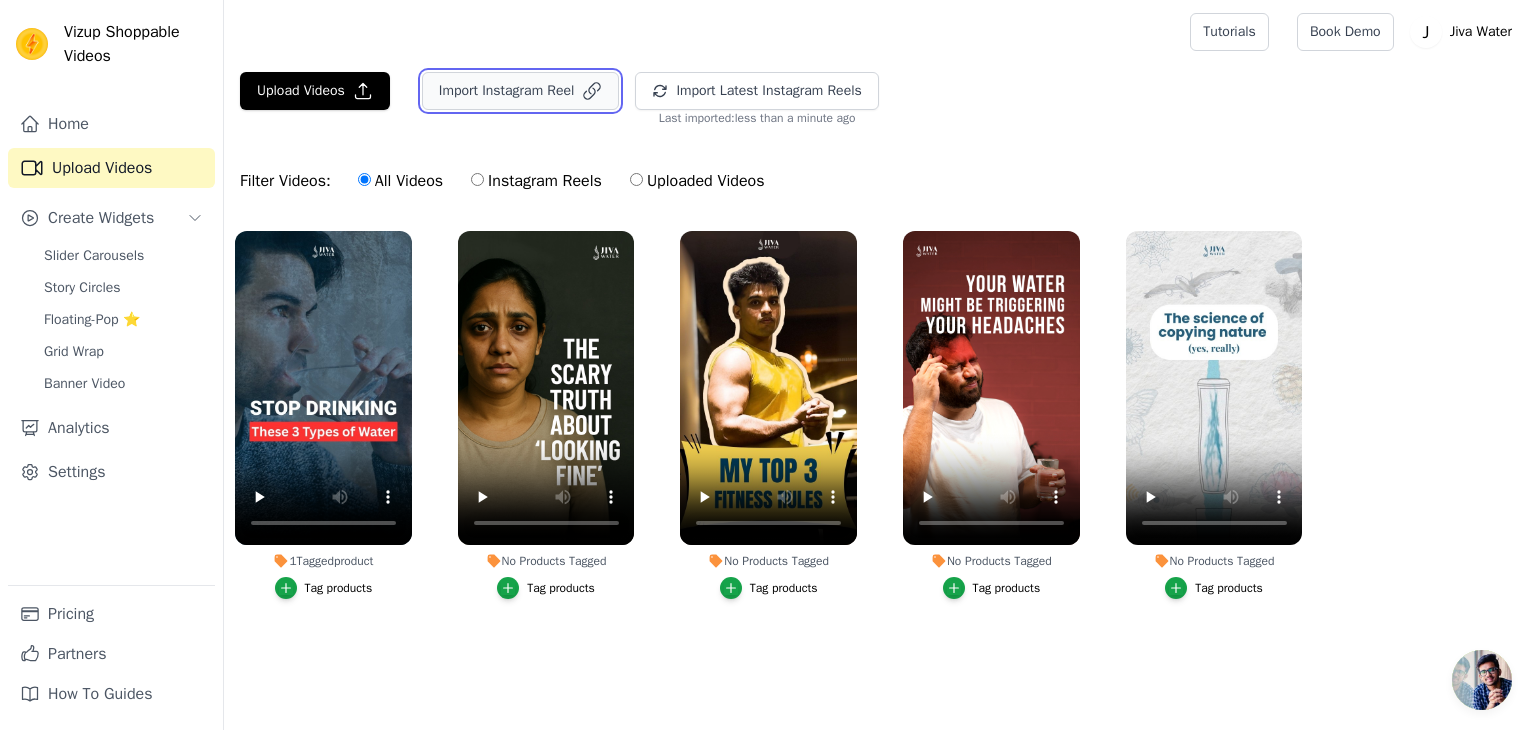 click on "Import Instagram Reel" at bounding box center [521, 91] 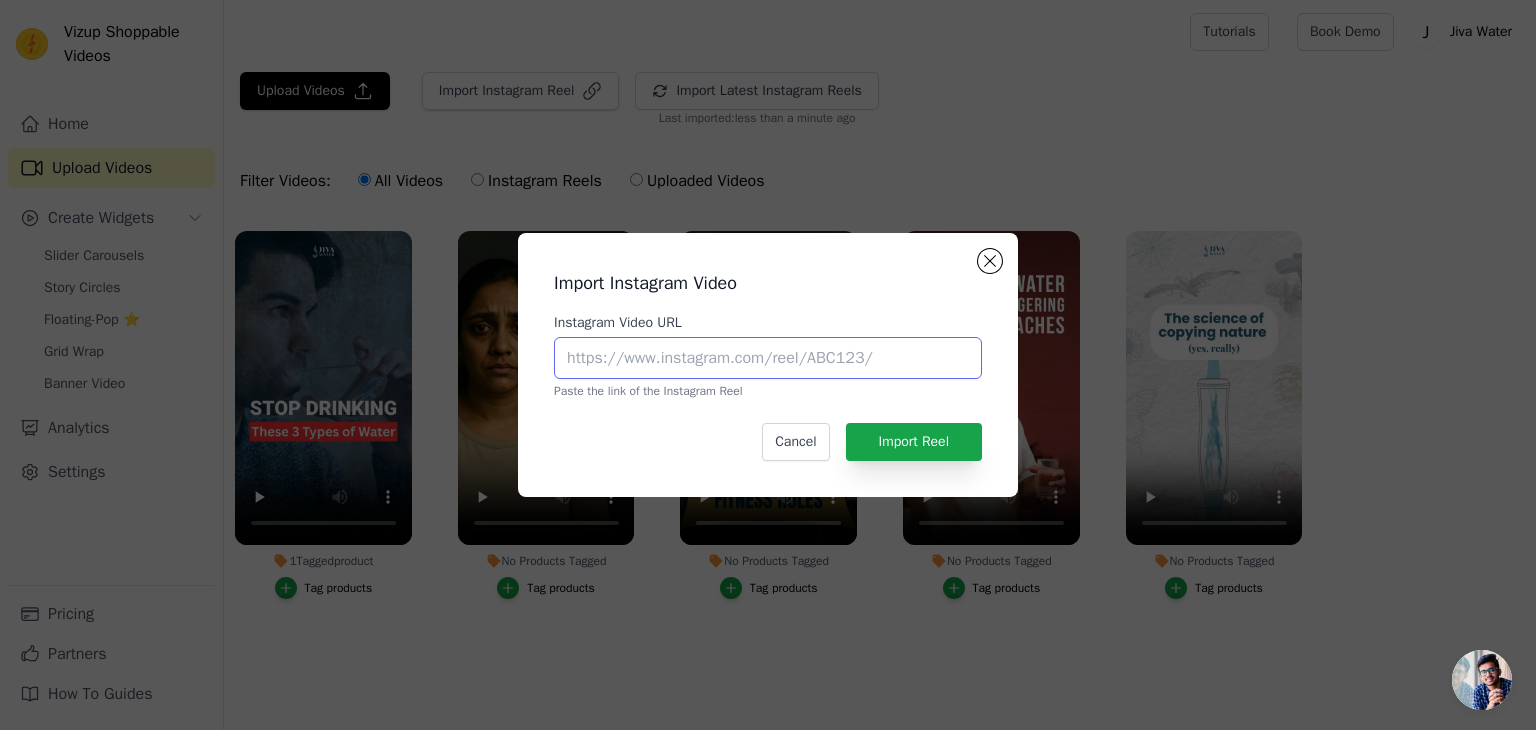 click on "Instagram Video URL" at bounding box center (768, 358) 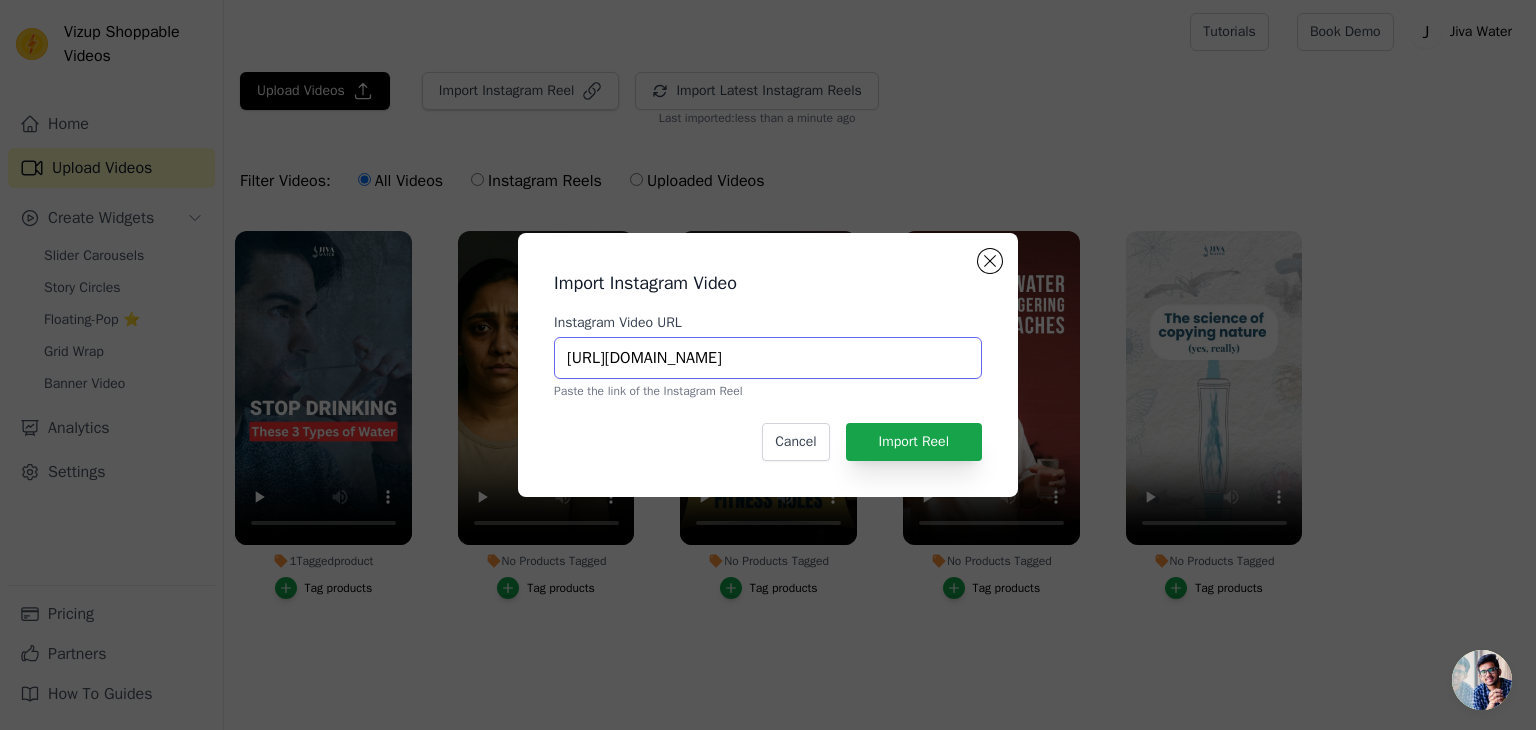 scroll, scrollTop: 0, scrollLeft: 363, axis: horizontal 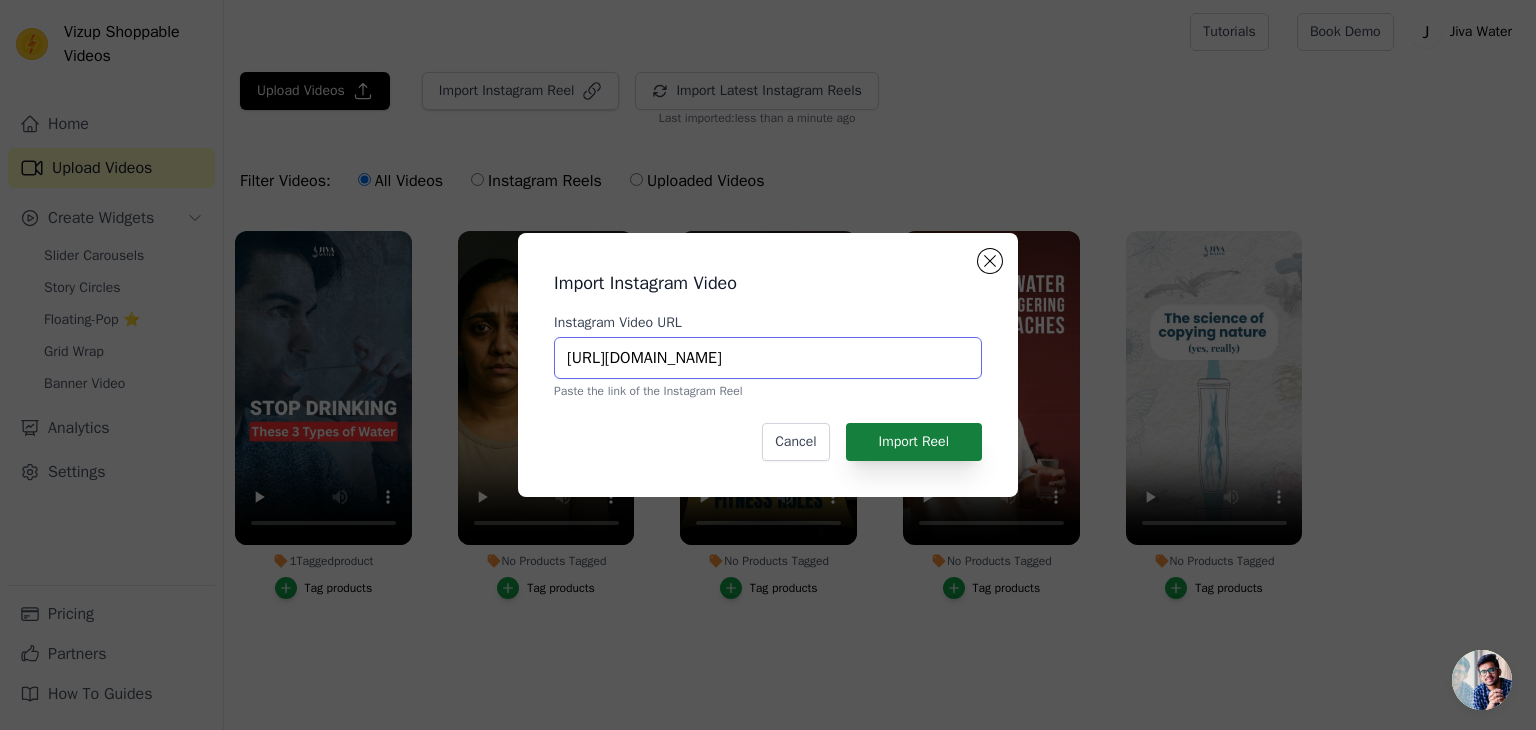 type on "https://www.instagram.com/reel/DKpU7LwyoKy/?utm_source=ig_web_copy_link&igsh=MzRlODBiNWFlZA==" 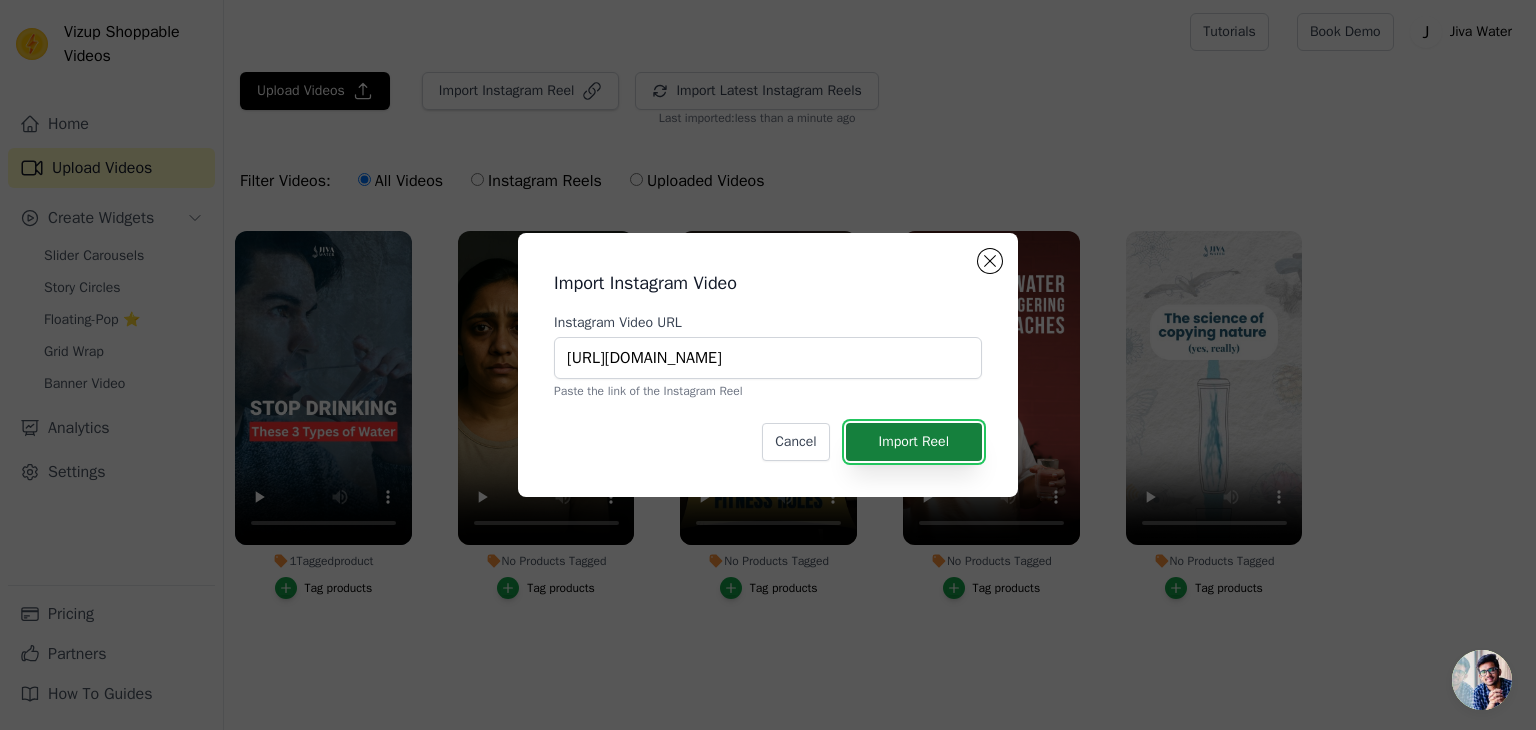 scroll, scrollTop: 0, scrollLeft: 0, axis: both 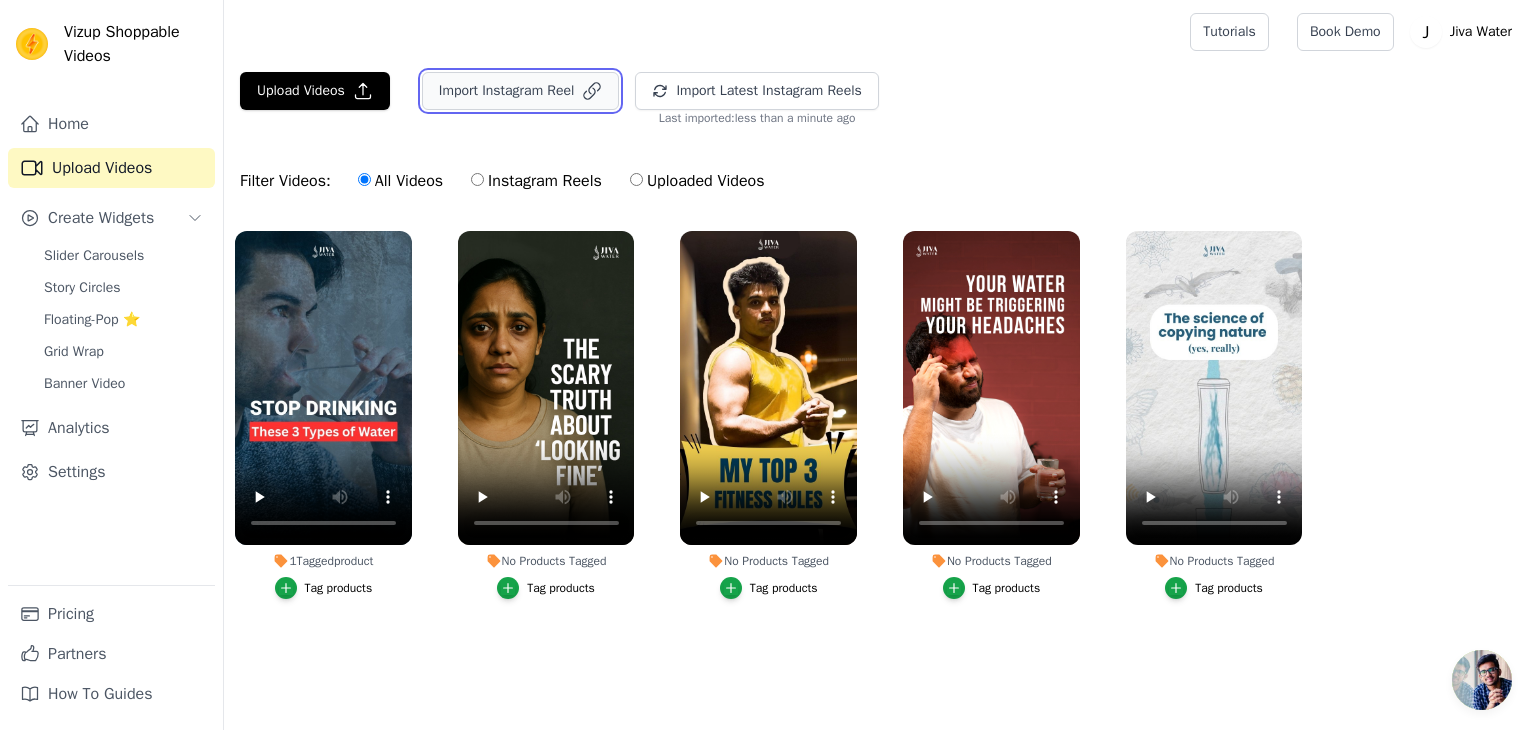 click on "Import Instagram Reel" at bounding box center [521, 91] 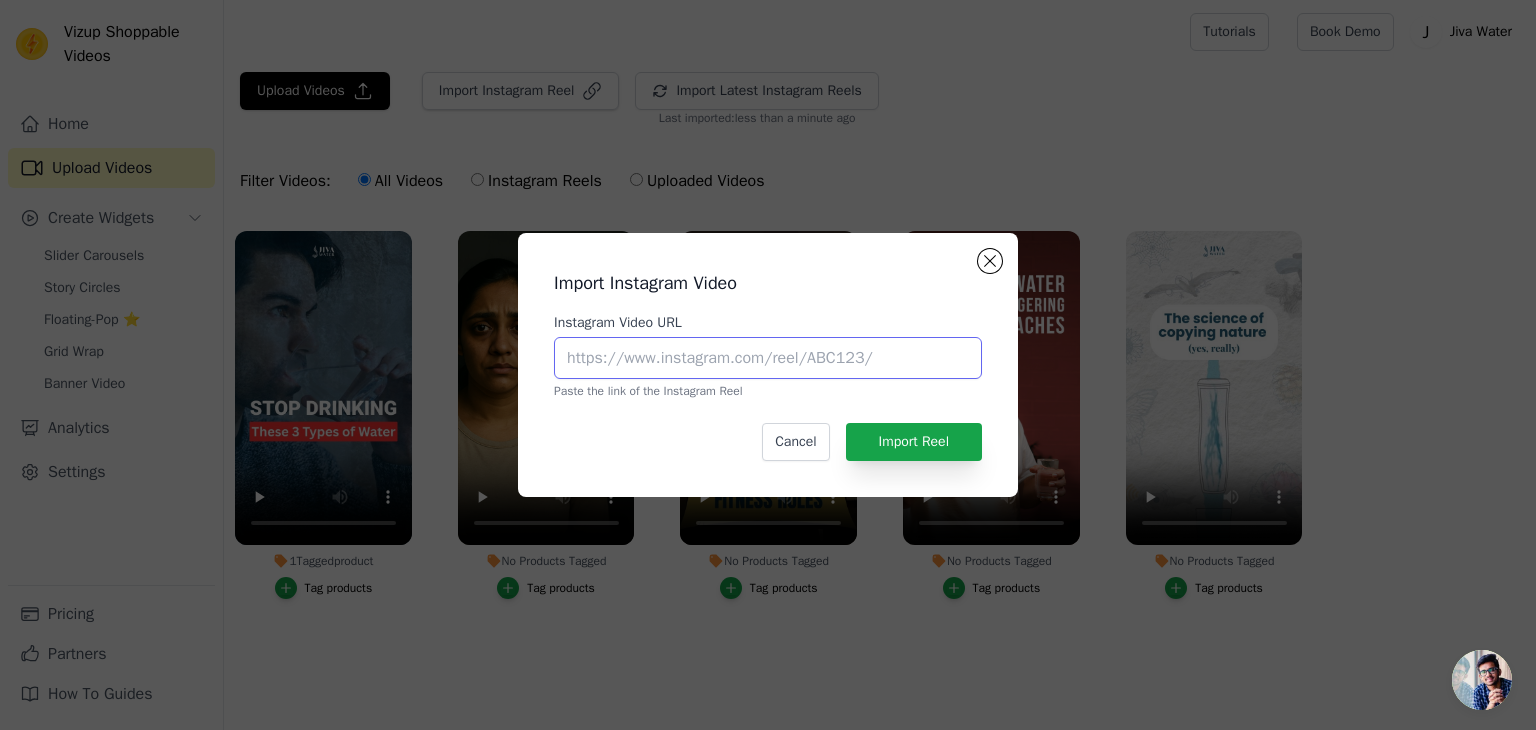 click on "Instagram Video URL" at bounding box center [768, 358] 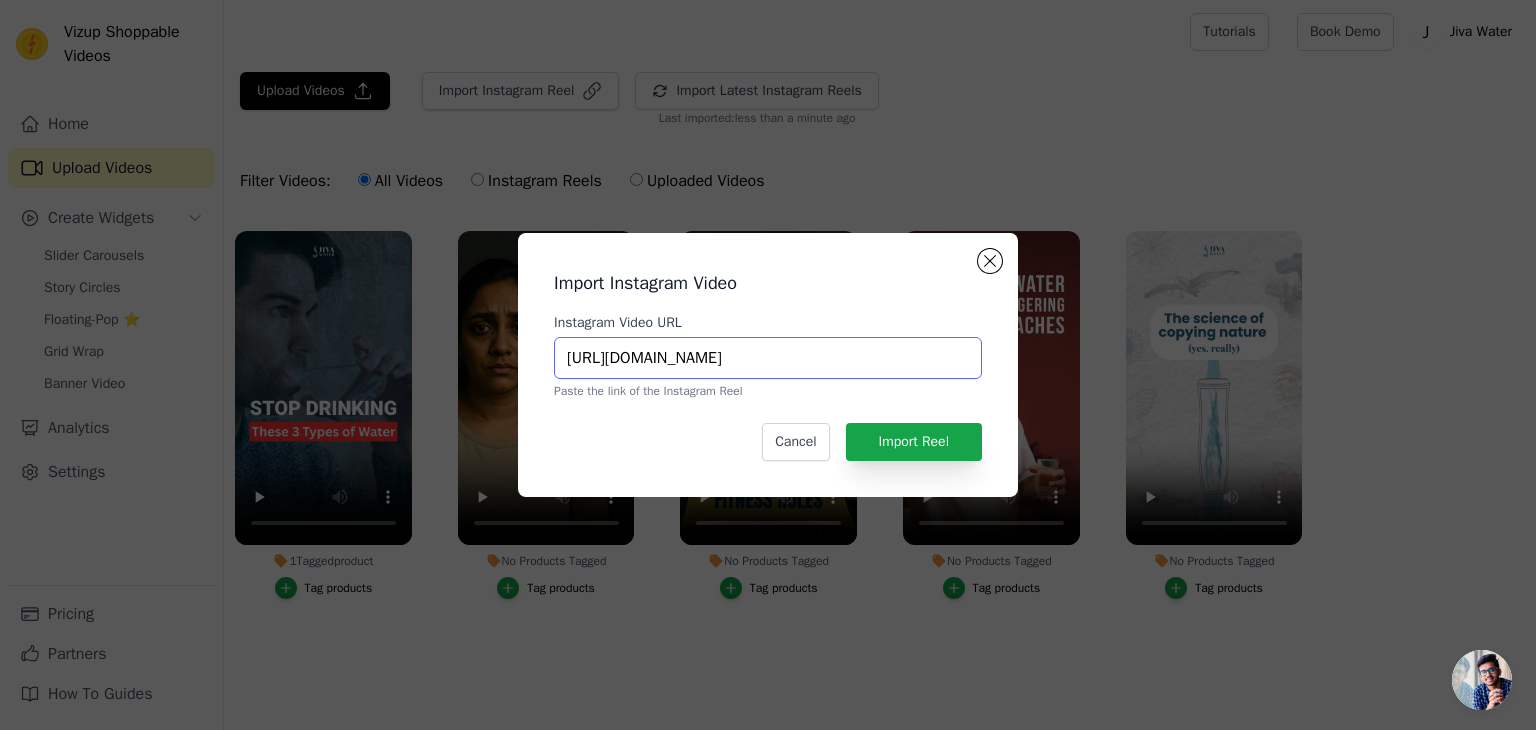 scroll, scrollTop: 0, scrollLeft: 363, axis: horizontal 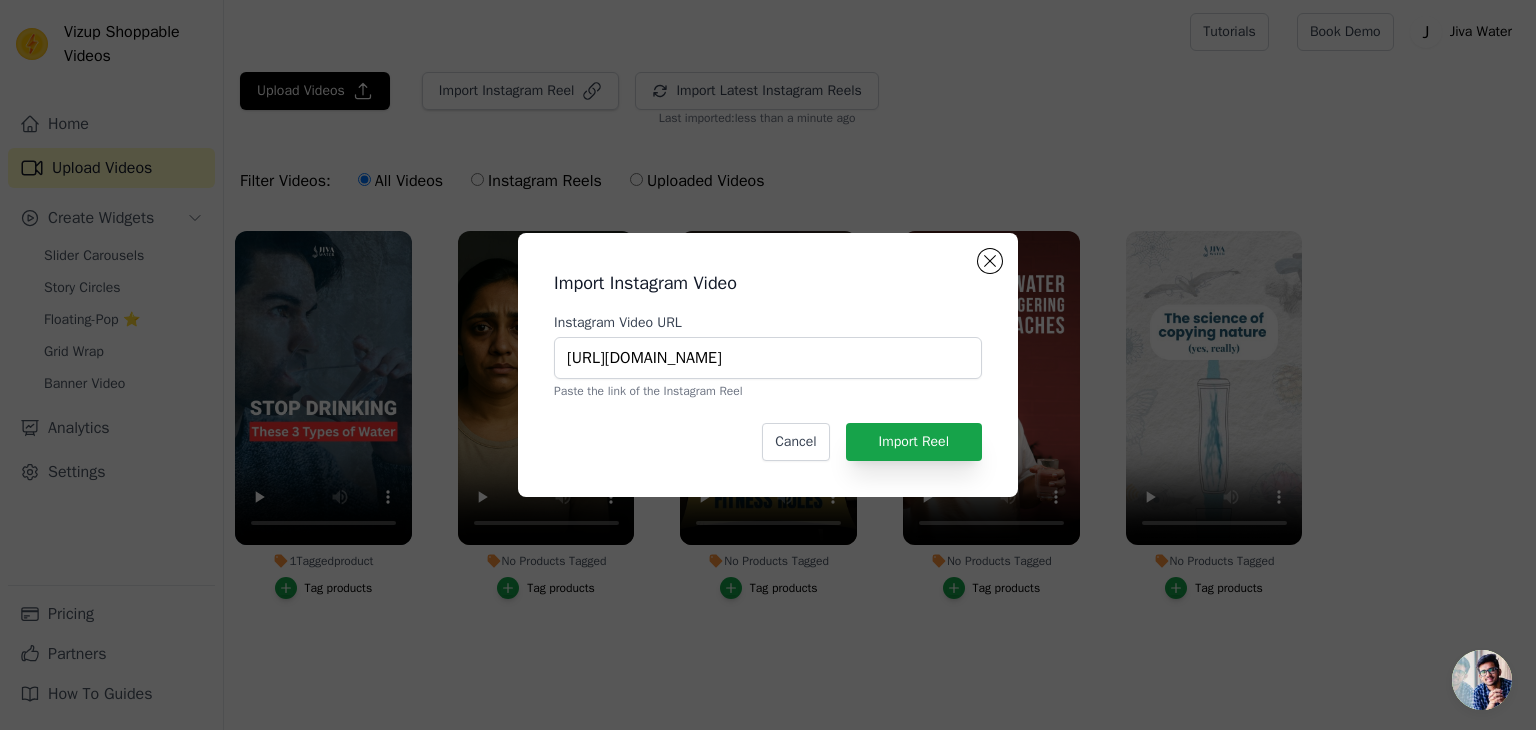 click on "Import Instagram Video   Instagram Video URL   https://www.instagram.com/reel/DKpU7LwyoKy/?utm_source=ig_web_copy_link&igsh=MzRlODBiNWFlZA==     Paste the link of the Instagram Reel   Cancel   Import Reel" at bounding box center (768, 365) 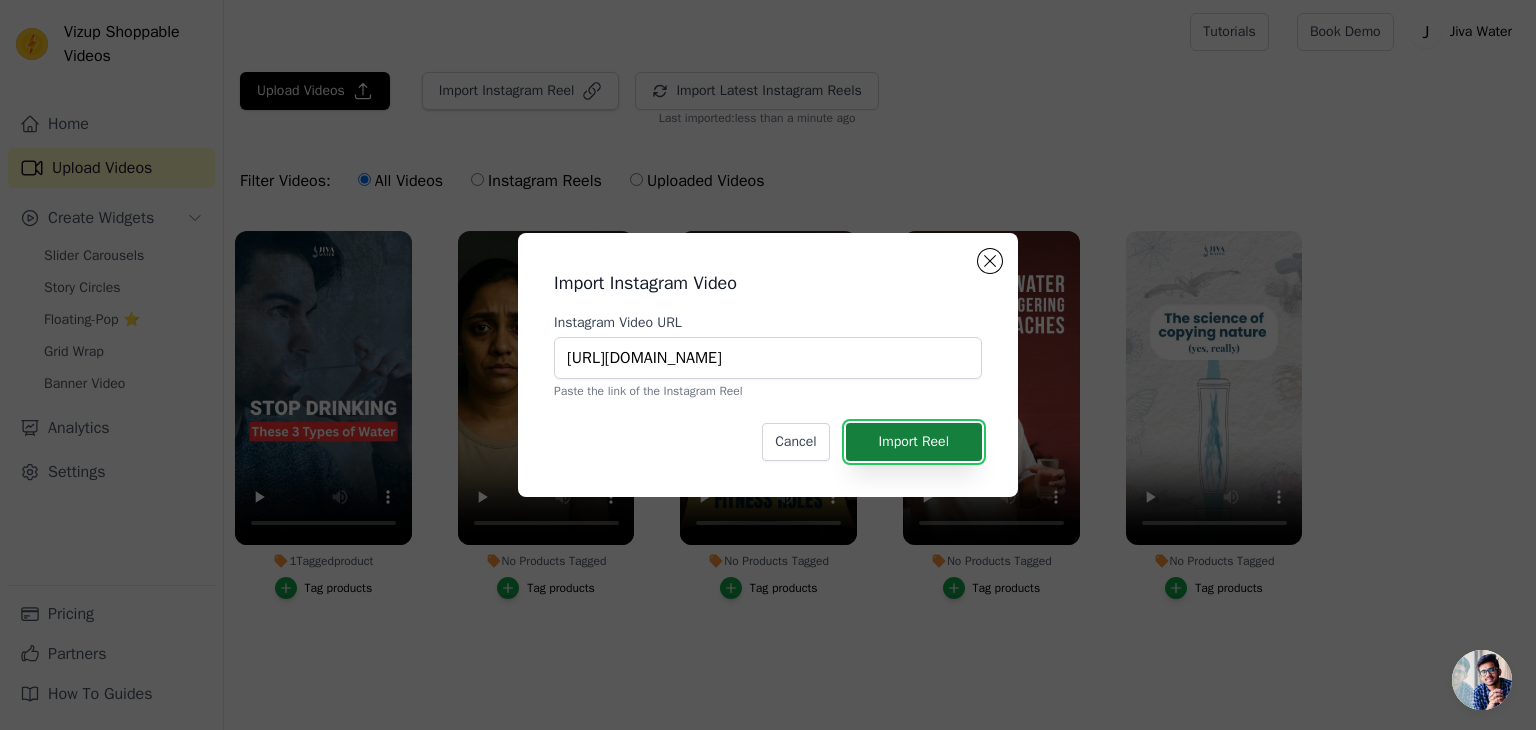 click on "Import Reel" at bounding box center (914, 442) 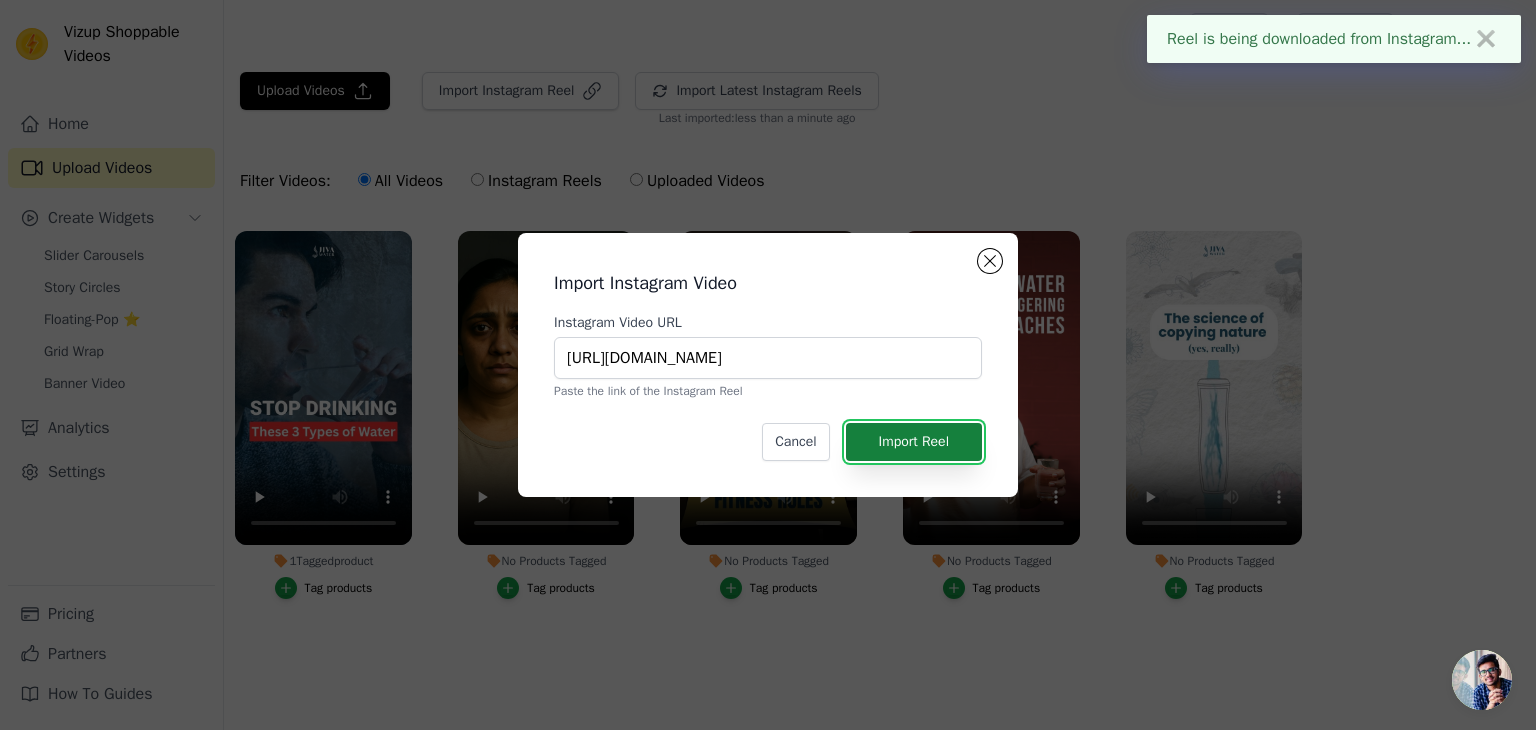 click on "Import Reel" at bounding box center (914, 442) 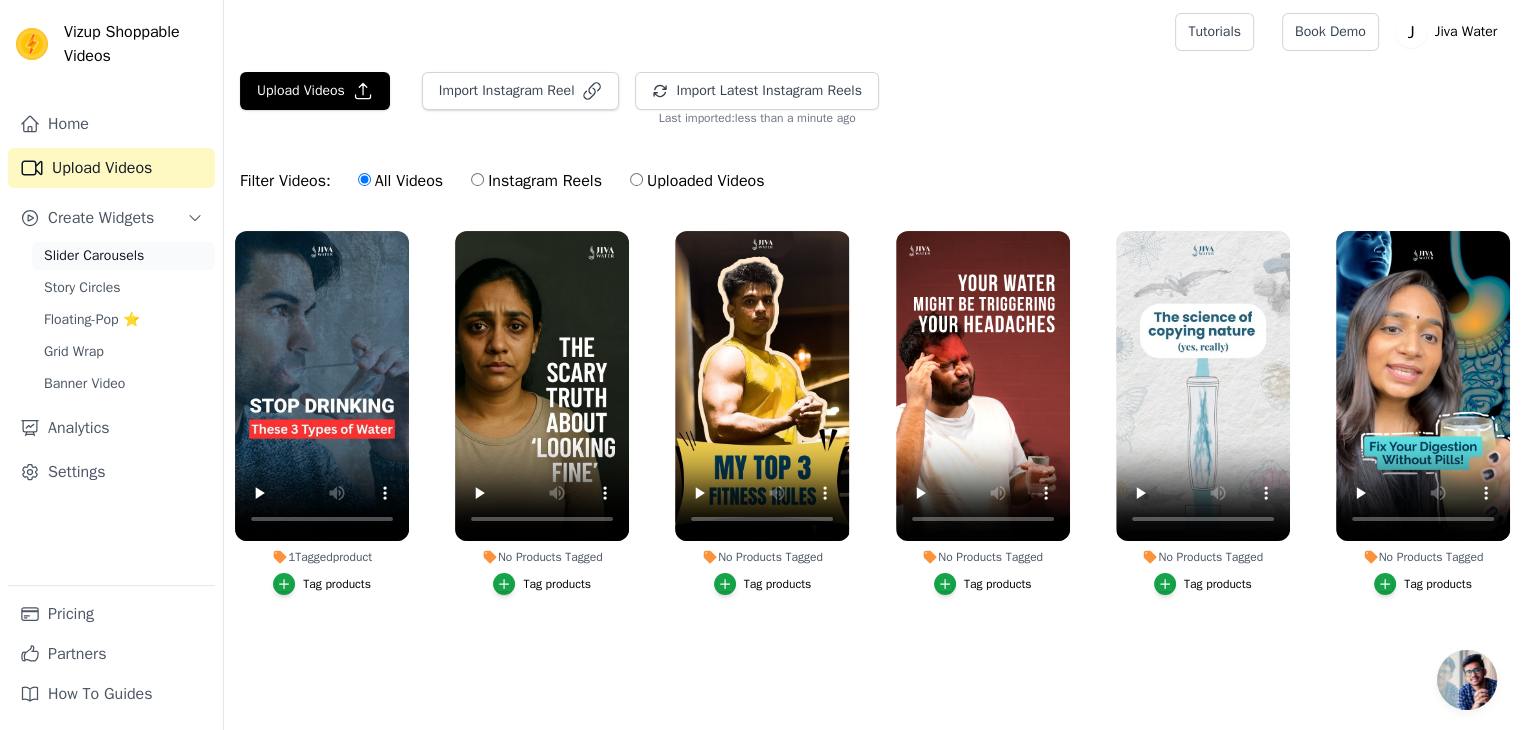 click on "Slider Carousels" at bounding box center (94, 256) 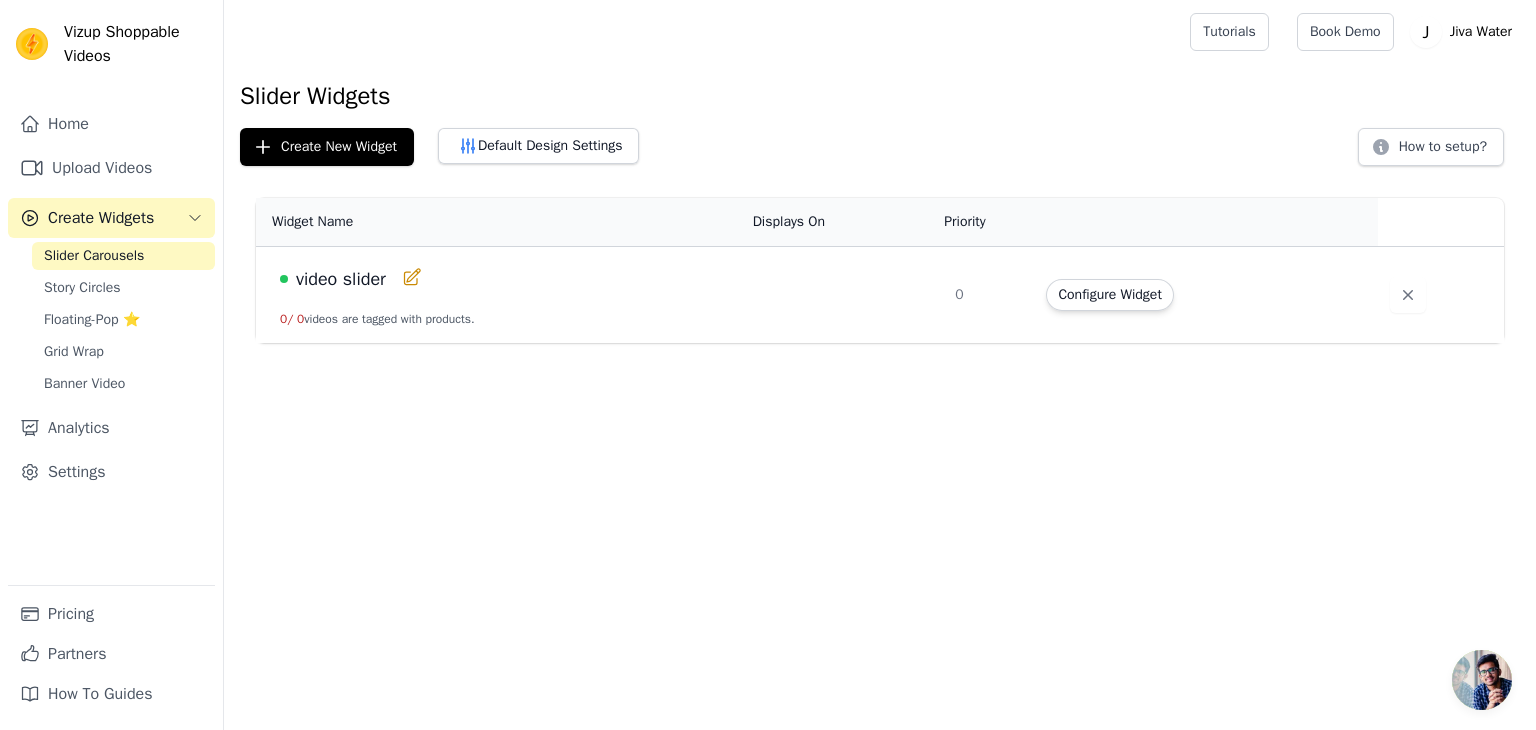click on "video slider" at bounding box center (341, 279) 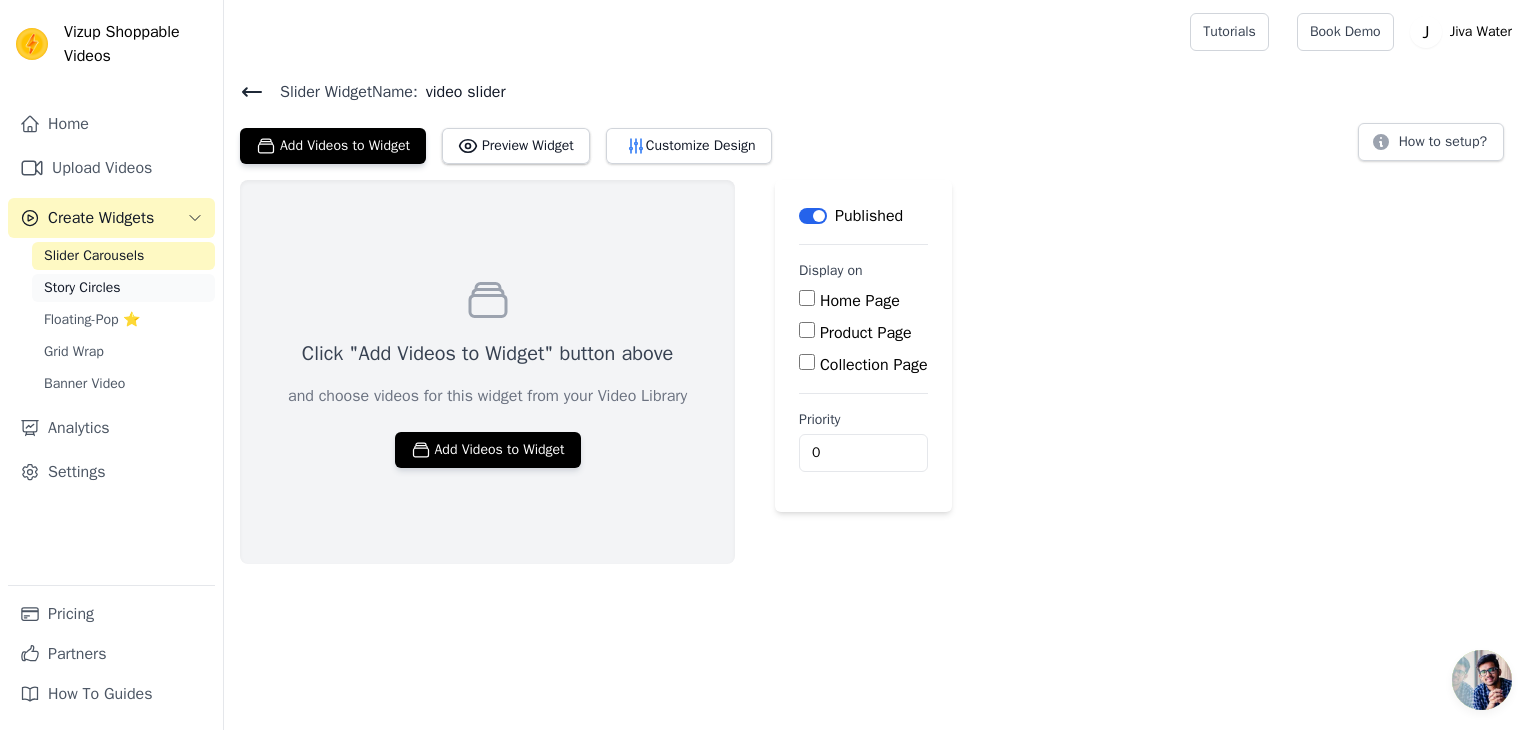 click on "Story Circles" at bounding box center (82, 288) 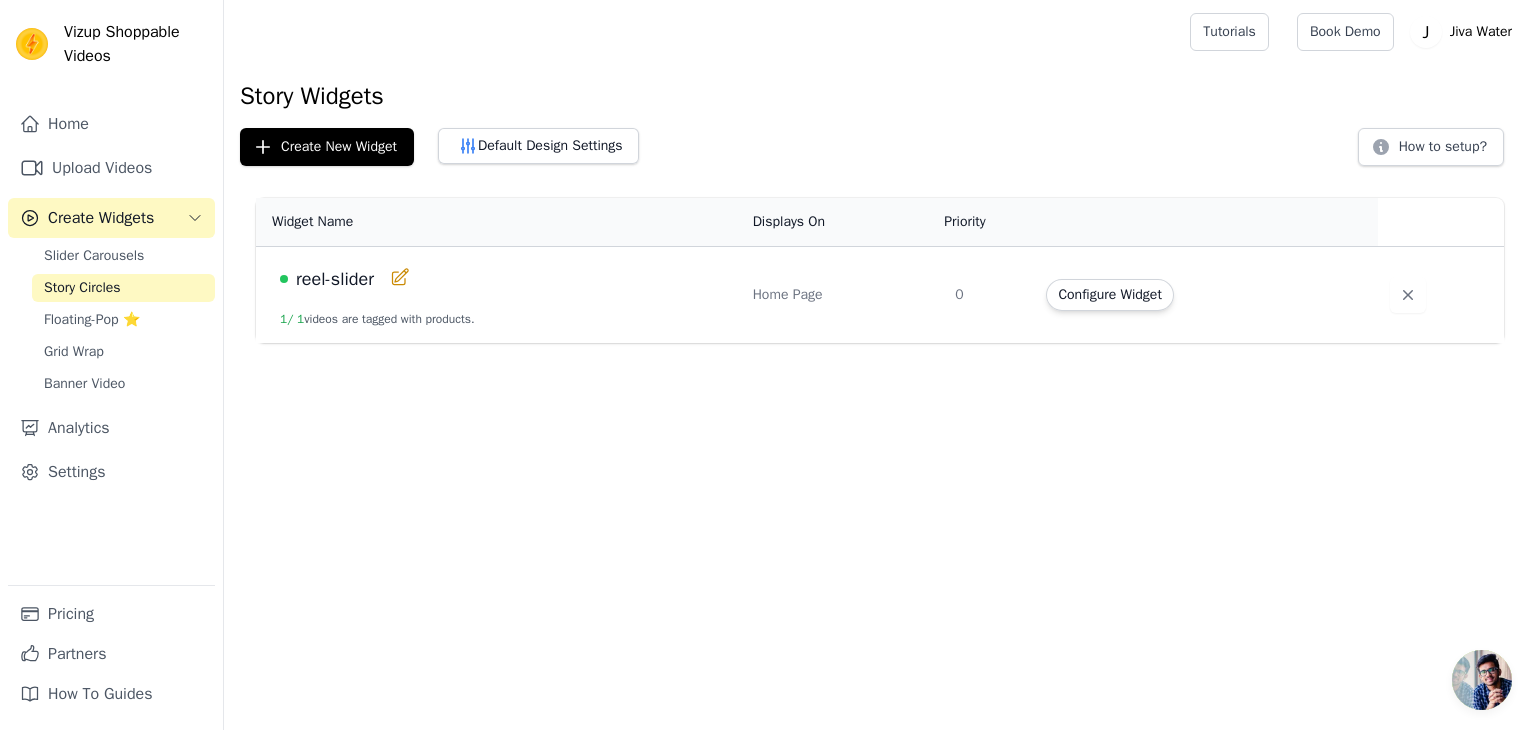 click on "reel-slider" at bounding box center (335, 279) 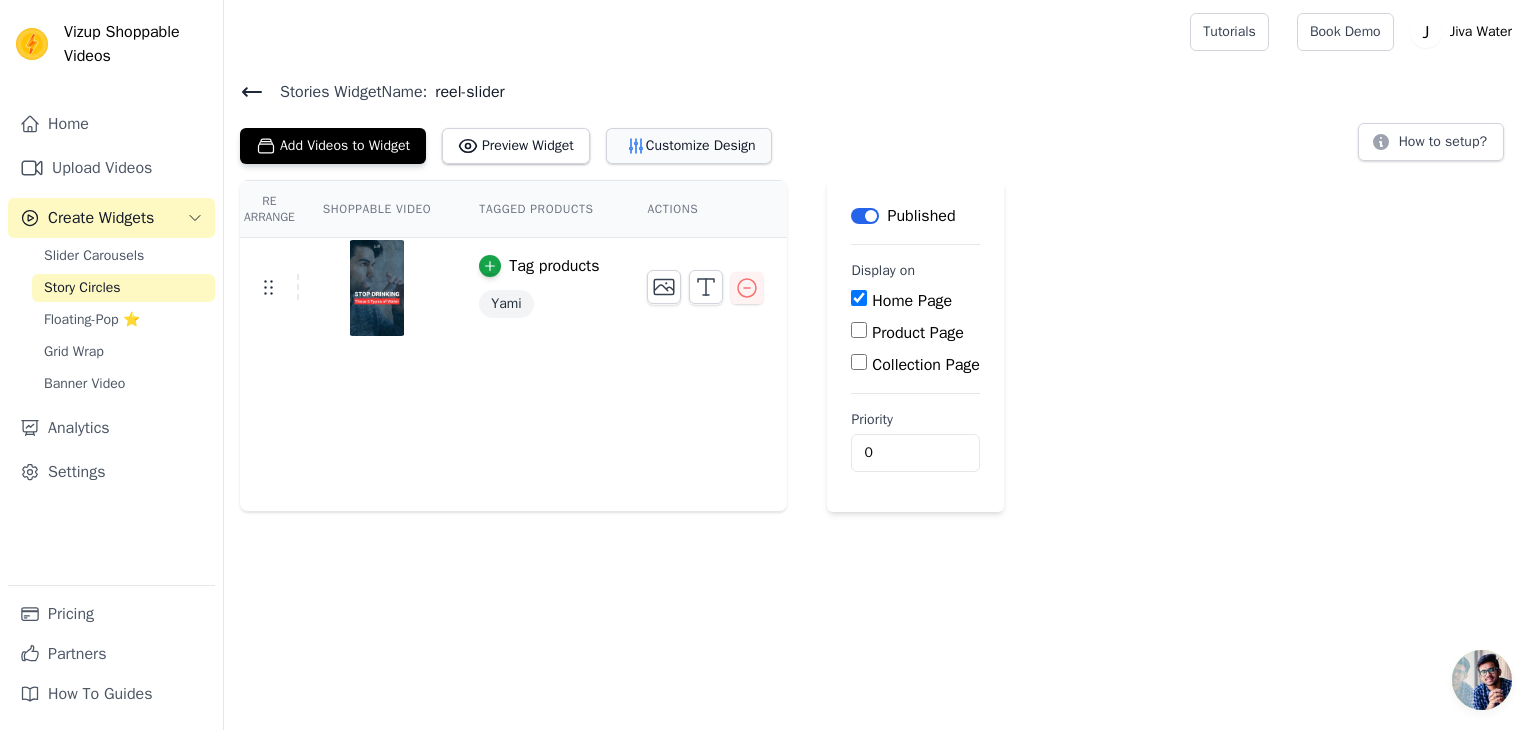 click on "Customize Design" at bounding box center [689, 146] 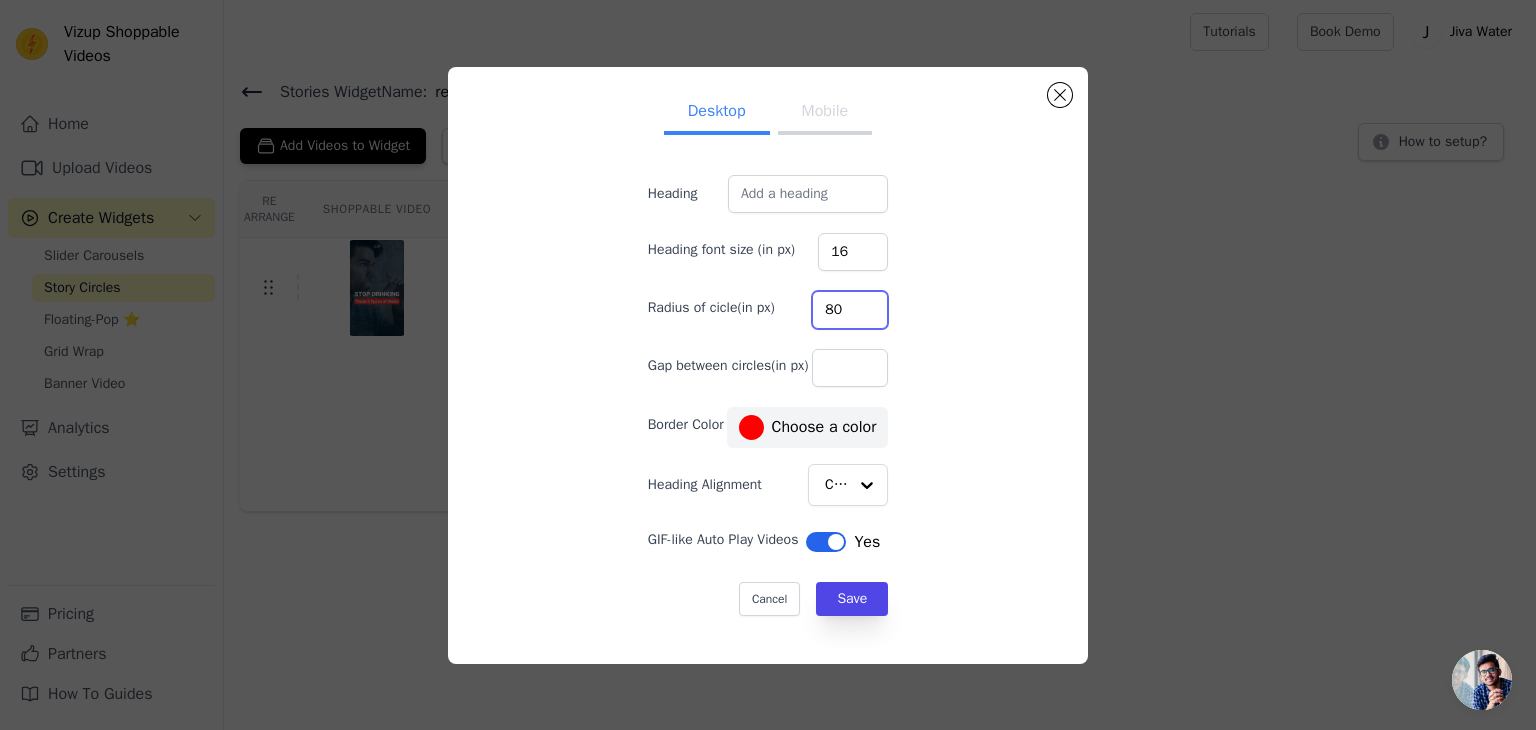 drag, startPoint x: 834, startPoint y: 309, endPoint x: 791, endPoint y: 309, distance: 43 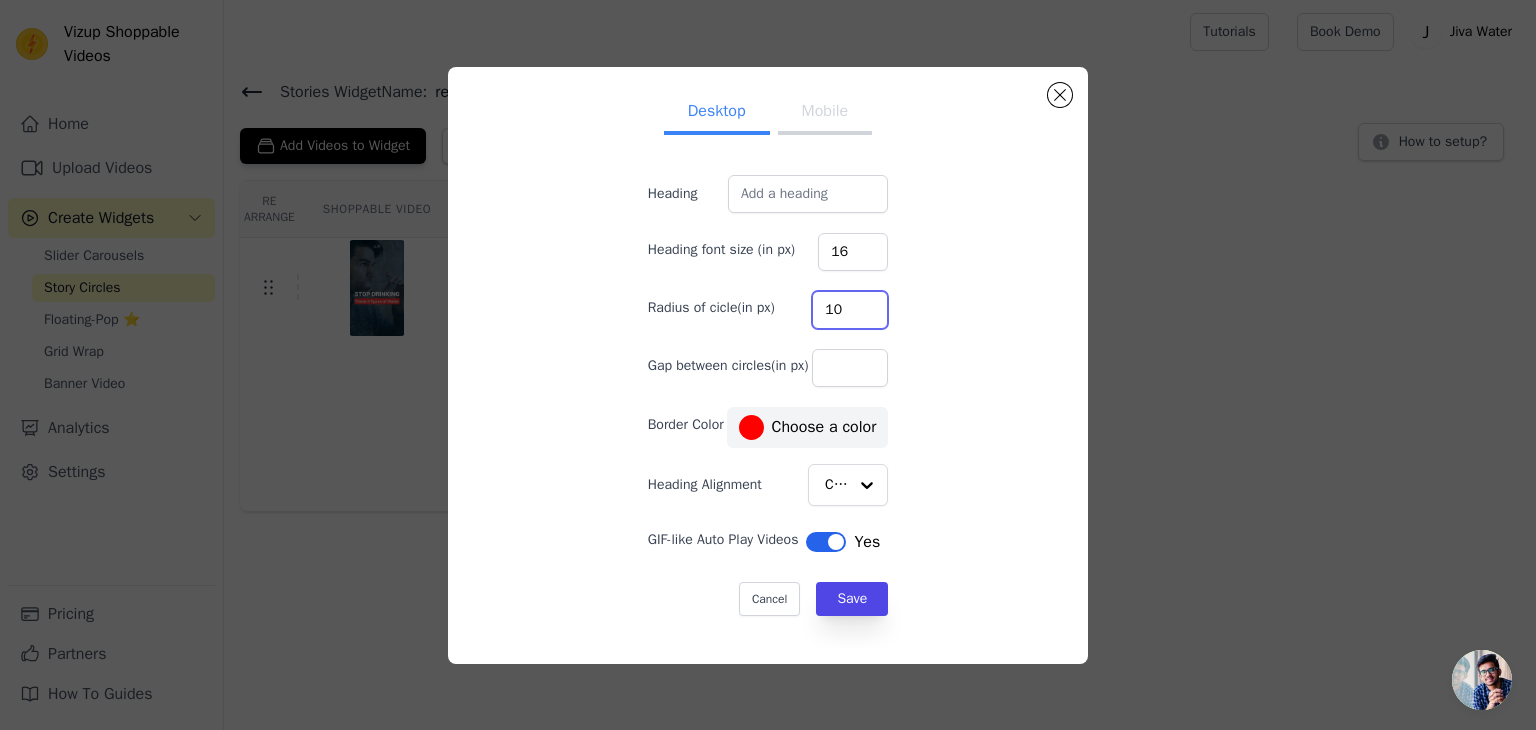 type on "10" 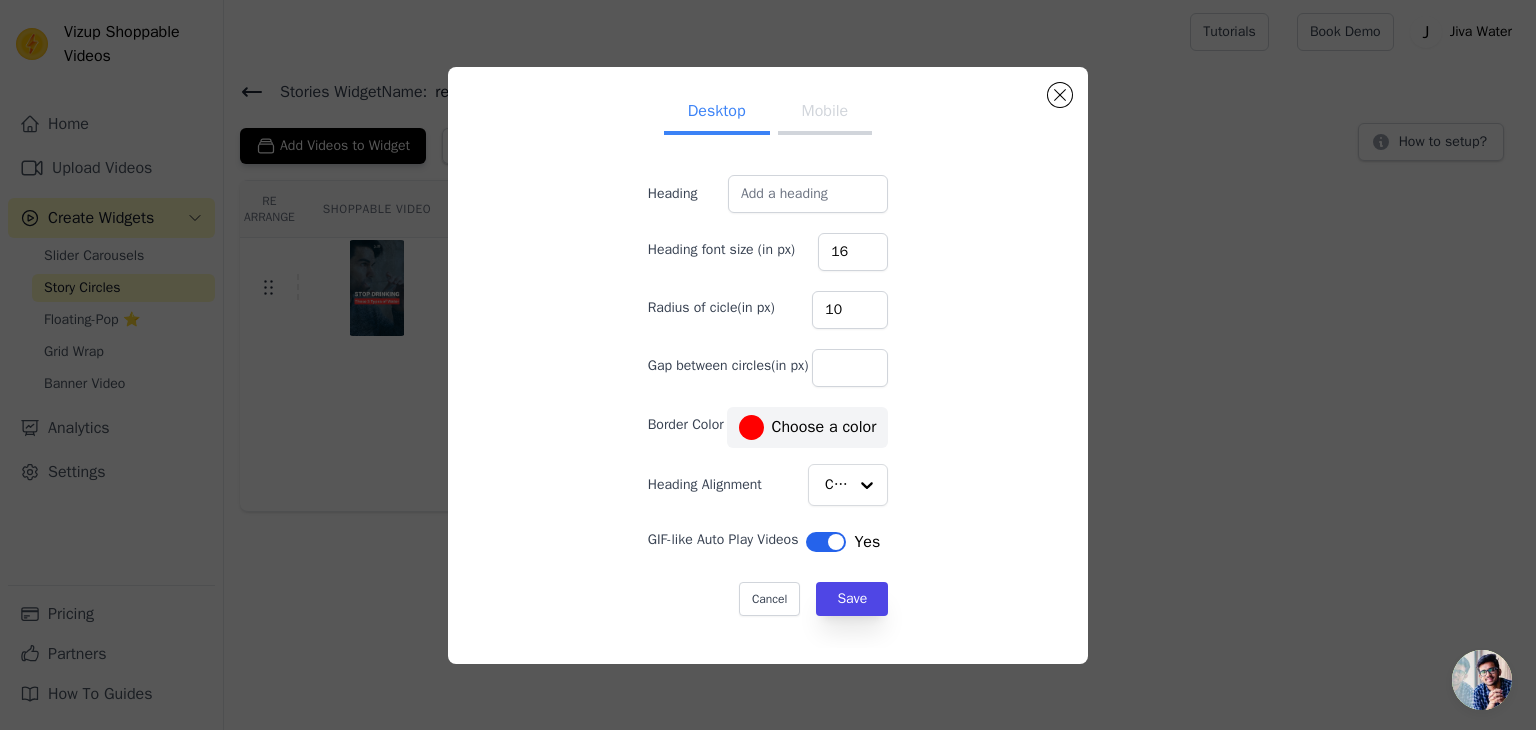 click on "Desktop Mobile   Heading     Heading font size (in px)   16   Radius of cicle(in px)   10   Gap between circles(in px)     Border Color   #ff0000       Choose a color     Heading Alignment         Center               GIF-like Auto Play Videos   Label     Yes   Cancel     Save                               #ff0000   1   hex   change to    rgb" at bounding box center [768, 365] 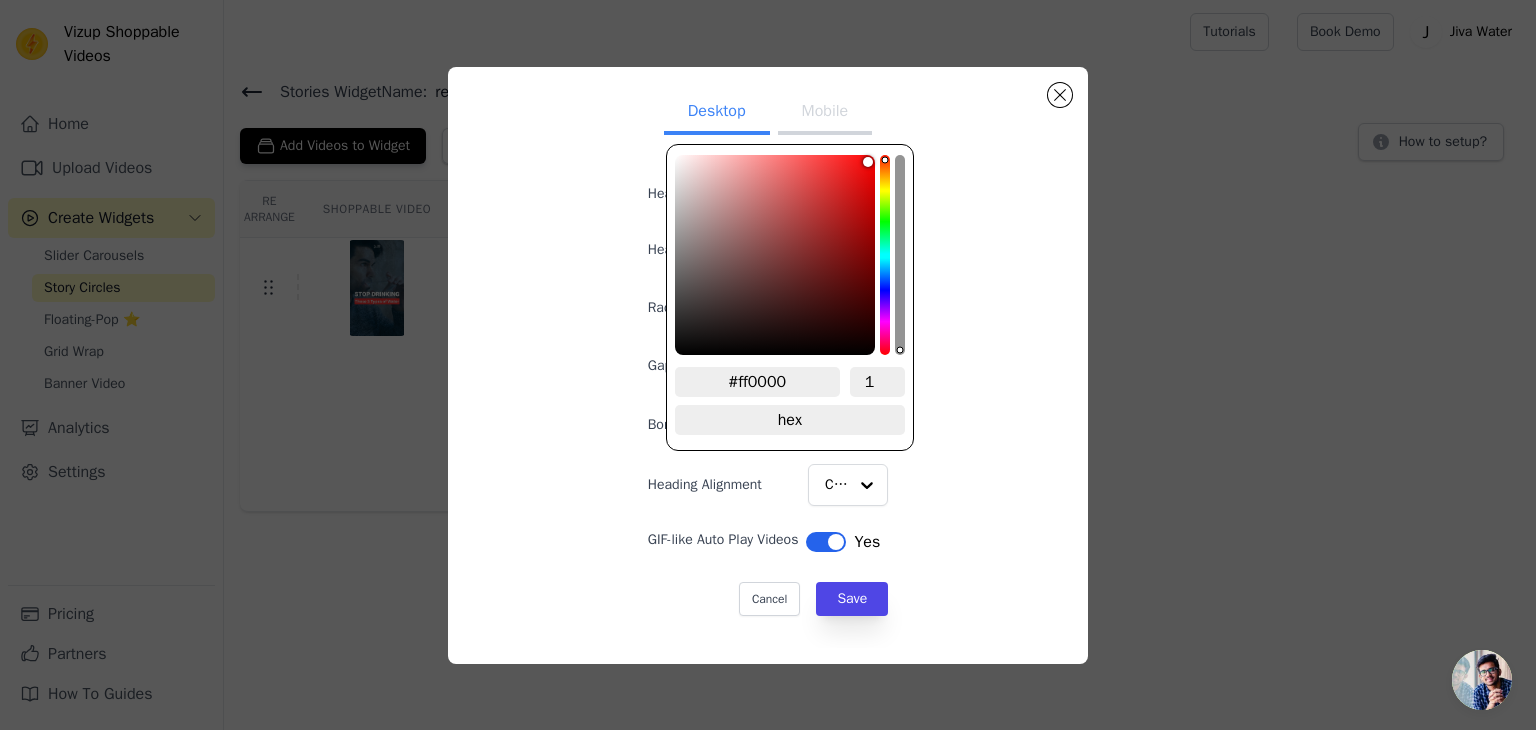 drag, startPoint x: 788, startPoint y: 381, endPoint x: 739, endPoint y: 385, distance: 49.162994 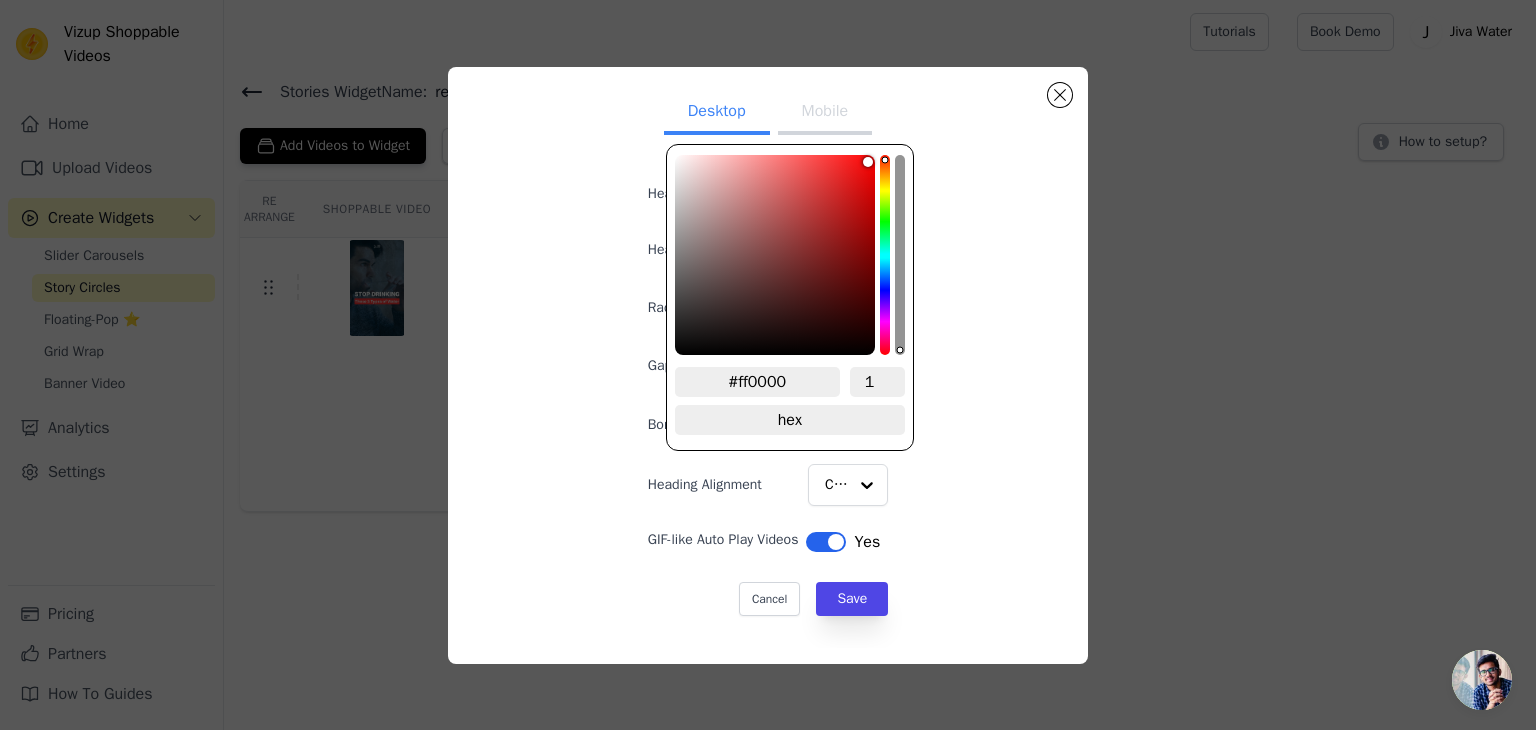 click on "#ff0000" at bounding box center (757, 382) 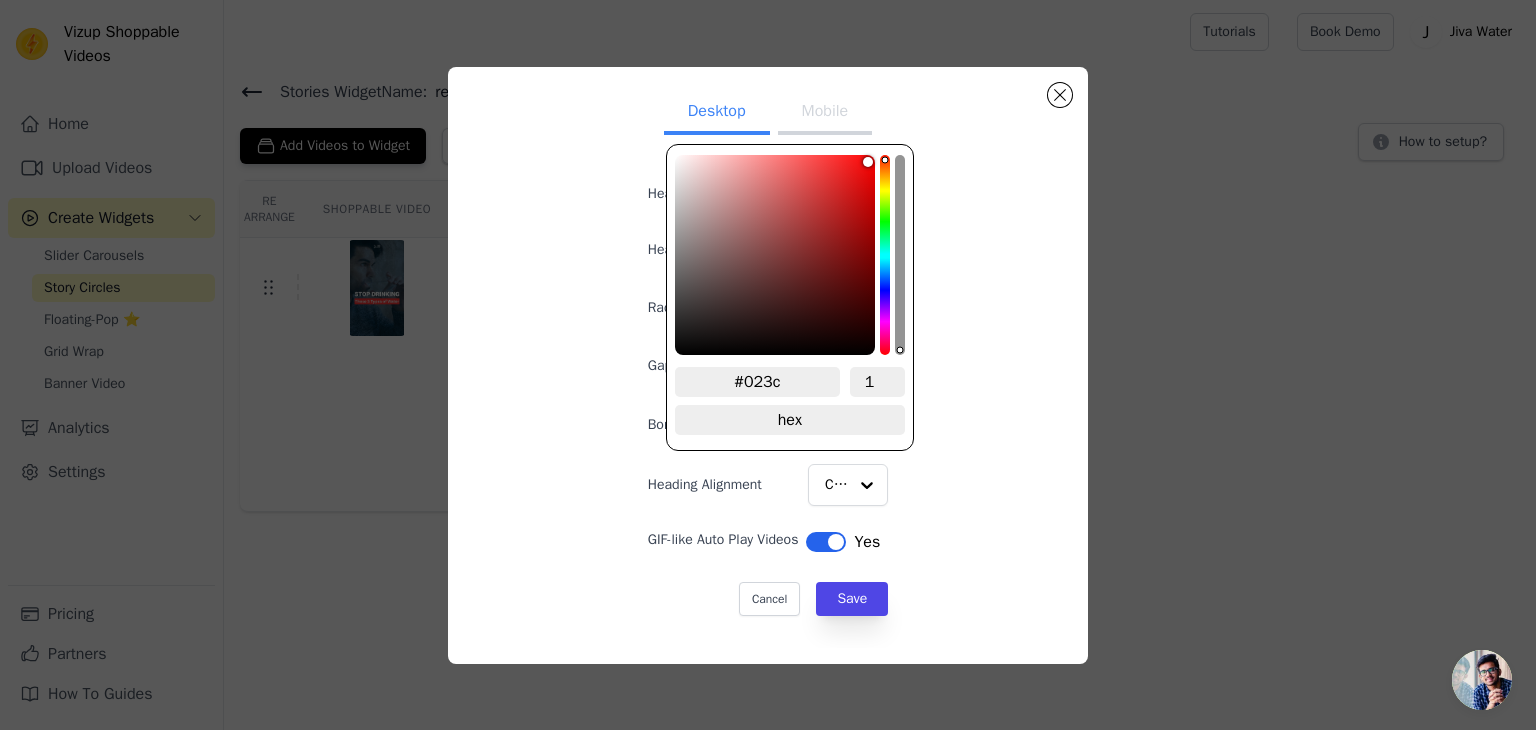type on "#023c5" 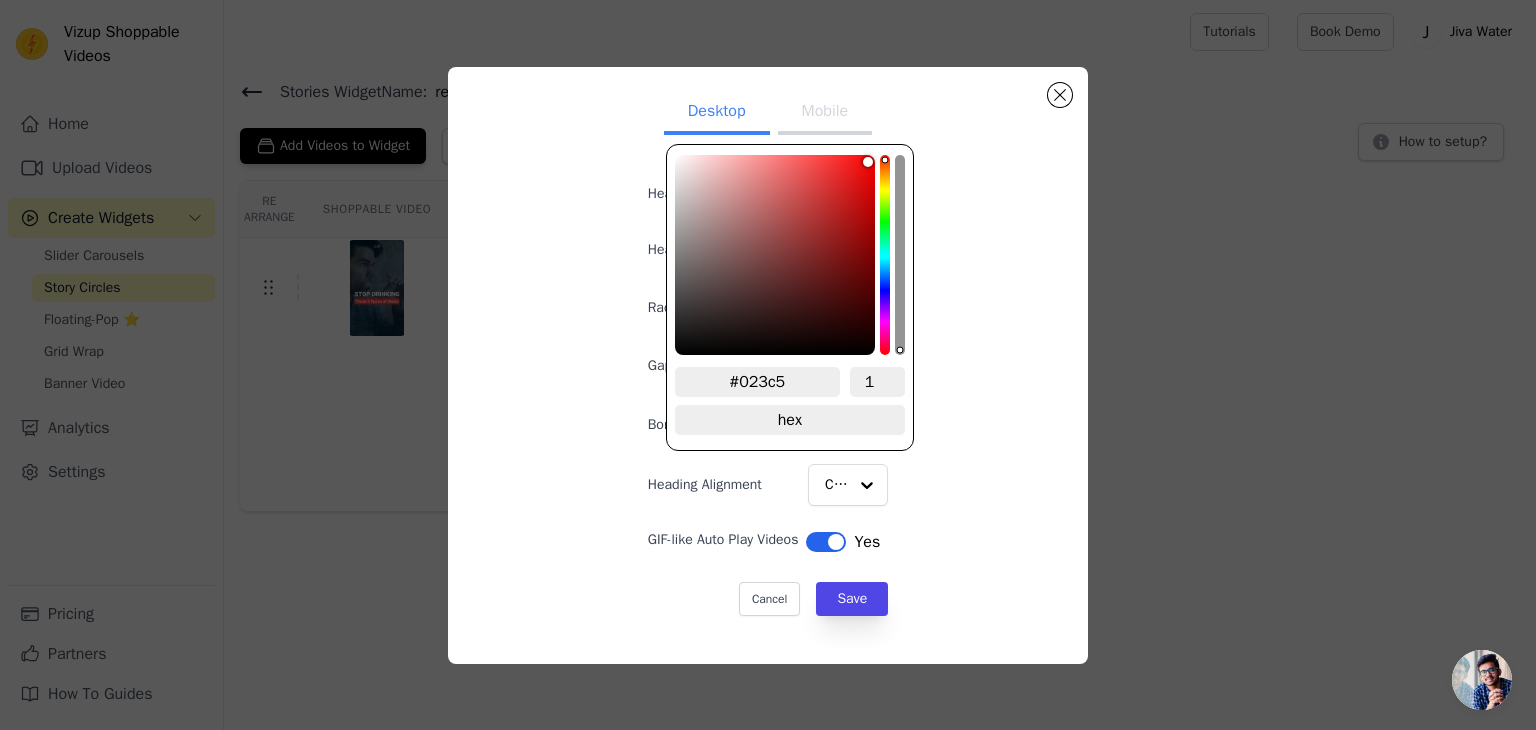 type on "#023c5b" 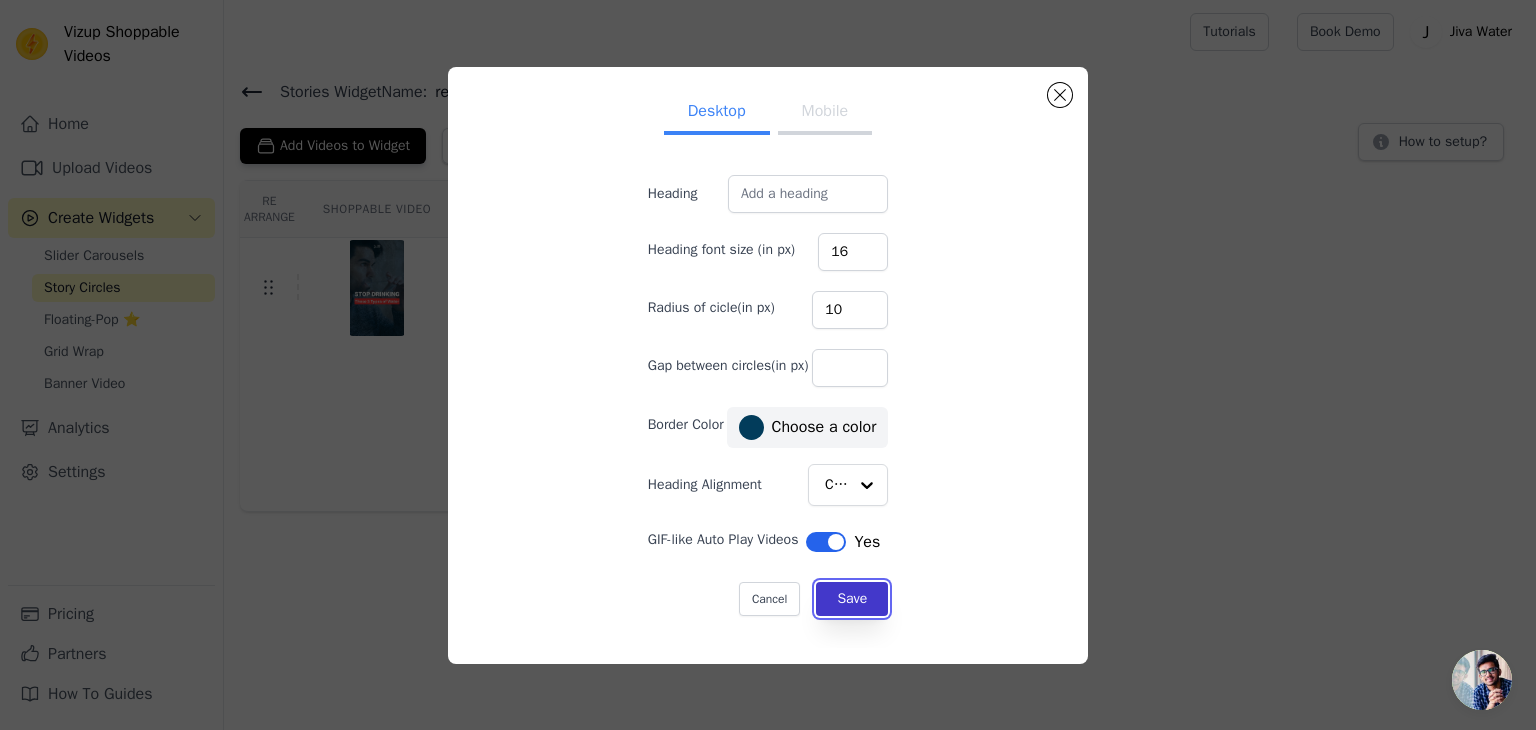 drag, startPoint x: 886, startPoint y: 590, endPoint x: 871, endPoint y: 592, distance: 15.132746 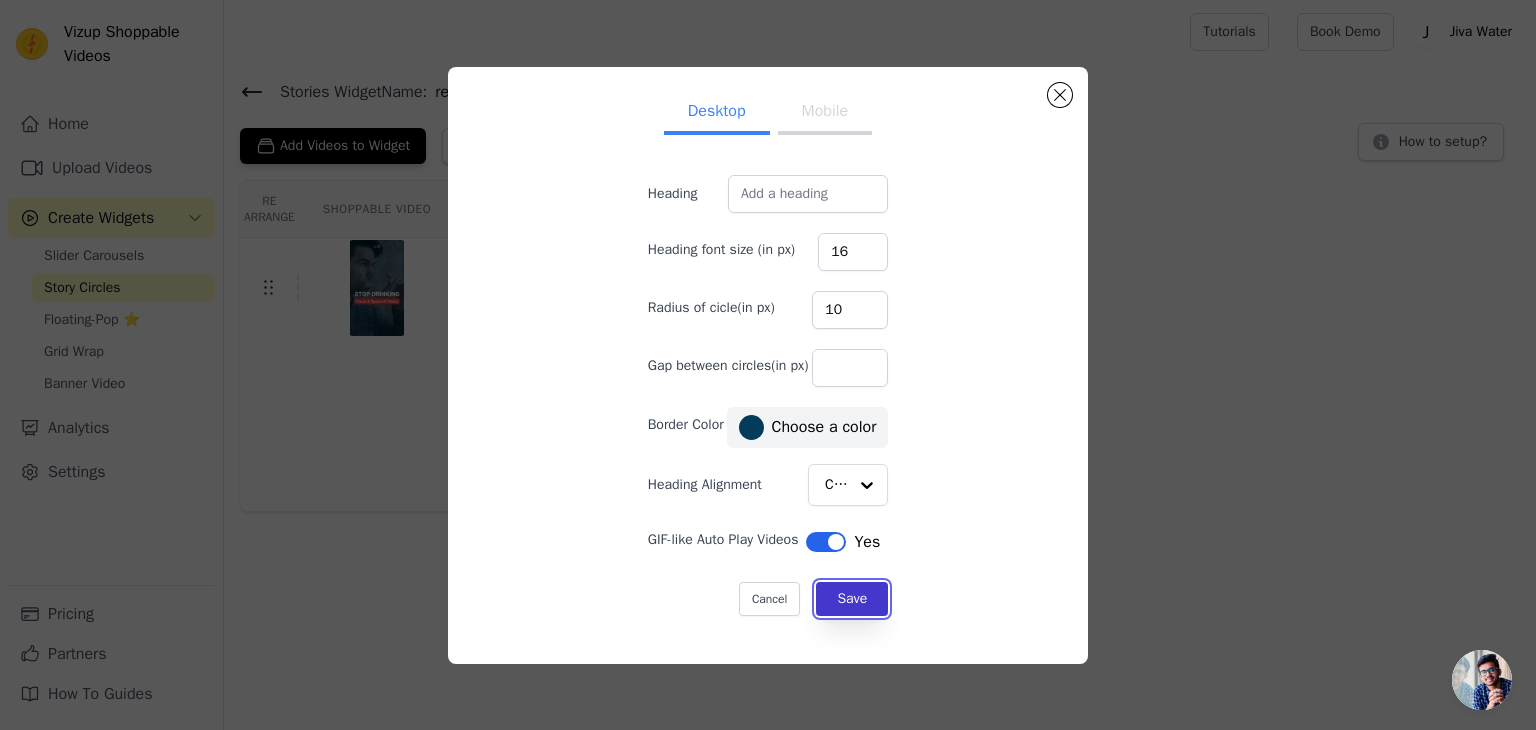 click on "Save" at bounding box center (852, 599) 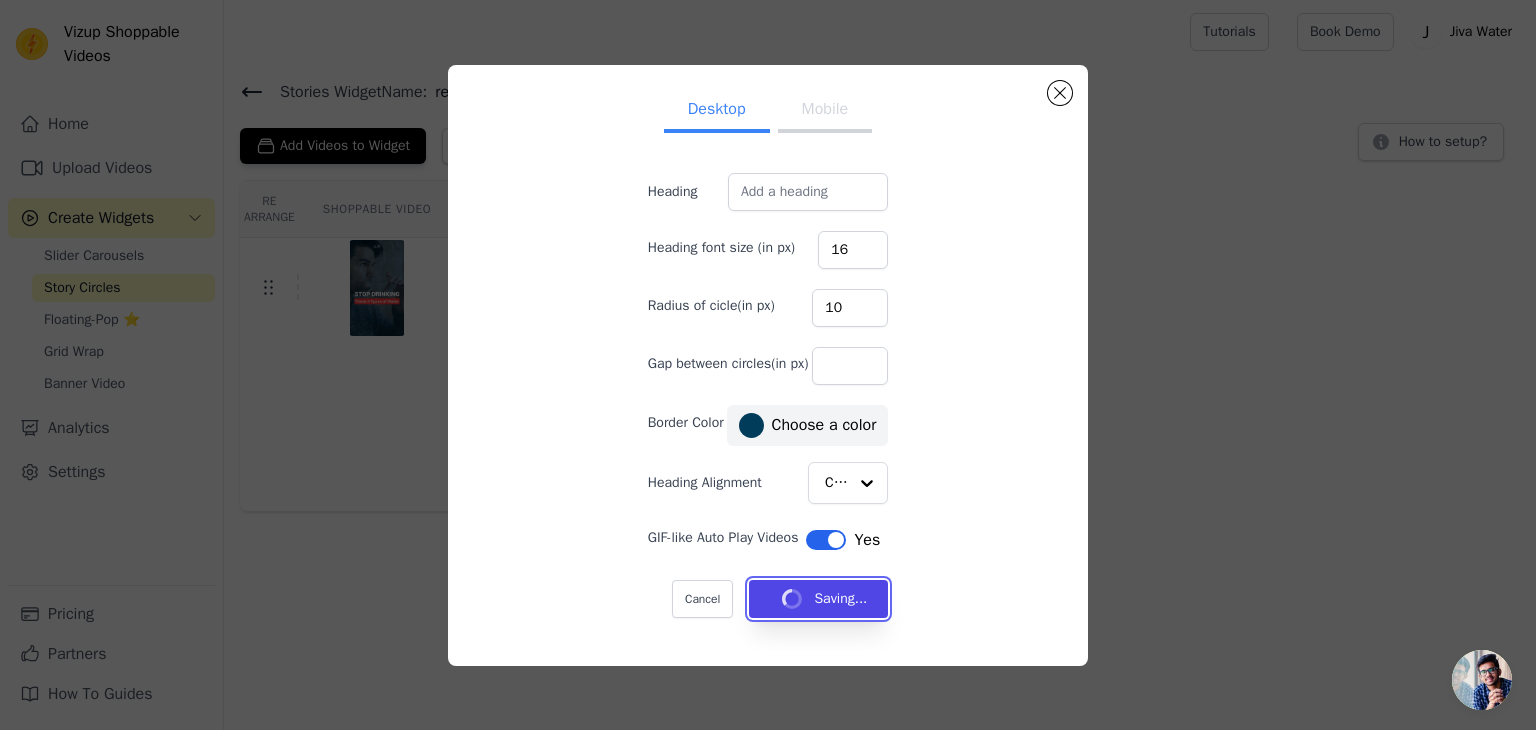 type 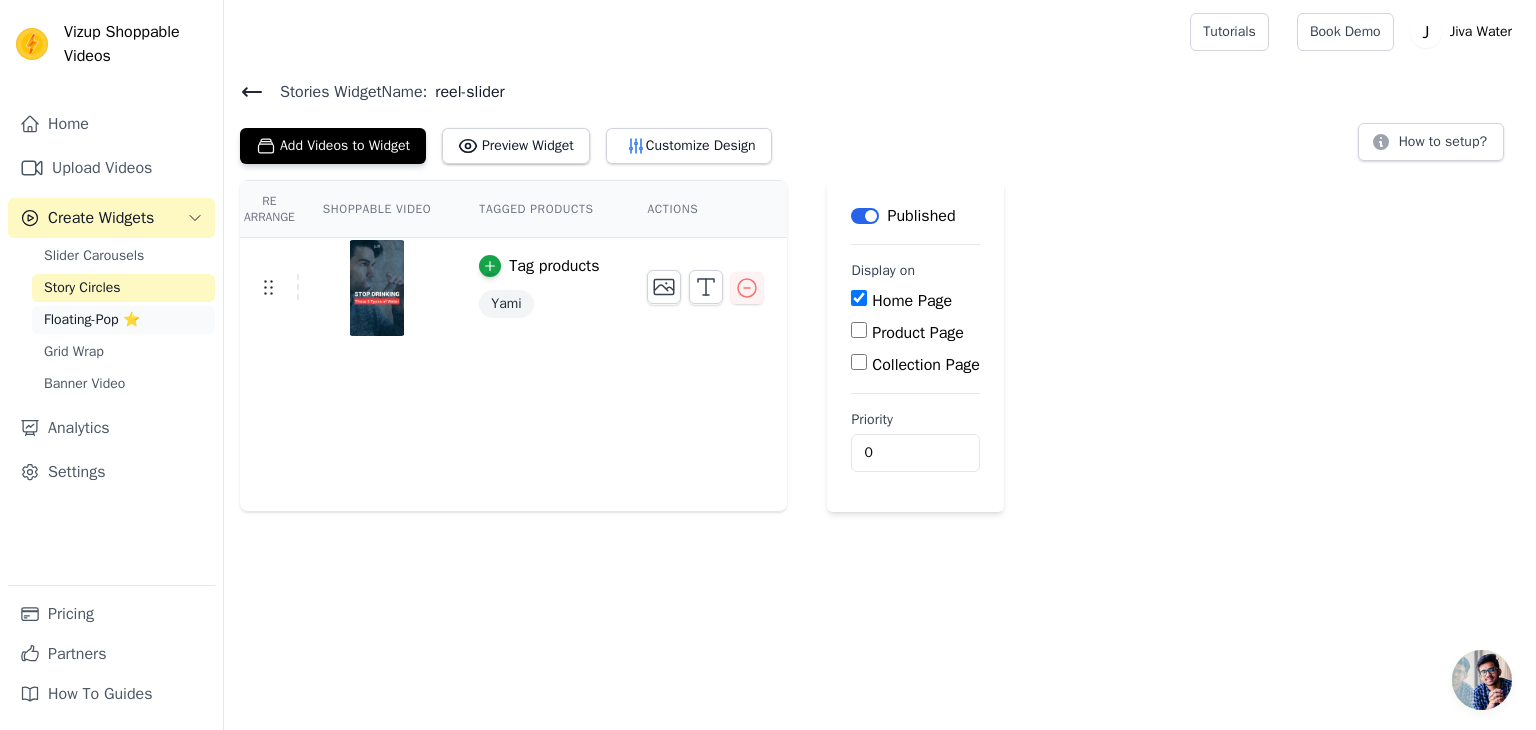 click on "Floating-Pop ⭐" at bounding box center [92, 320] 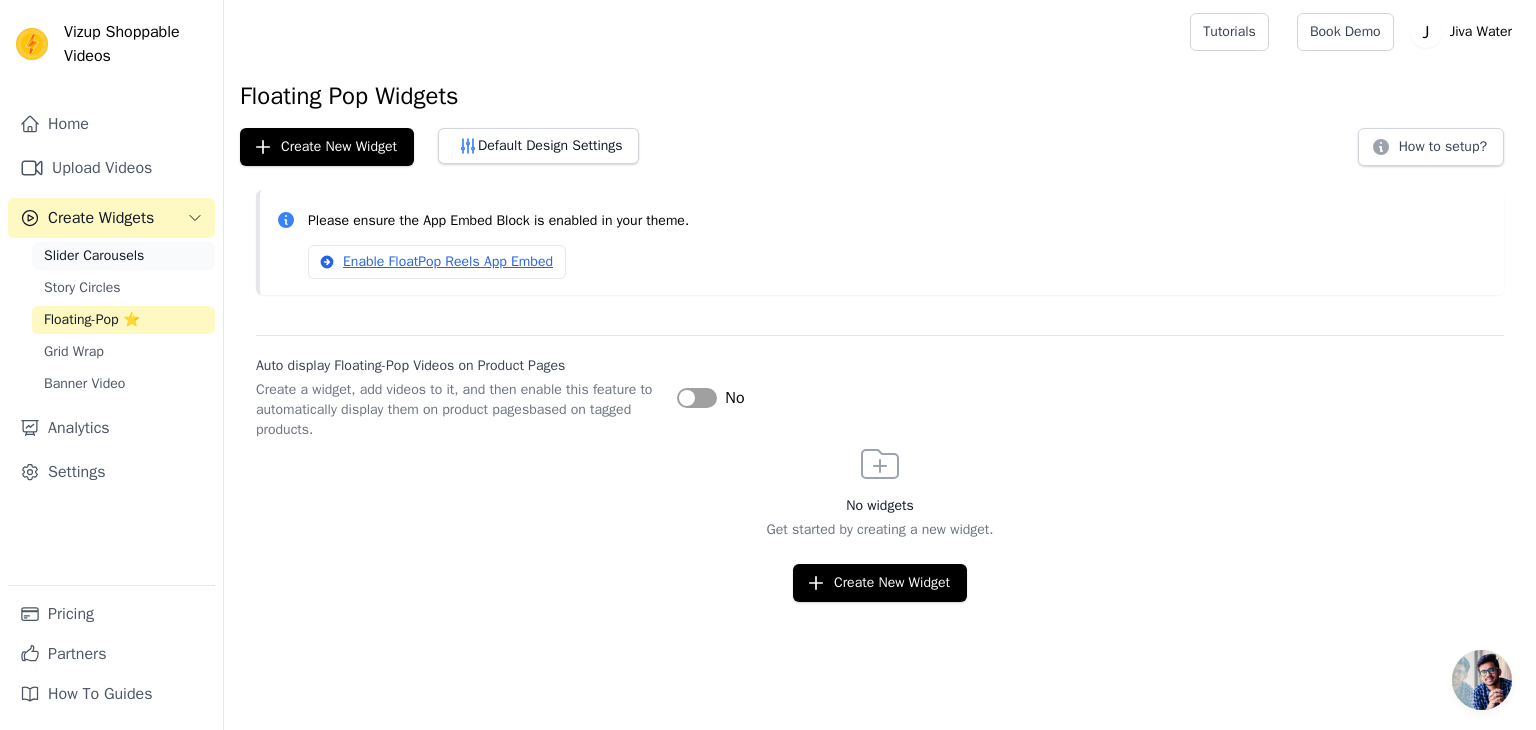 click on "Slider Carousels" at bounding box center [123, 256] 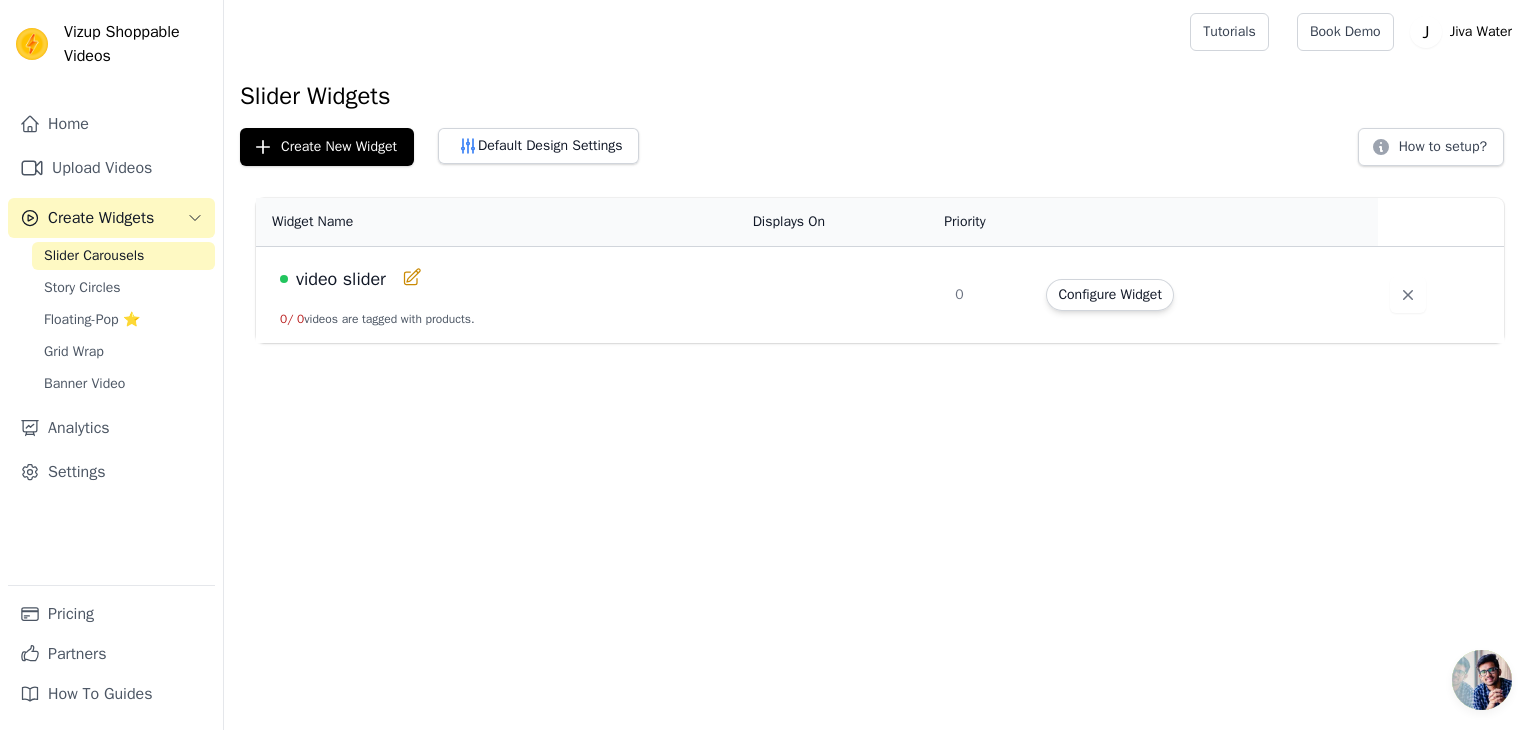 click on "video slider" at bounding box center (341, 279) 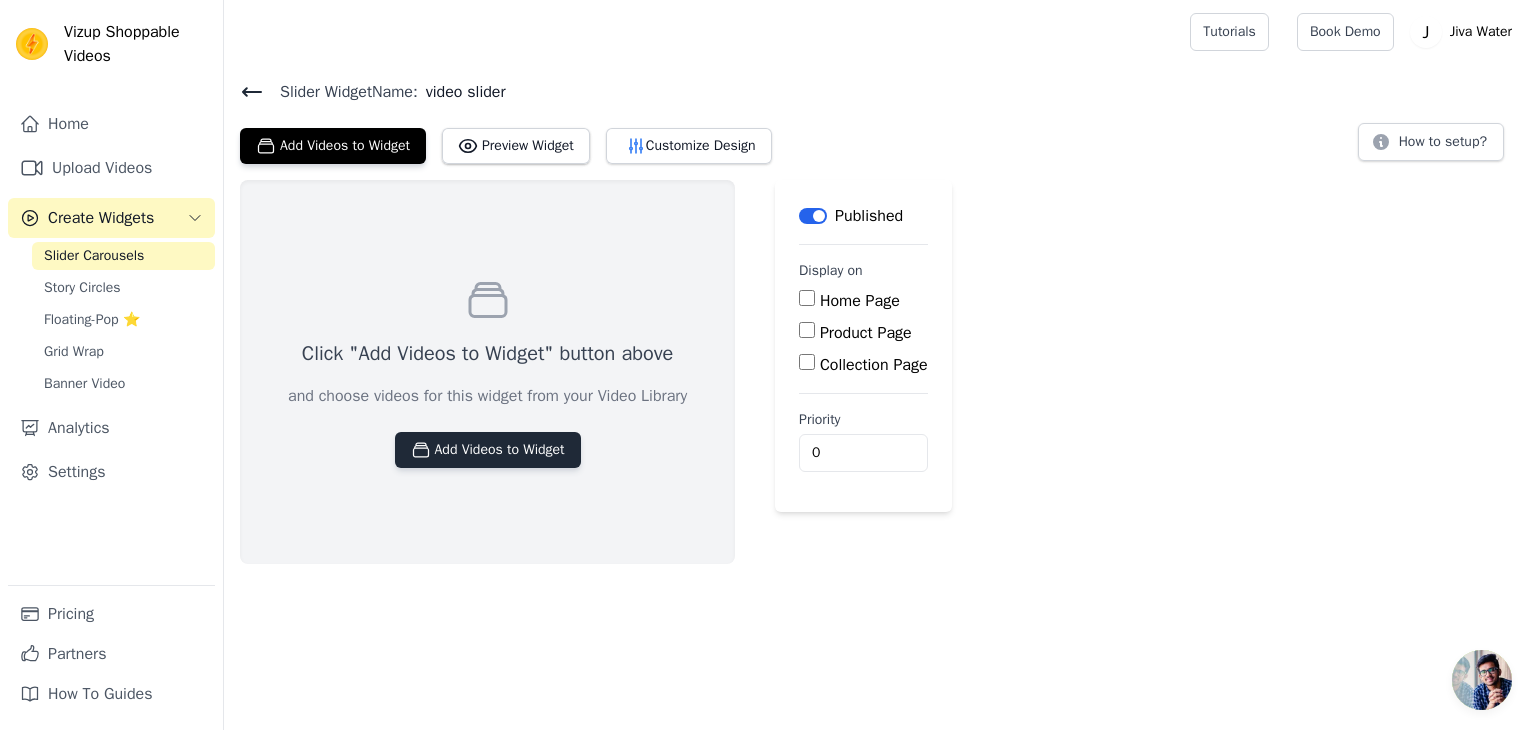 click on "Add Videos to Widget" at bounding box center (488, 450) 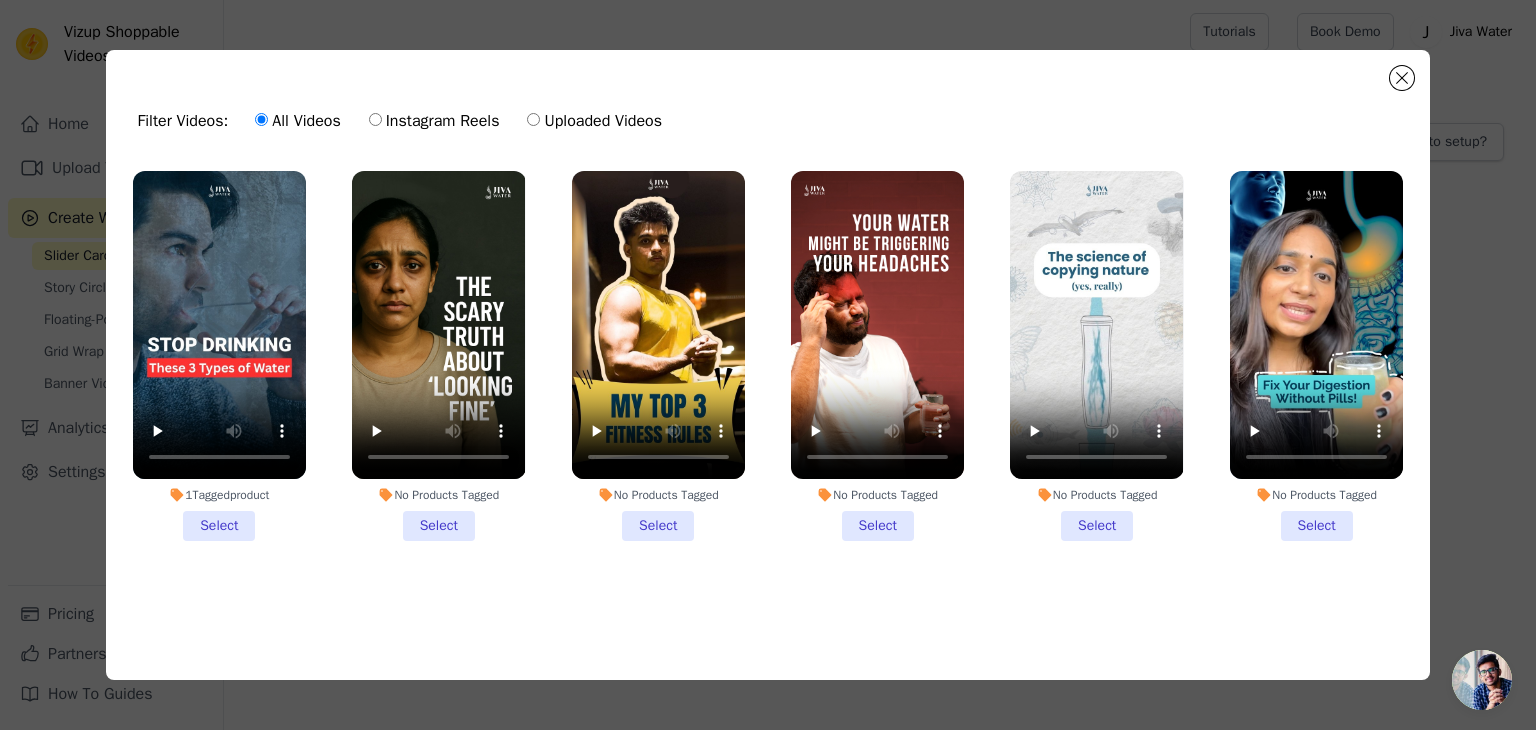 click on "1  Tagged  product     Select" at bounding box center (219, 356) 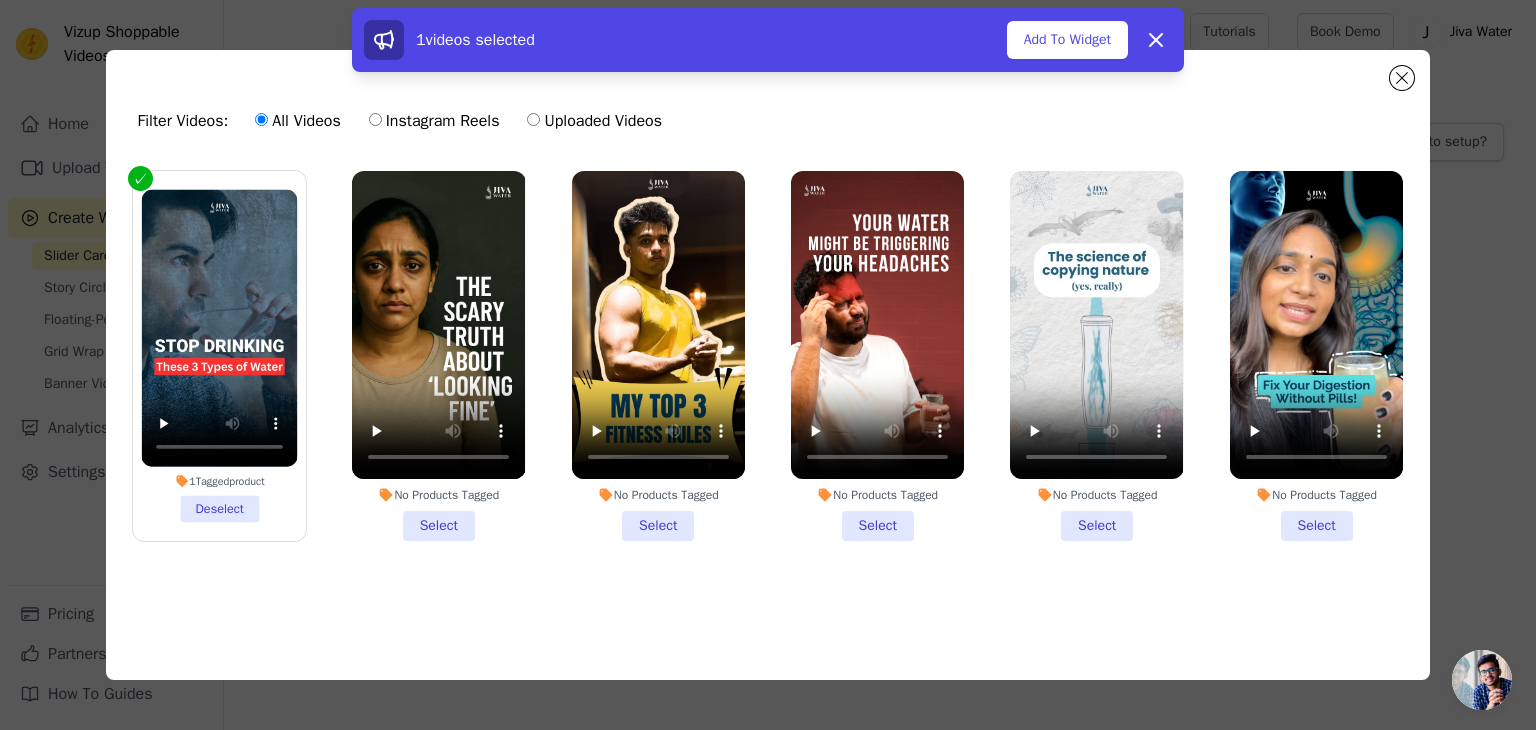 click on "No Products Tagged     Select" at bounding box center [438, 356] 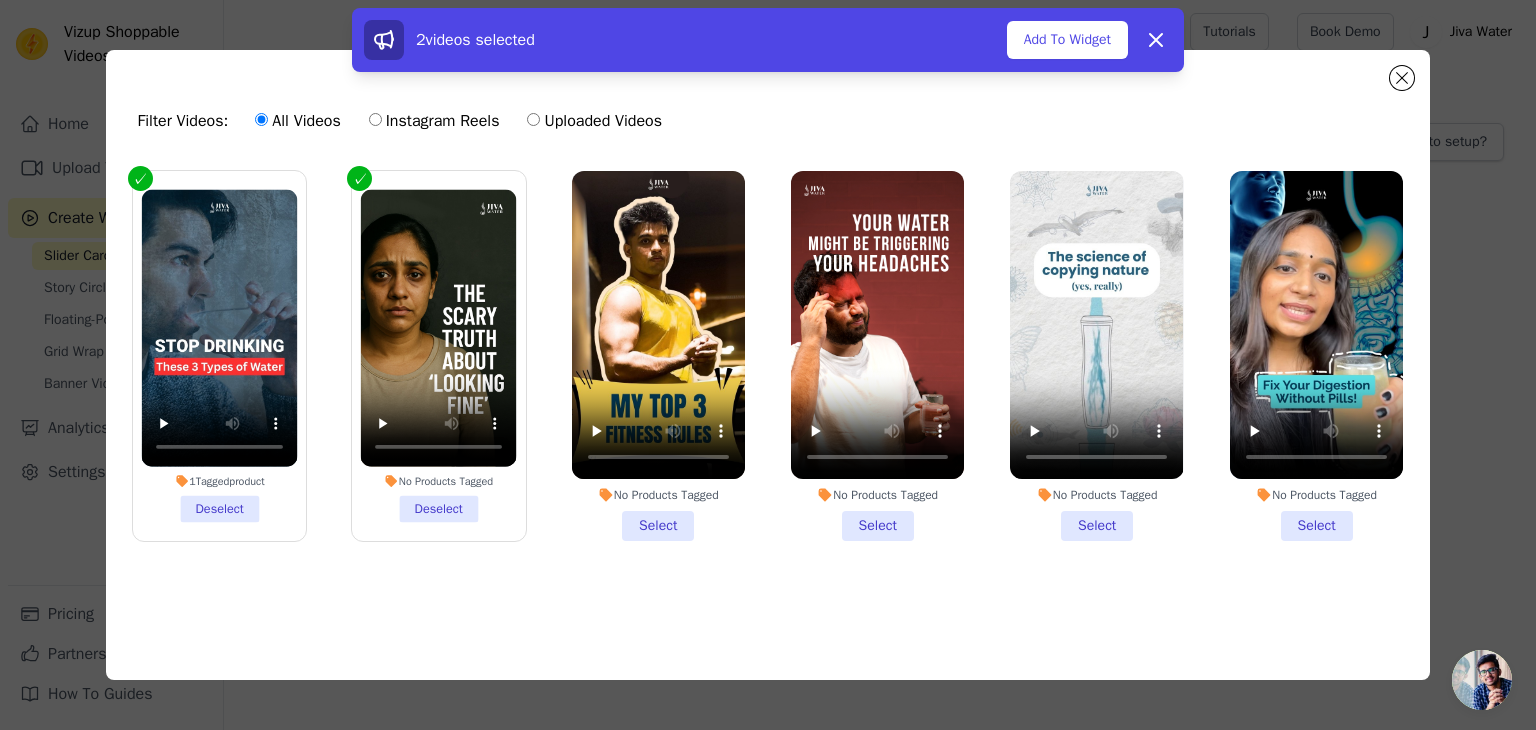 click on "No Products Tagged     Select" at bounding box center (658, 356) 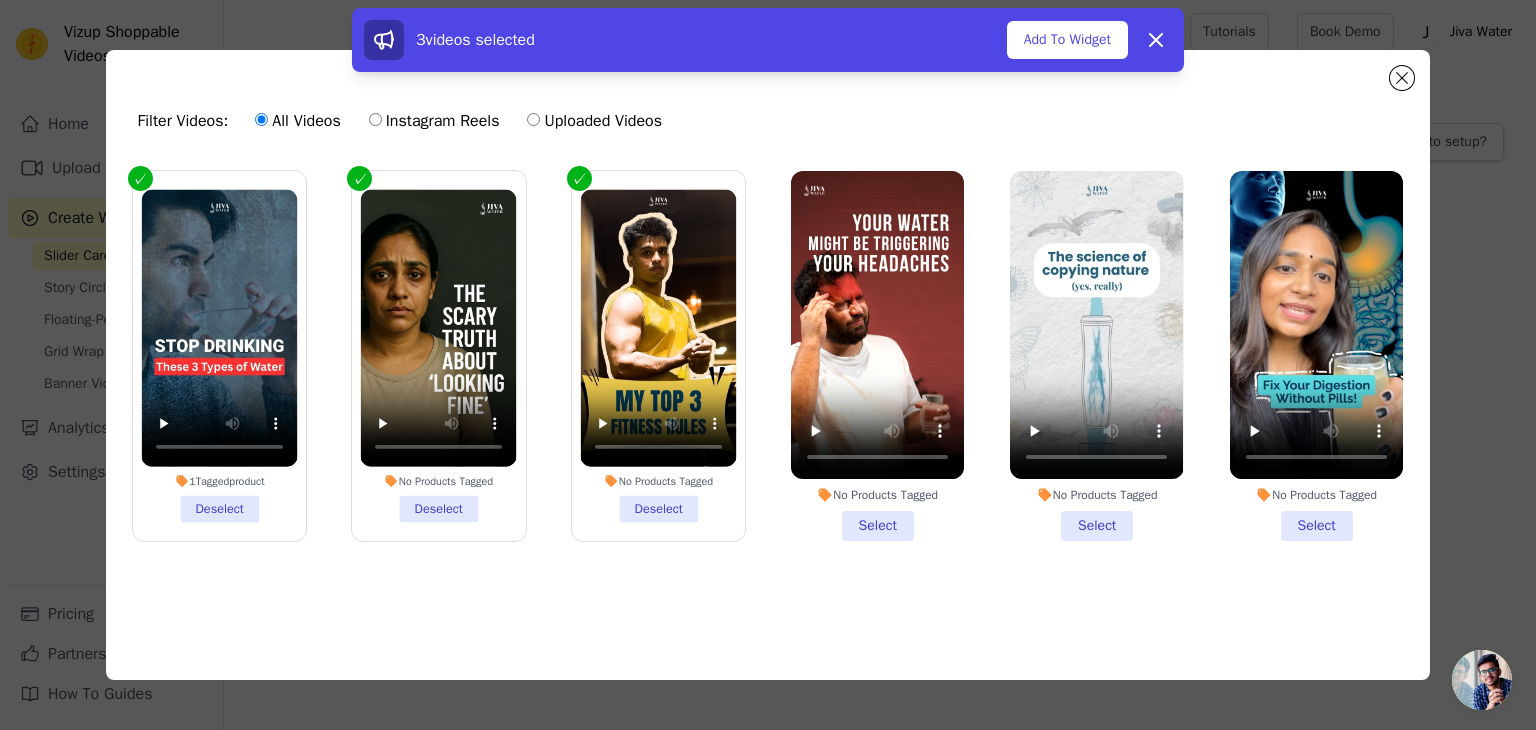 click on "No Products Tagged     Select" at bounding box center [877, 356] 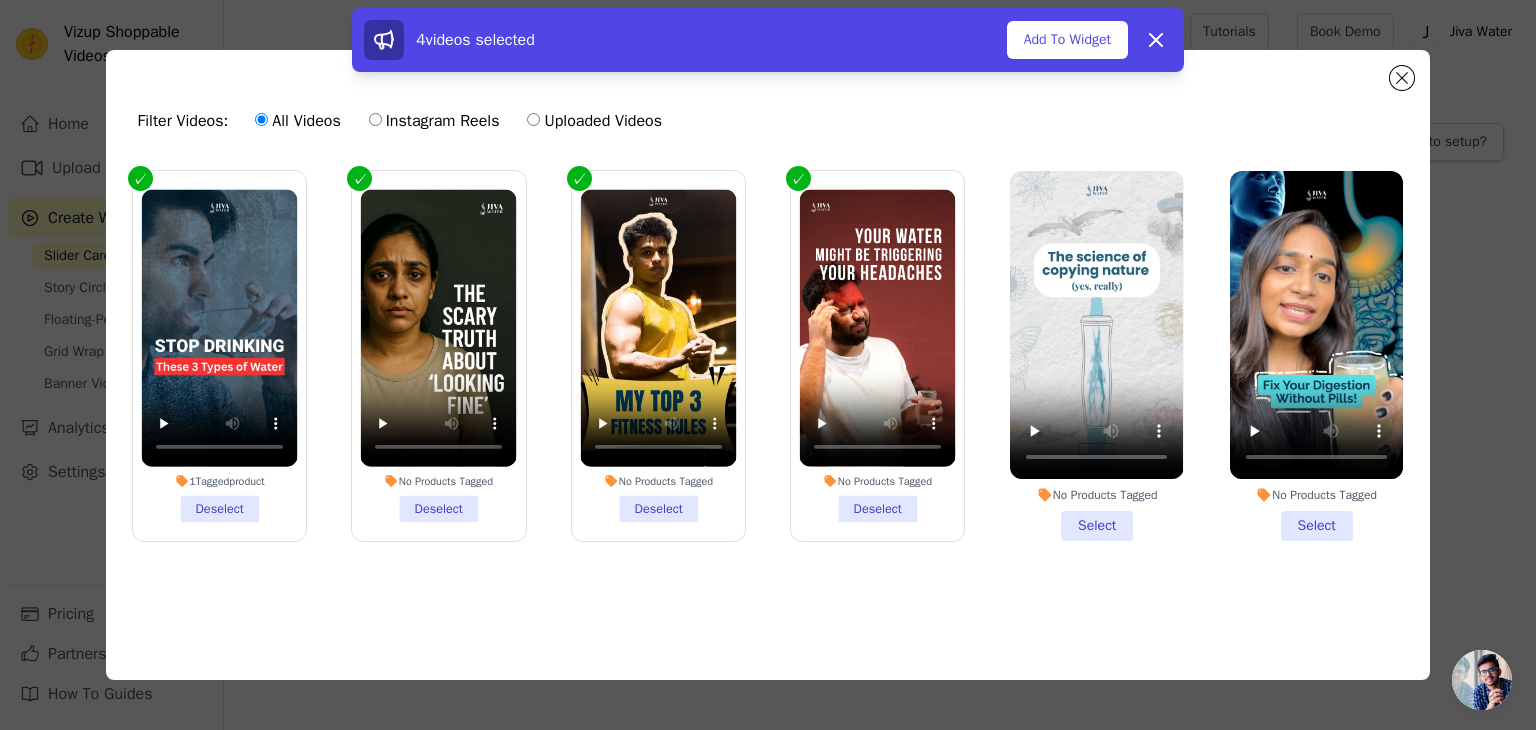 click on "No Products Tagged     Select" at bounding box center (1096, 356) 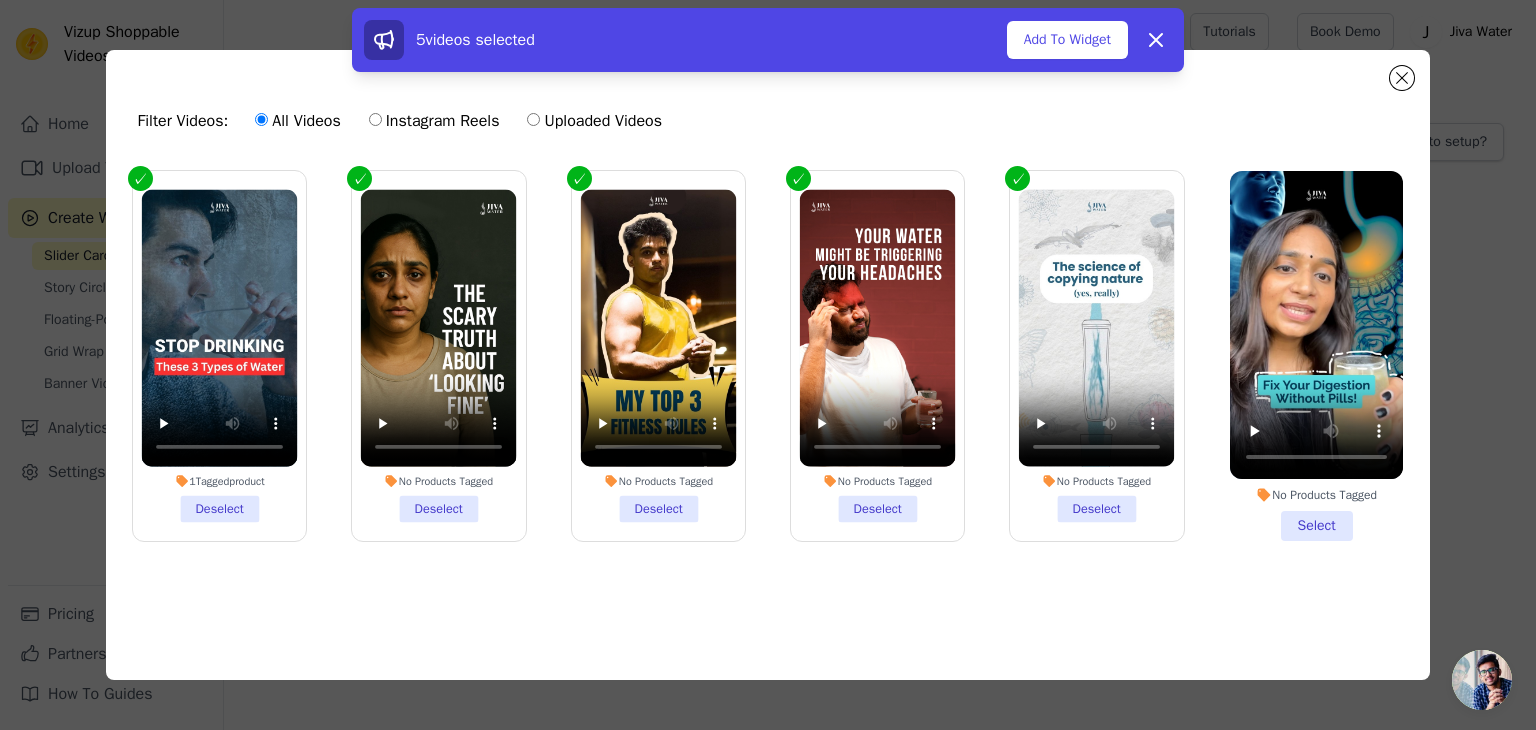click on "No Products Tagged     Select" at bounding box center [1316, 356] 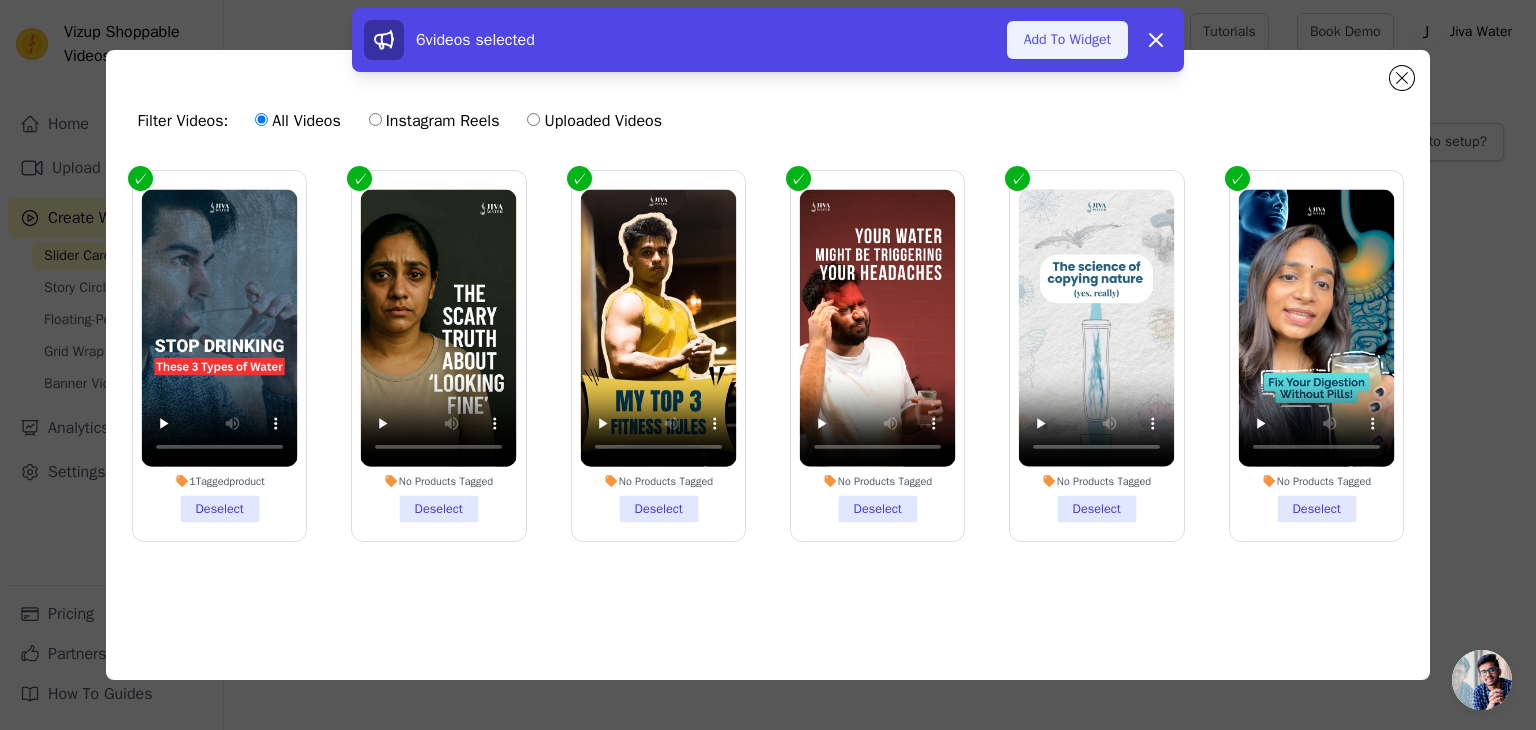 click on "Add To Widget" at bounding box center [1067, 40] 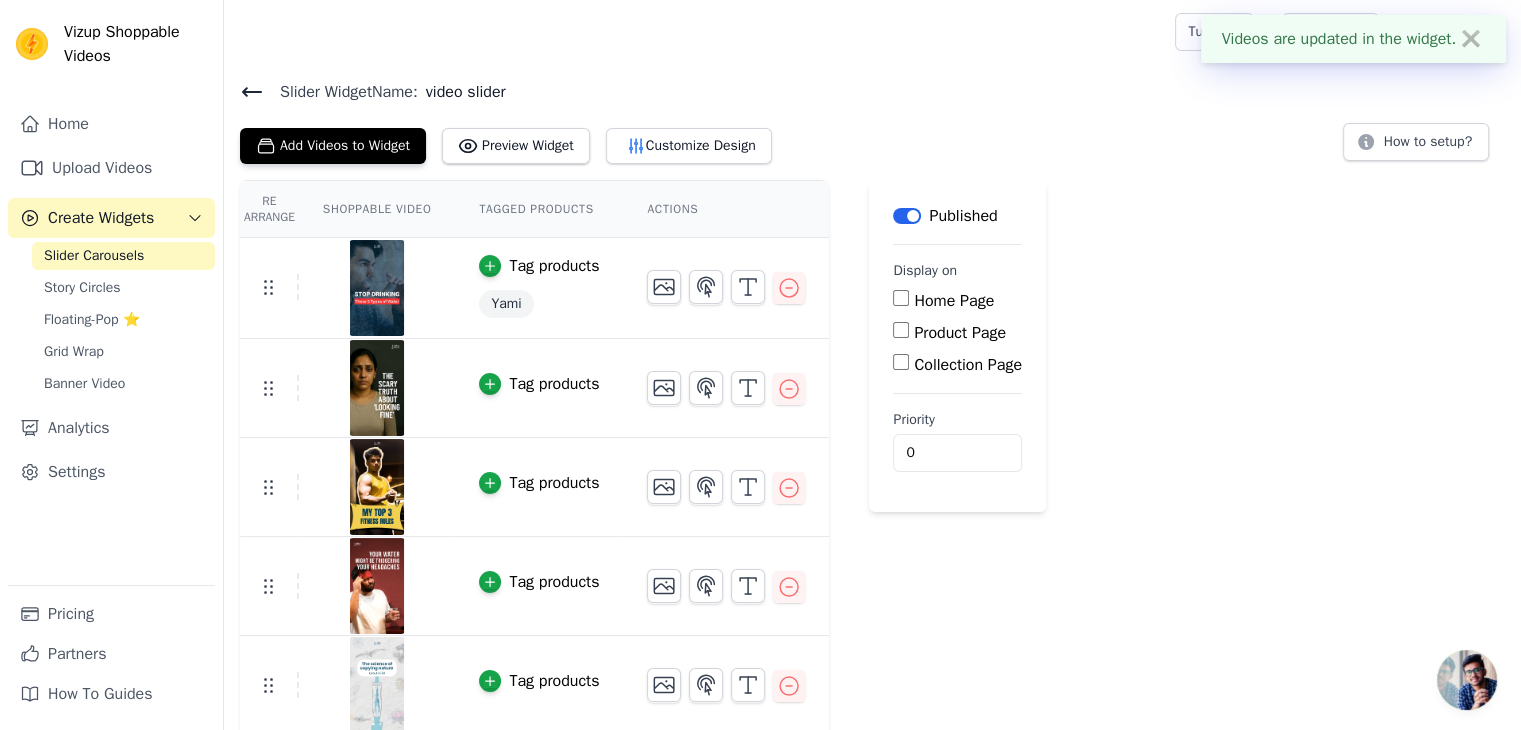 click on "Home Page" at bounding box center (954, 301) 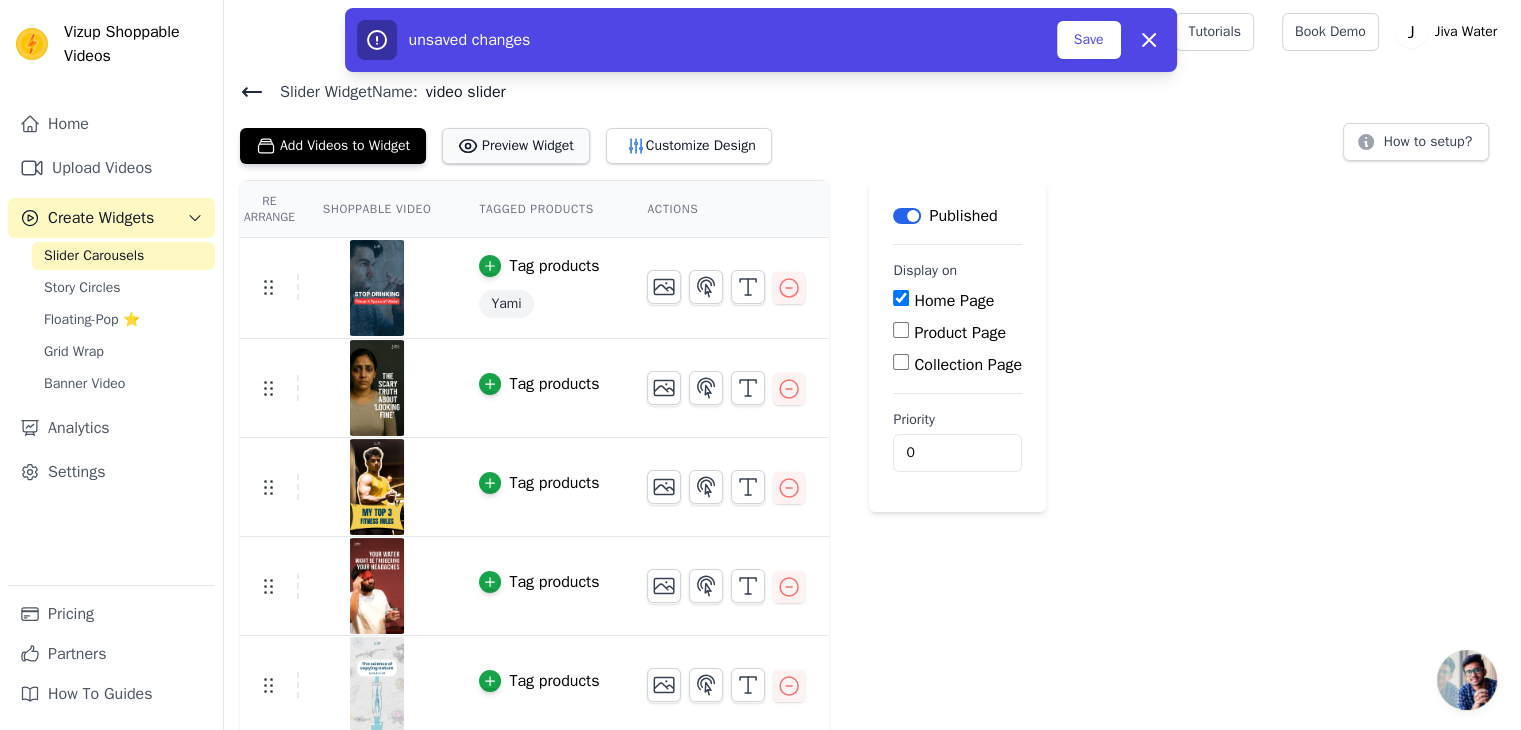 click on "Preview Widget" at bounding box center (516, 146) 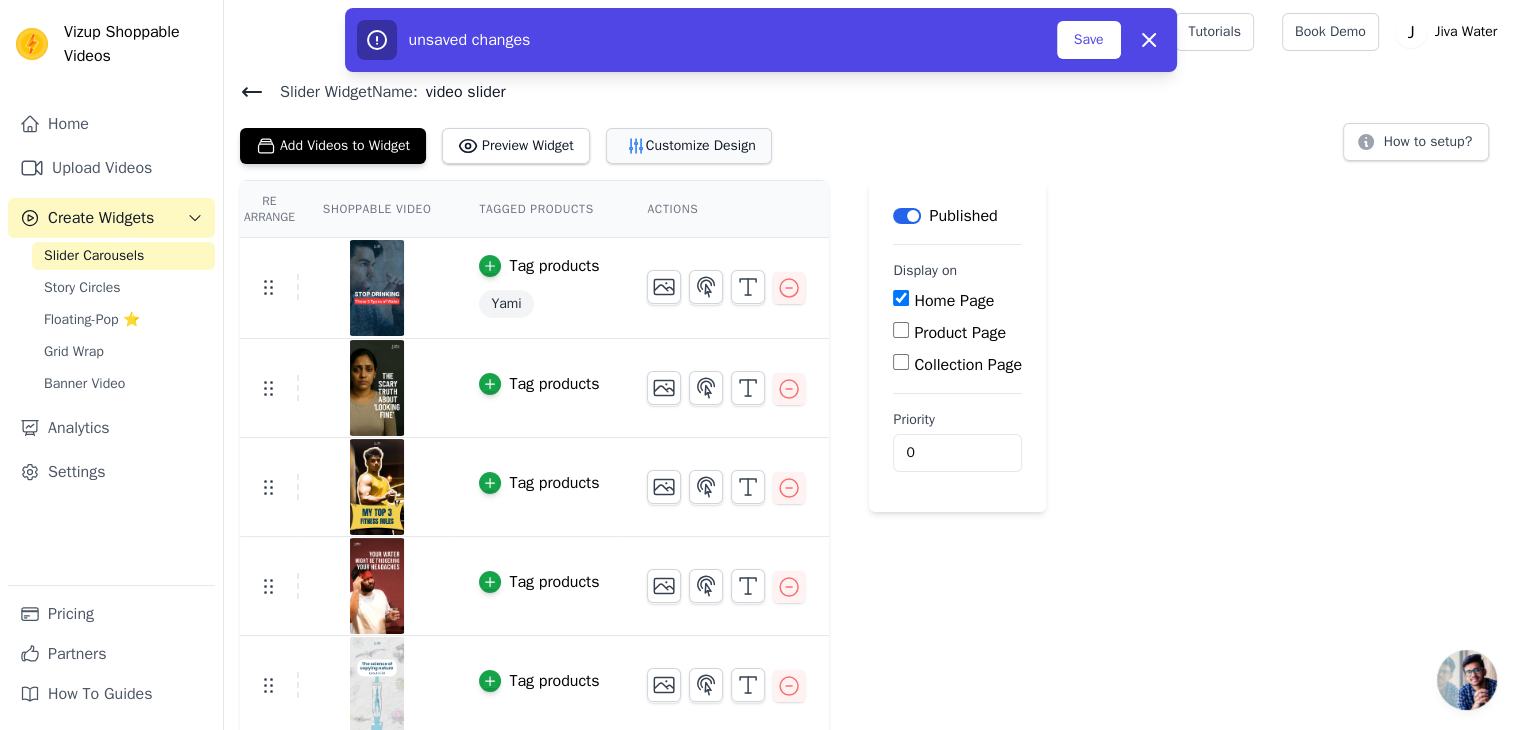 click on "Customize Design" at bounding box center (689, 146) 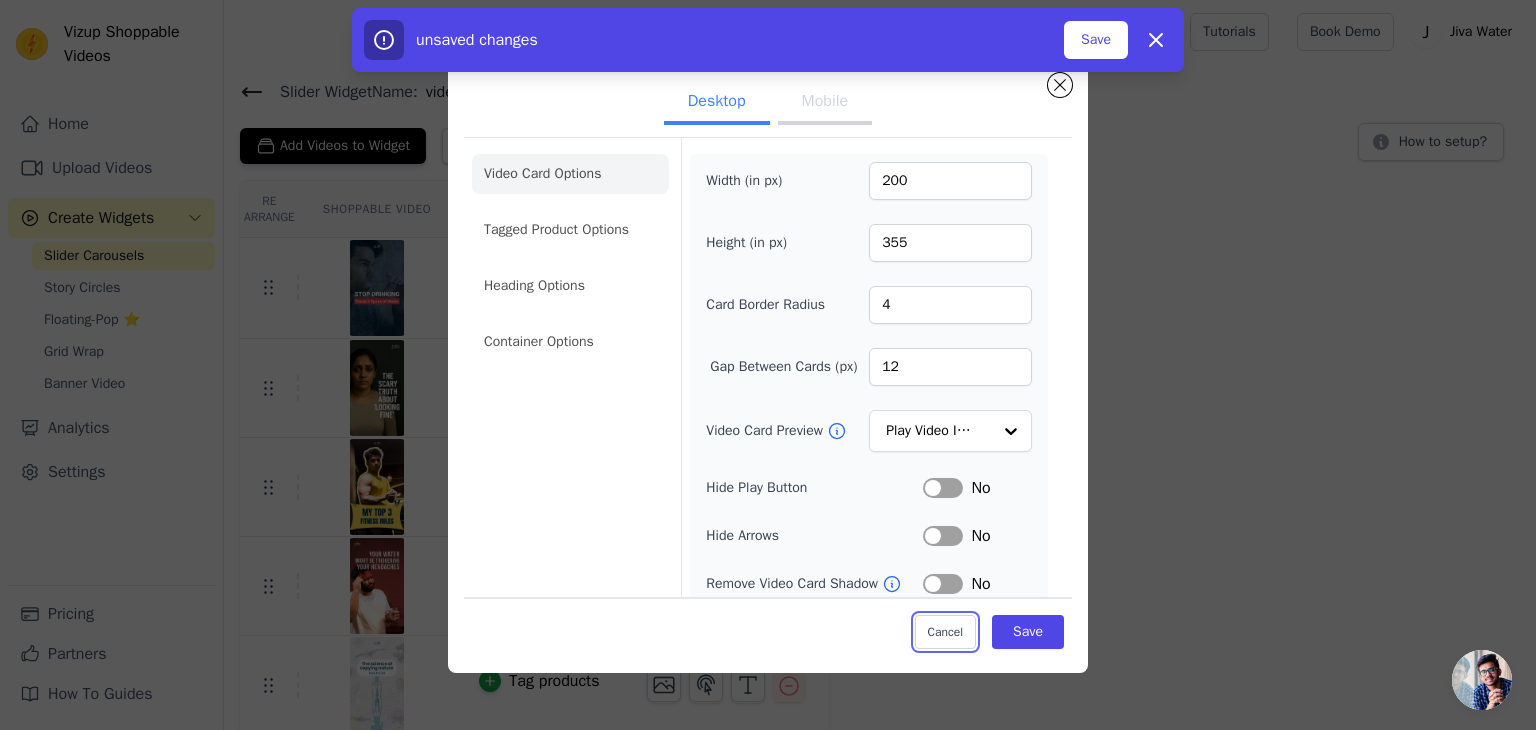 drag, startPoint x: 922, startPoint y: 634, endPoint x: 956, endPoint y: 631, distance: 34.132095 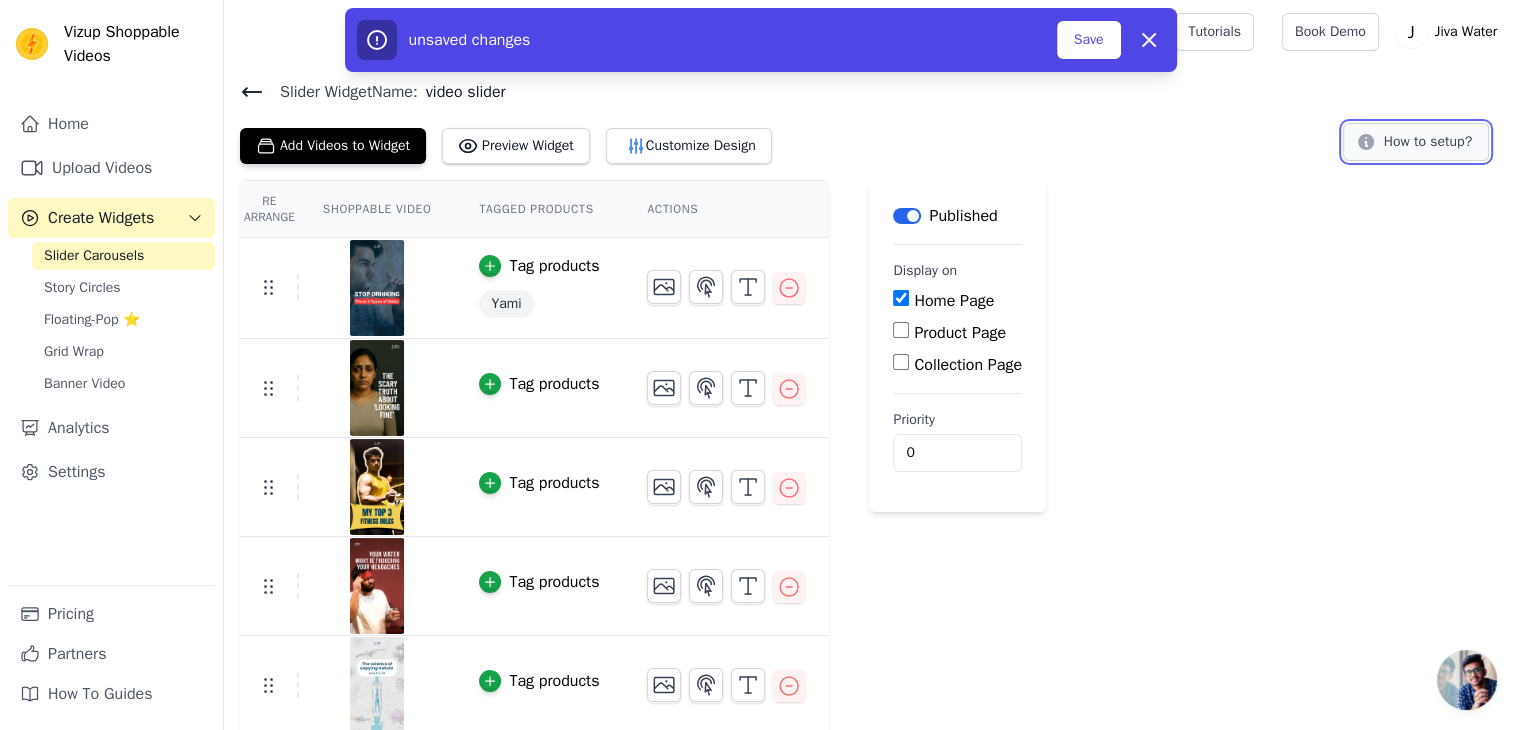 click on "How to setup?" at bounding box center (1416, 142) 